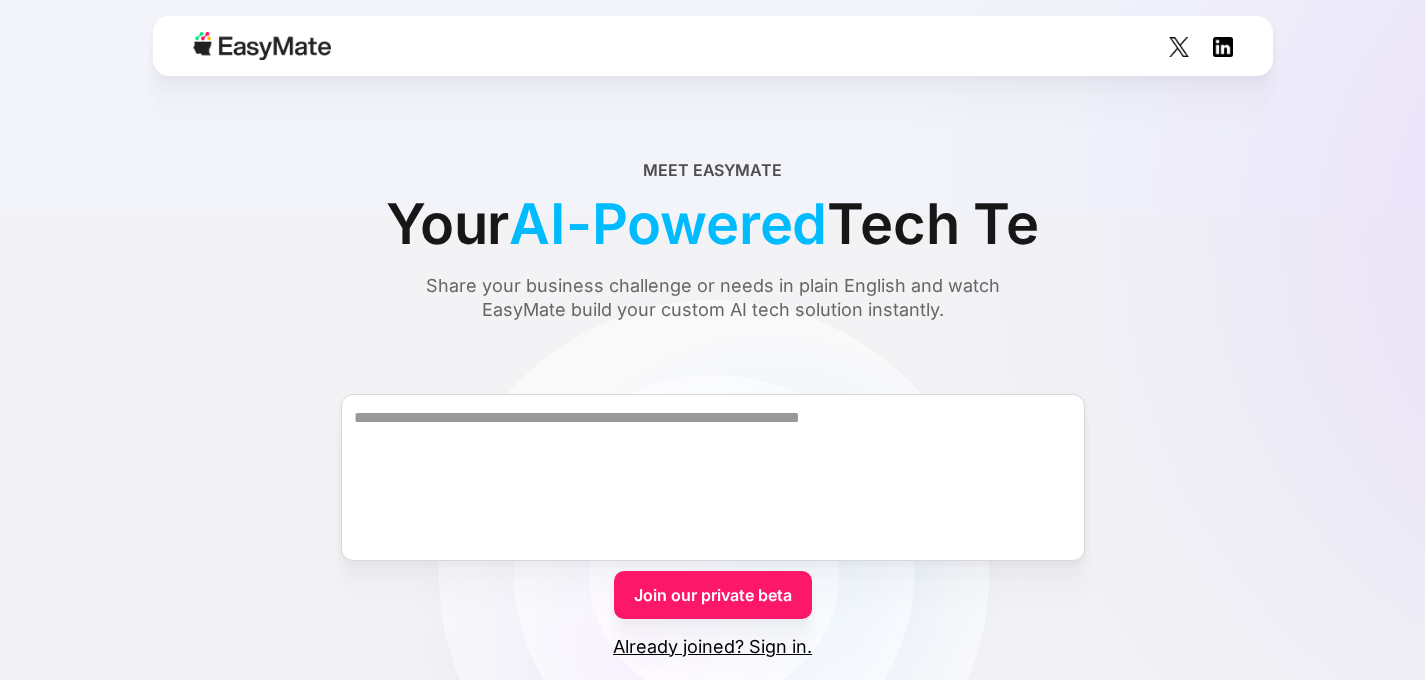scroll, scrollTop: 0, scrollLeft: 0, axis: both 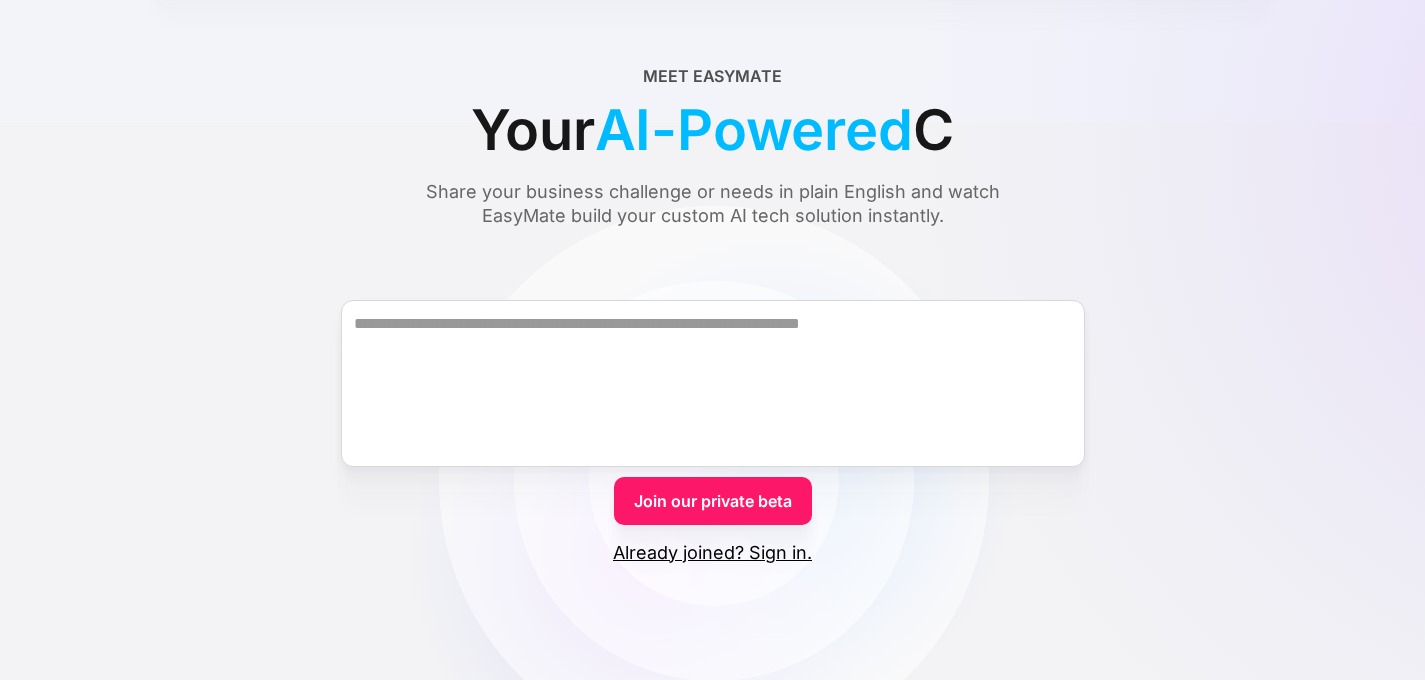 click on "Already joined? Sign in." at bounding box center (712, 553) 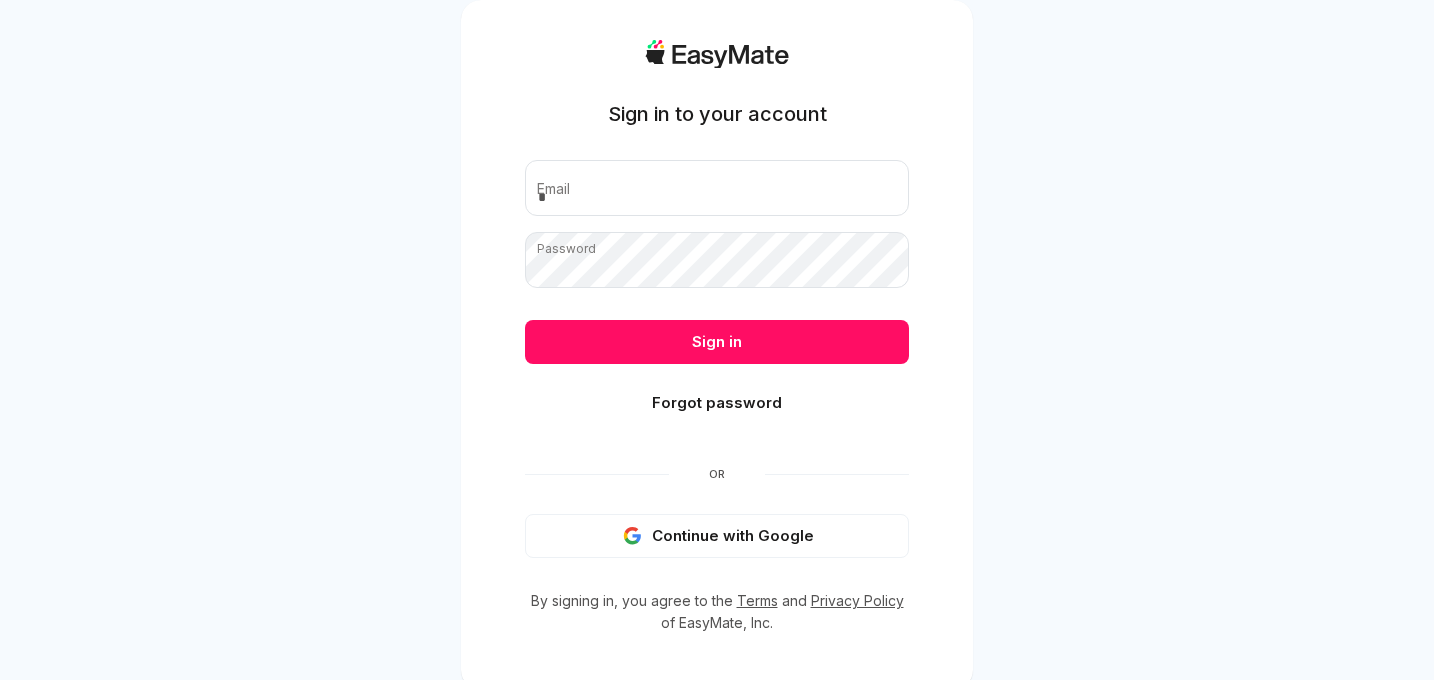 scroll, scrollTop: 0, scrollLeft: 0, axis: both 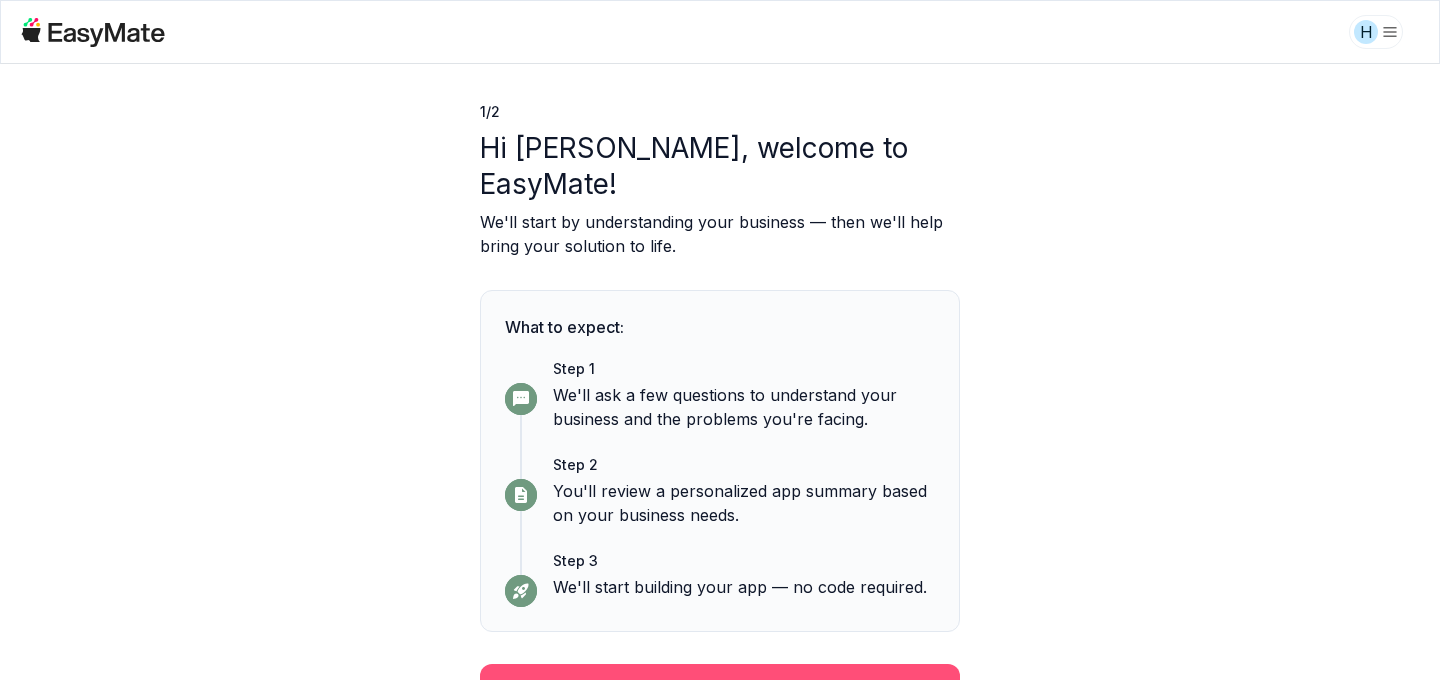 click on "Continue" at bounding box center [720, 690] 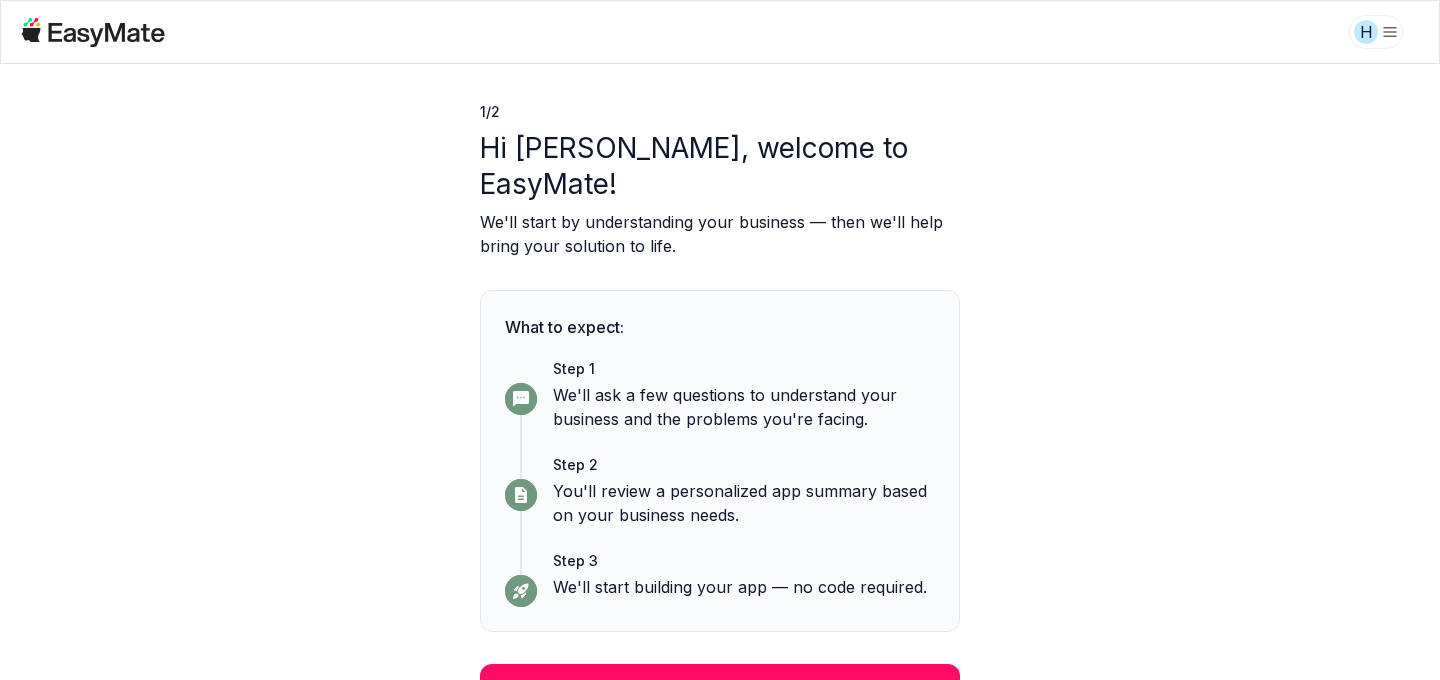 scroll, scrollTop: 10, scrollLeft: 0, axis: vertical 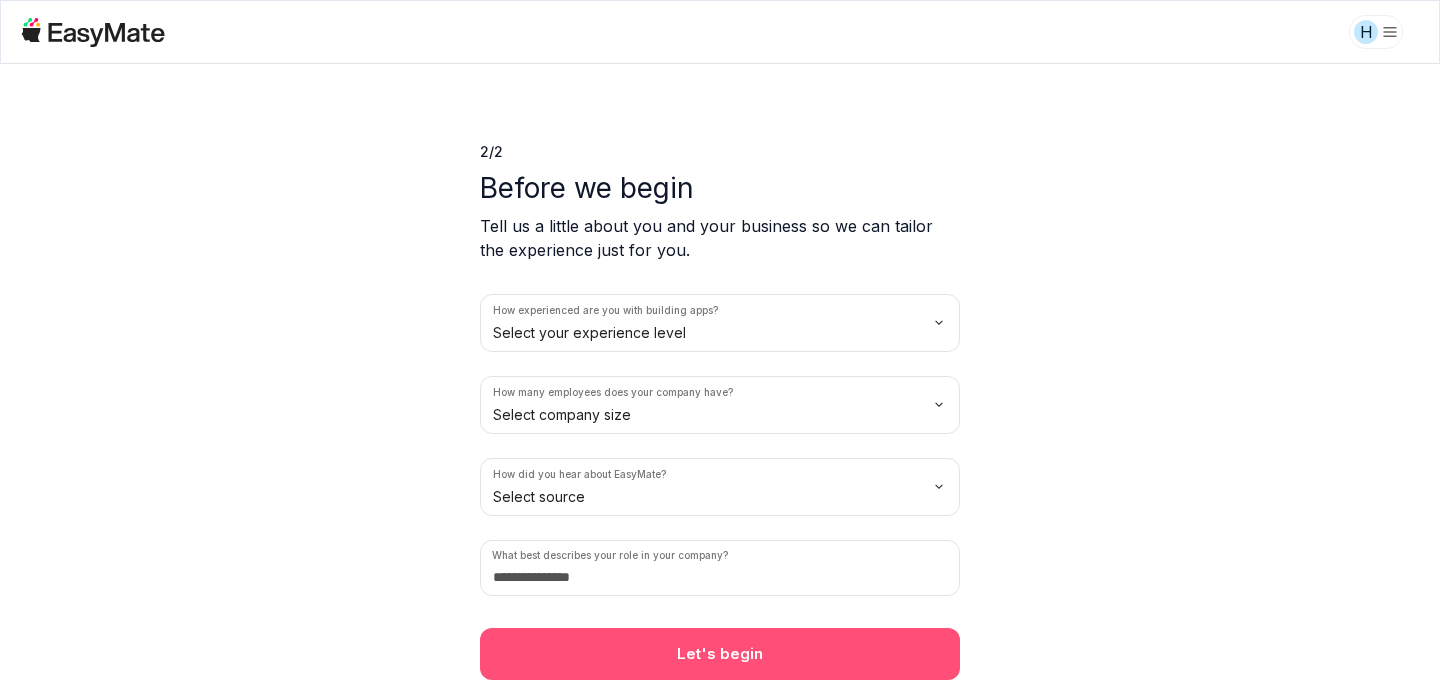 click on "Let's begin" at bounding box center [720, 654] 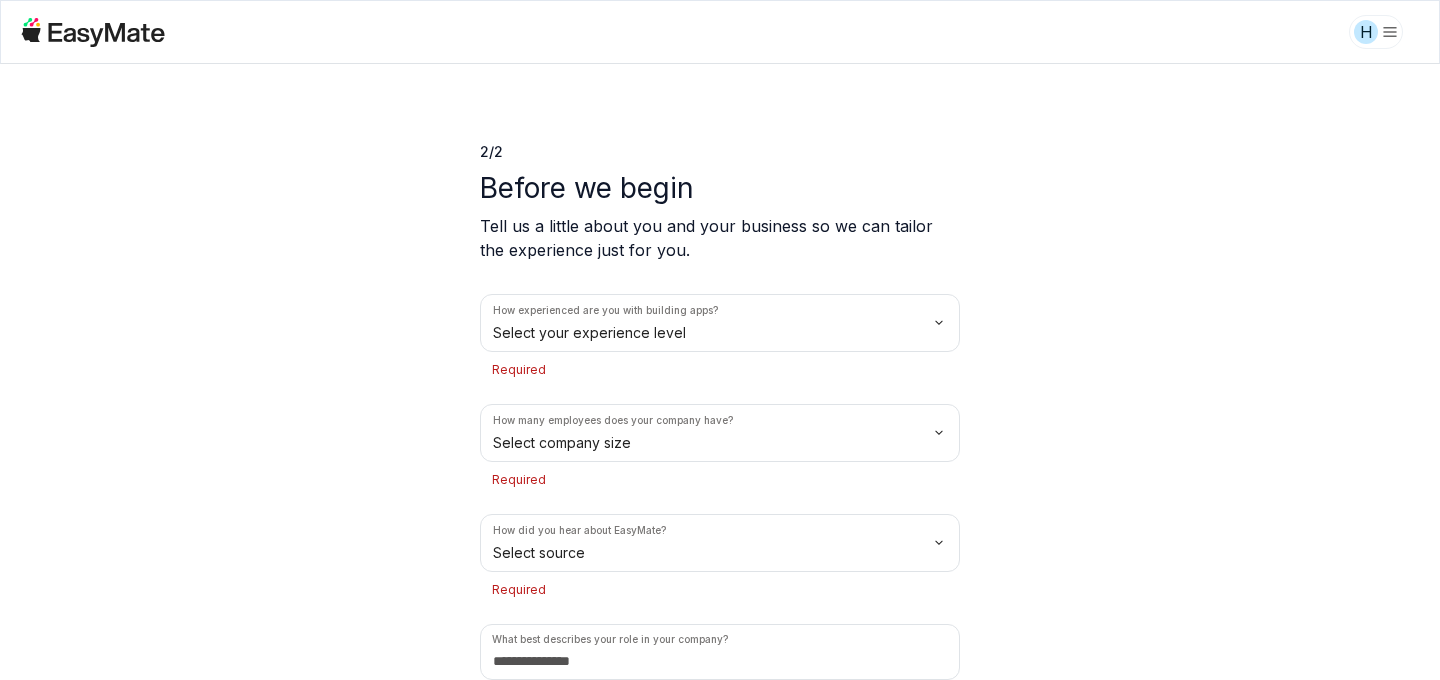 click on "H 2 / 2 Before we begin Tell us a little about you and your business so we can tailor the experience just for you. How experienced are you with building apps? Select your experience level Required How many employees does your company have? Select company size Required How did you hear about EasyMate? Select source Required What best describes your role in your company? Please describe your role Let's begin" at bounding box center [720, 340] 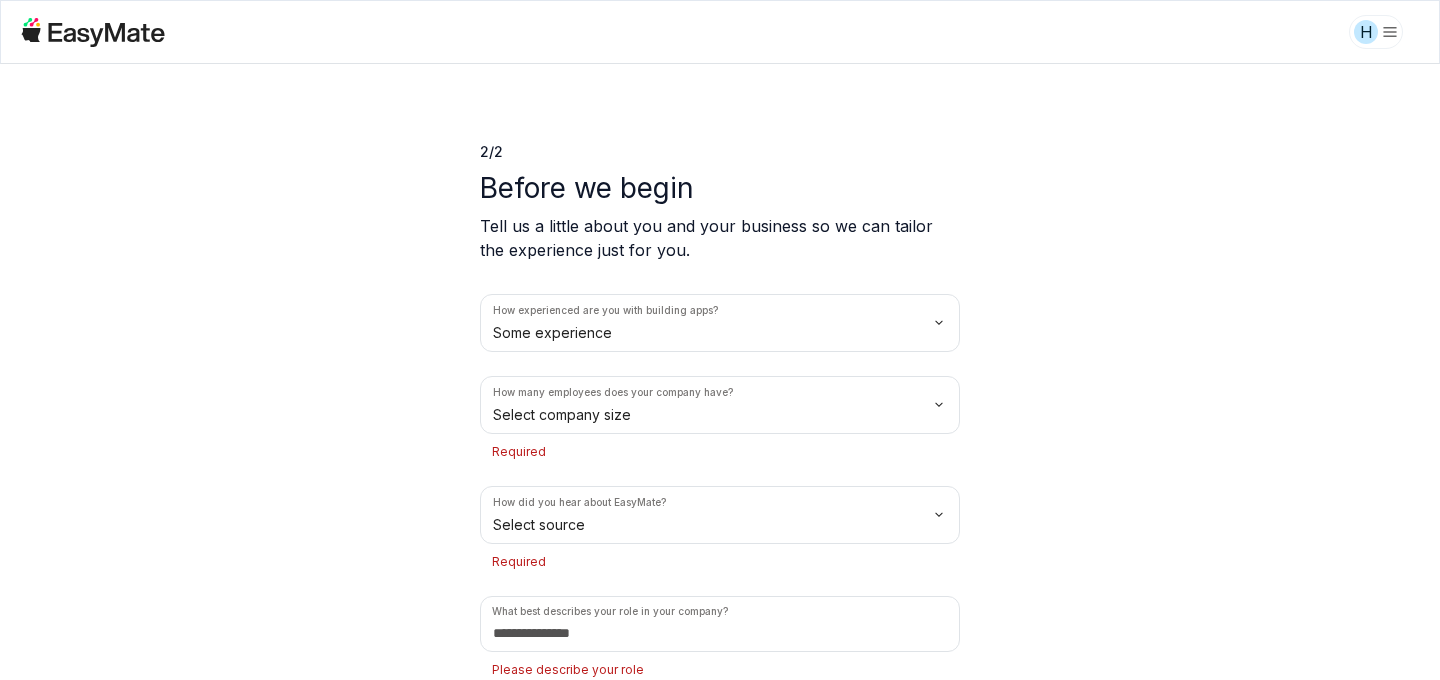 click on "H 2 / 2 Before we begin Tell us a little about you and your business so we can tailor the experience just for you. How experienced are you with building apps? Some experience How many employees does your company have? Select company size Required How did you hear about EasyMate? Select source Required What best describes your role in your company? Please describe your role Let's begin" at bounding box center (720, 340) 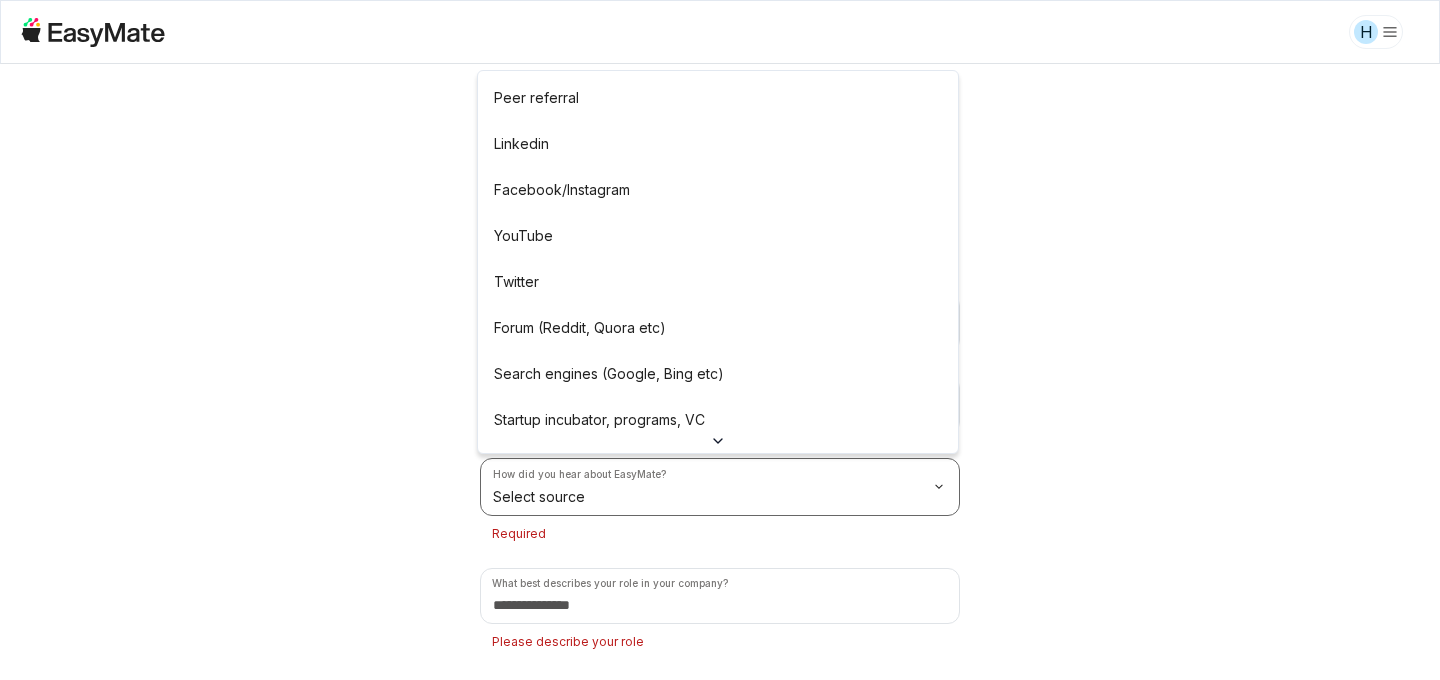 click on "H 2 / 2 Before we begin Tell us a little about you and your business so we can tailor the experience just for you. How experienced are you with building apps? Some experience How many employees does your company have? Solo How did you hear about EasyMate? Select source Required What best describes your role in your company? Please describe your role Let's begin
Peer referral Linkedin Facebook/Instagram YouTube Twitter Forum (Reddit, Quora etc) Search engines (Google, Bing etc) Startup incubator, programs, VC Podcast Press or news outlet Other" at bounding box center (720, 340) 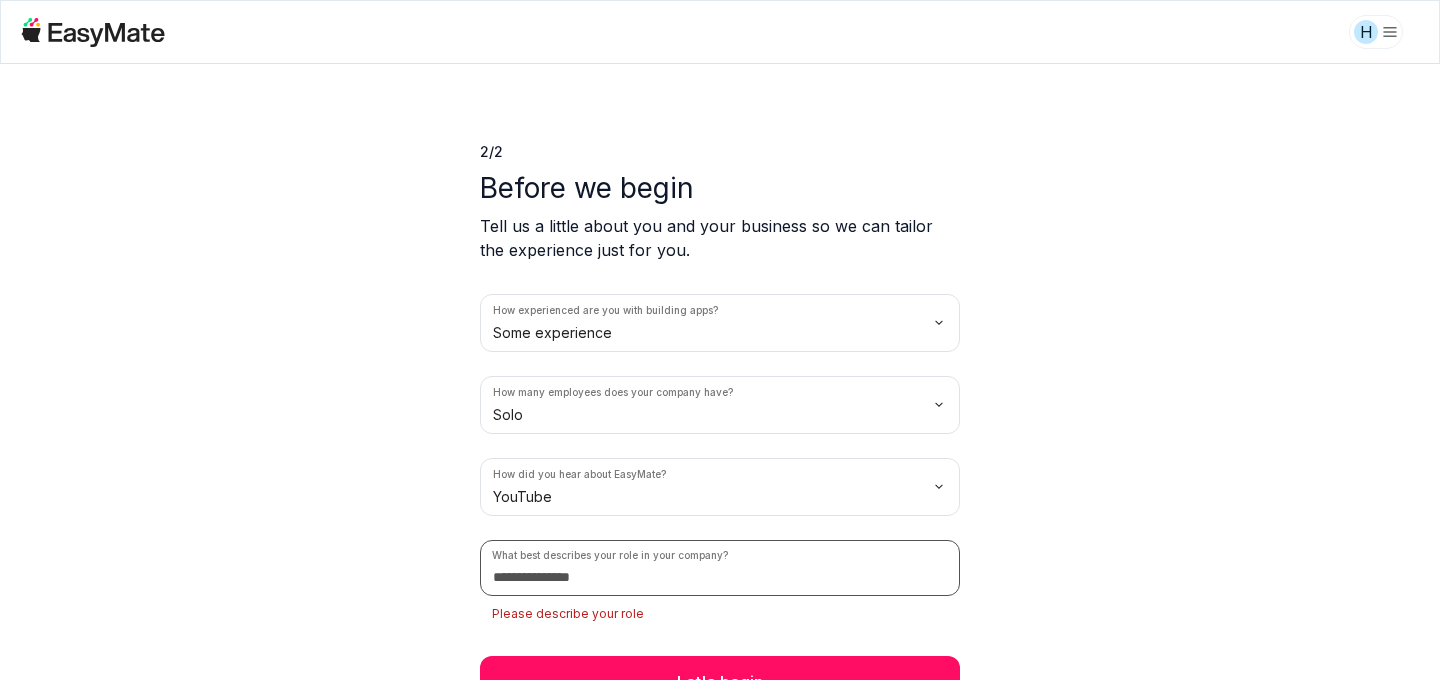 click at bounding box center (720, 568) 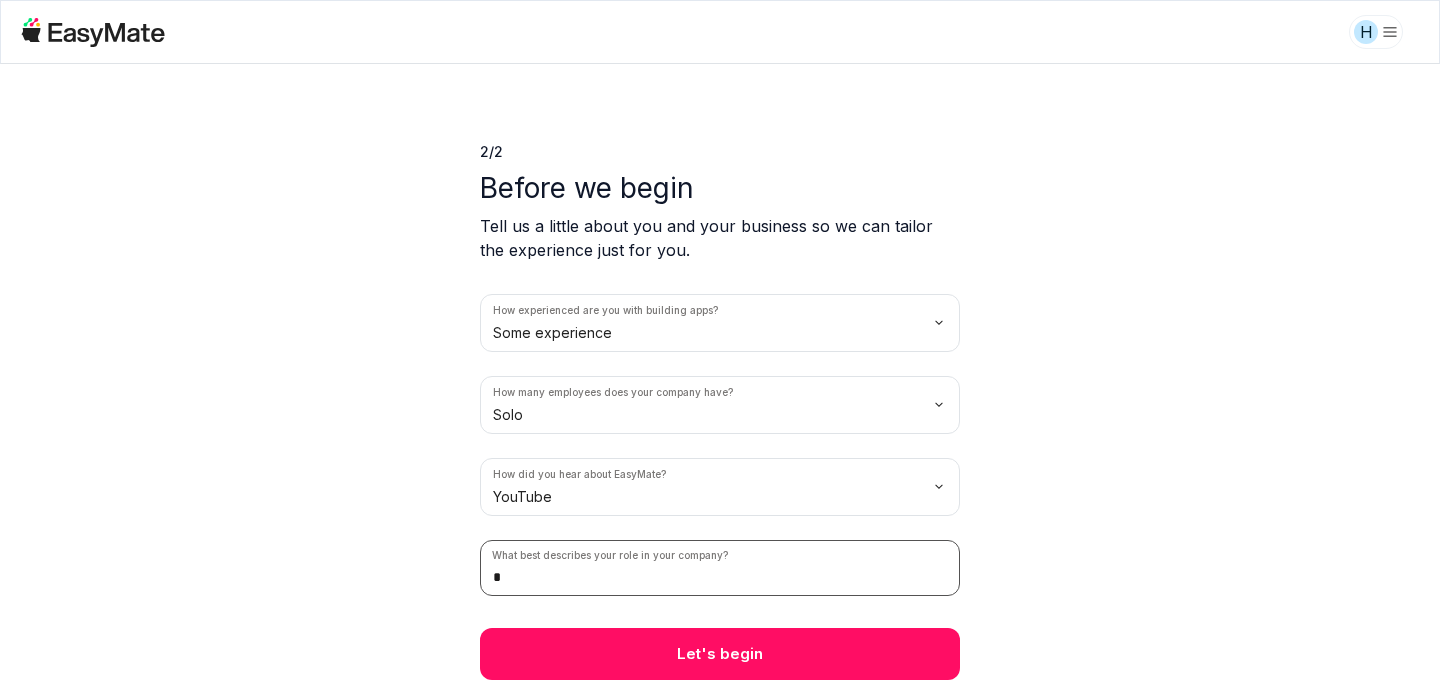scroll, scrollTop: 10, scrollLeft: 0, axis: vertical 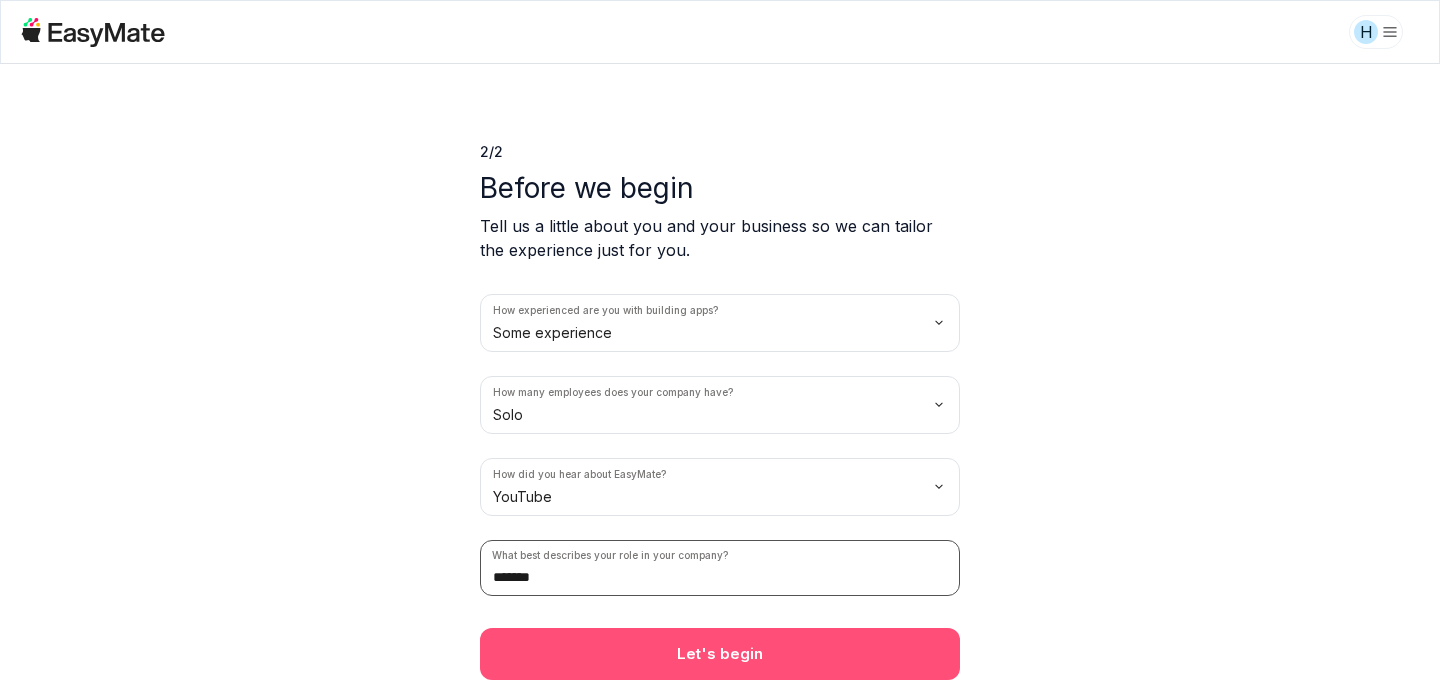 type on "*******" 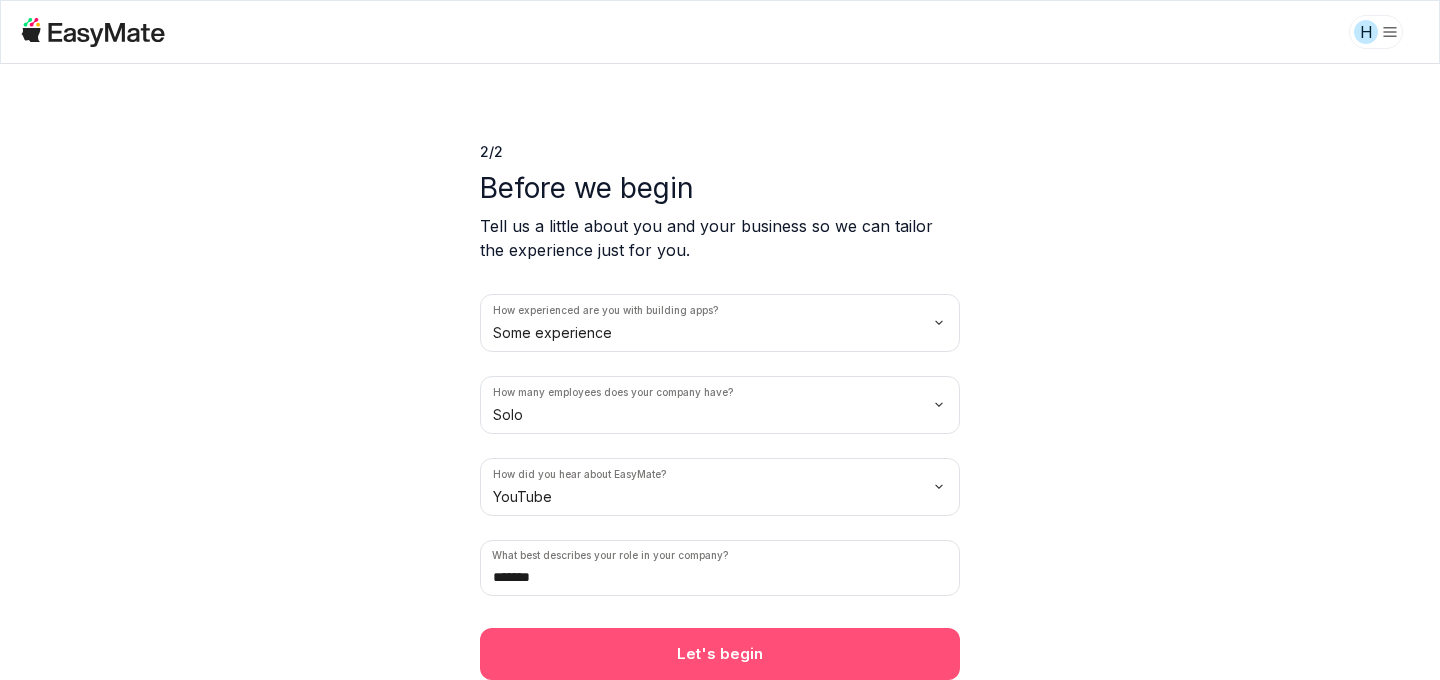 click on "Let's begin" at bounding box center (720, 654) 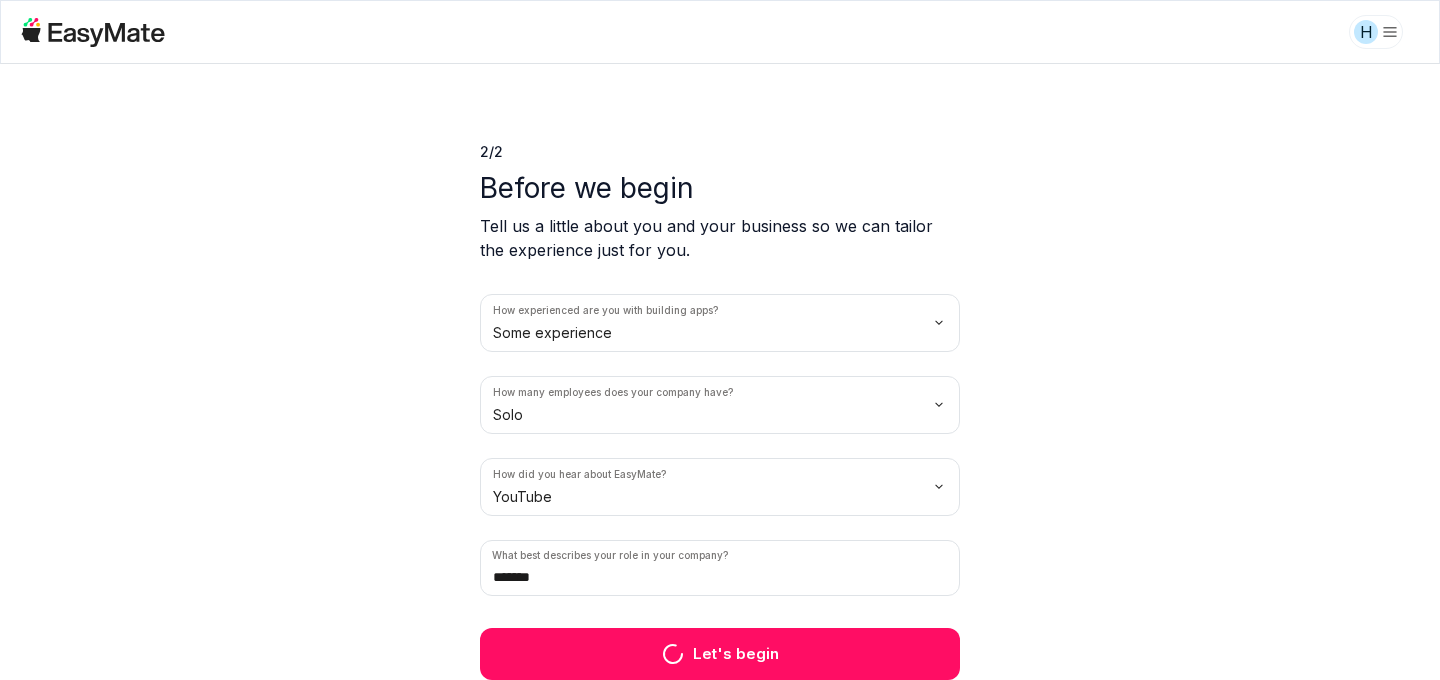 scroll, scrollTop: 0, scrollLeft: 0, axis: both 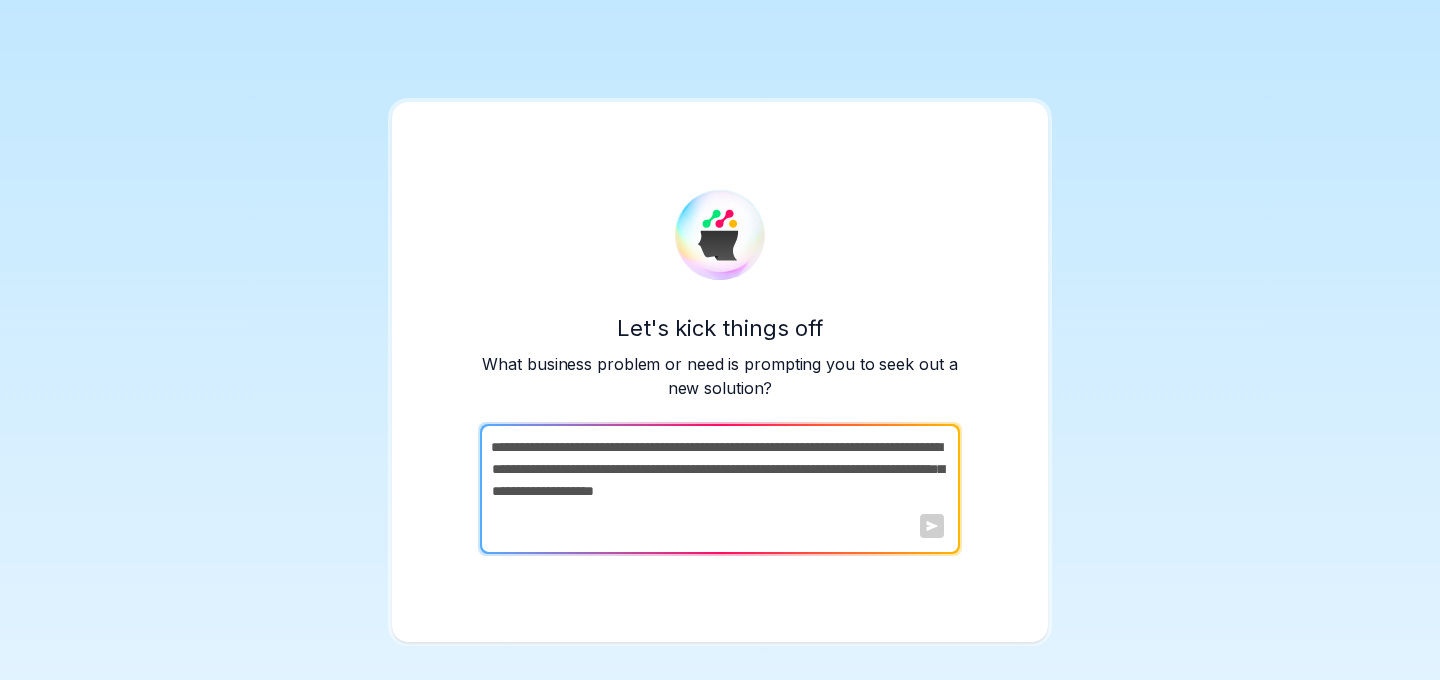 click at bounding box center (718, 489) 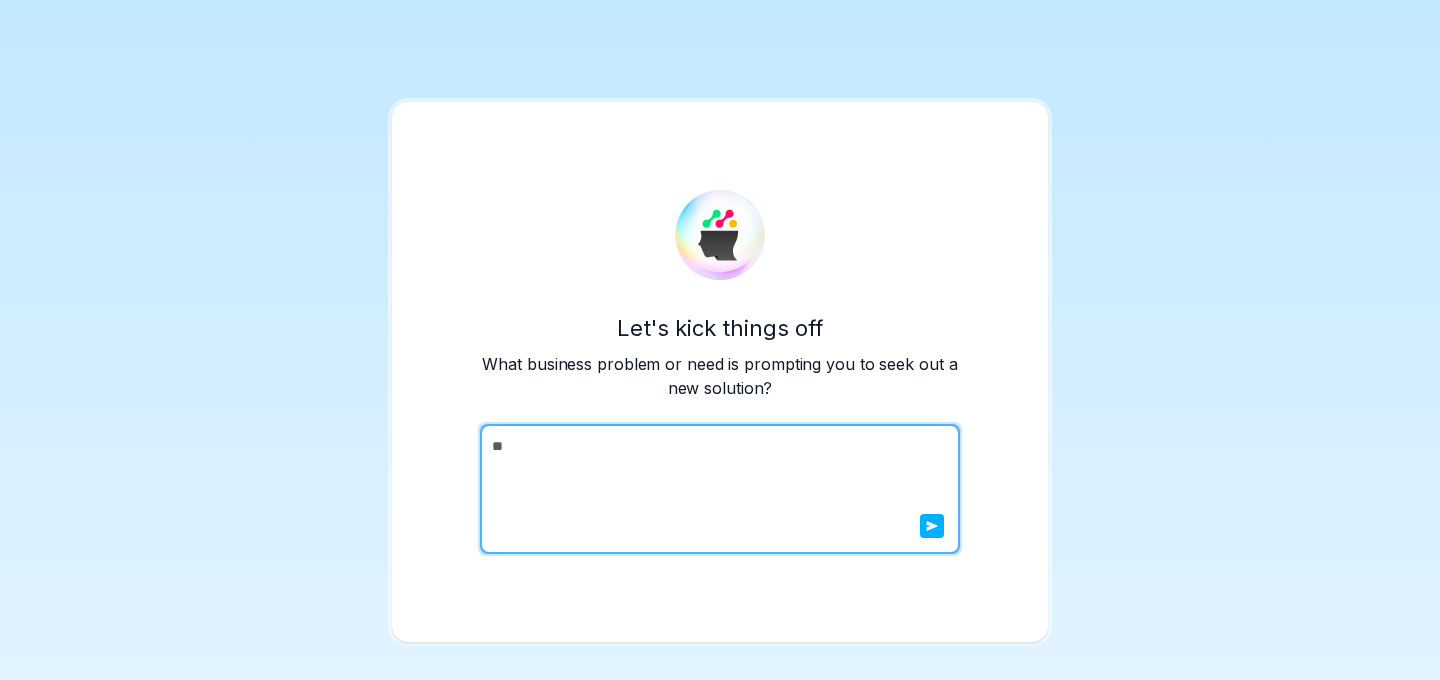 type on "*" 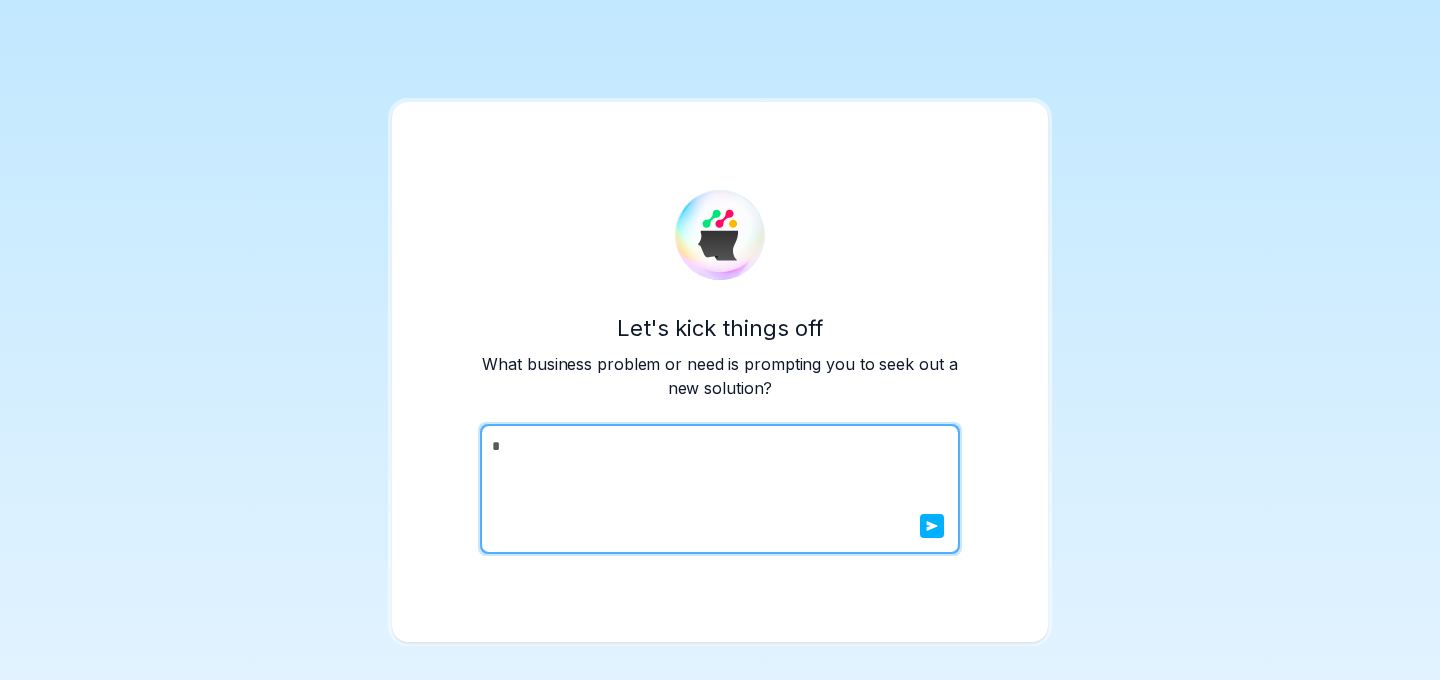 type 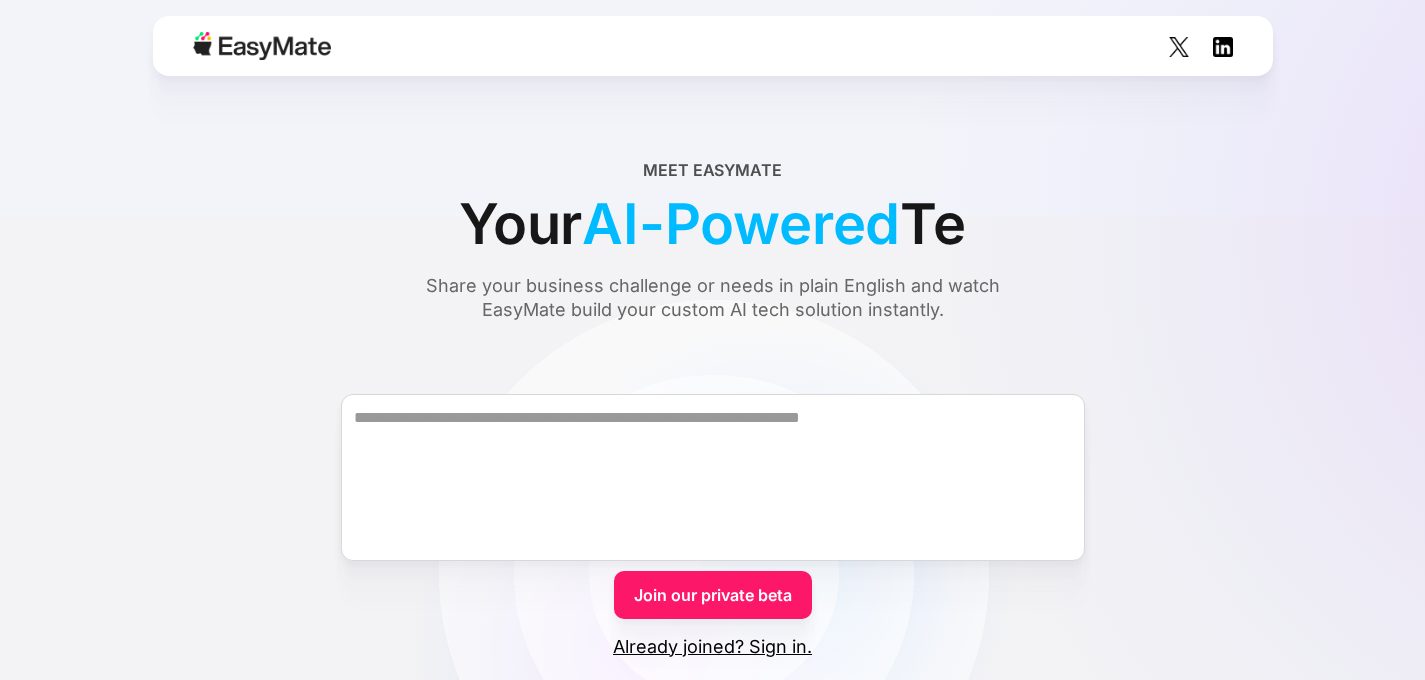 scroll, scrollTop: 0, scrollLeft: 0, axis: both 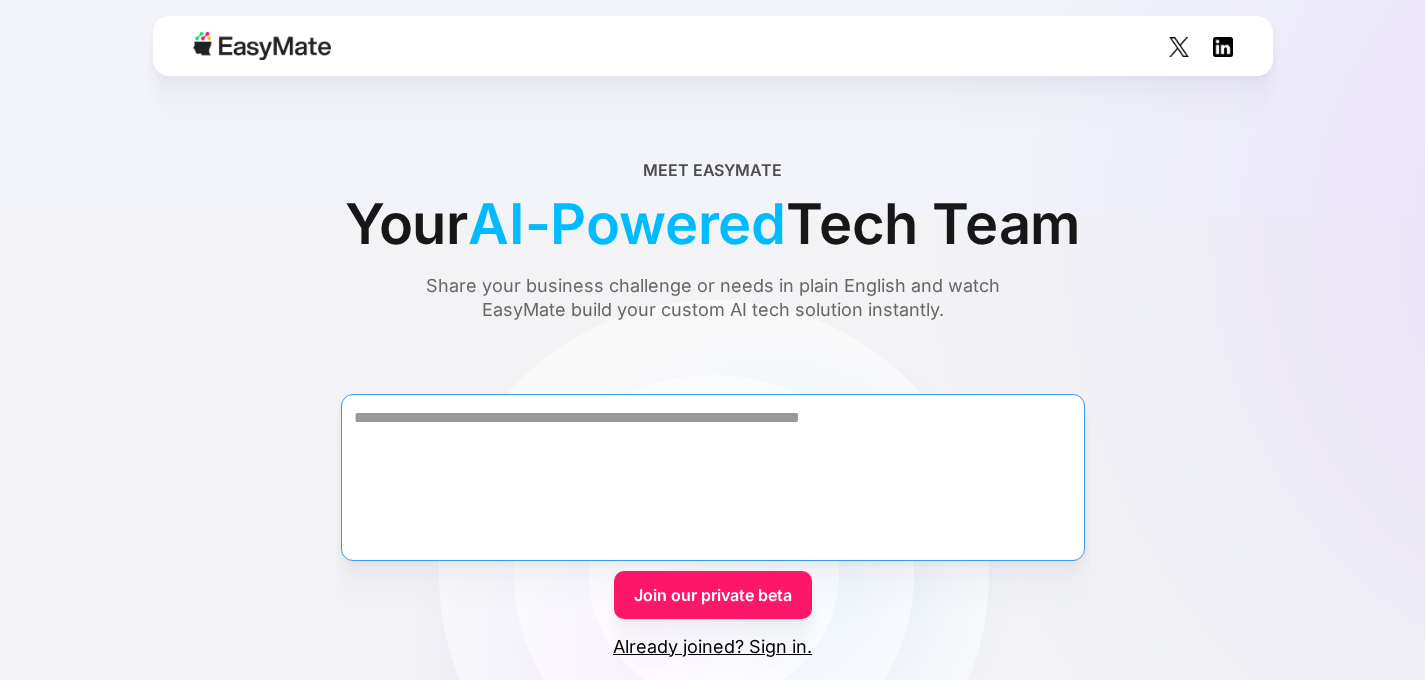 click at bounding box center (713, 477) 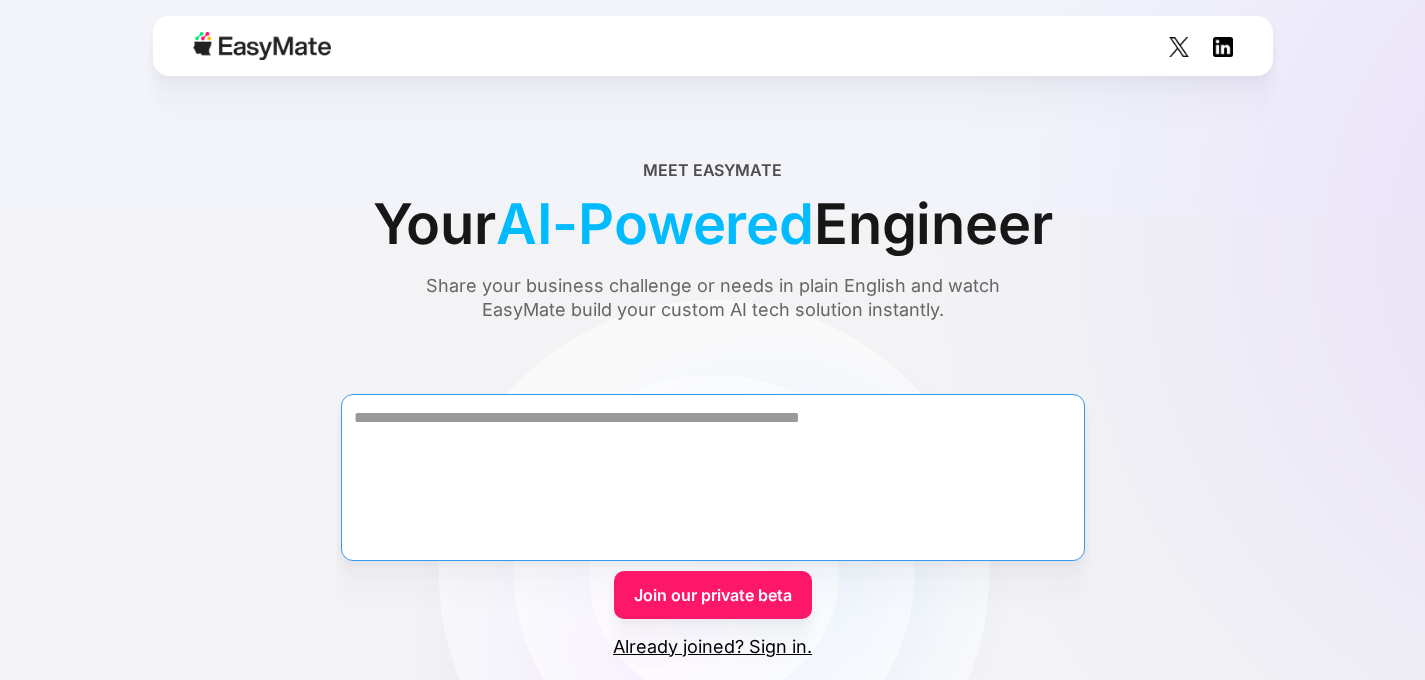click at bounding box center (713, 477) 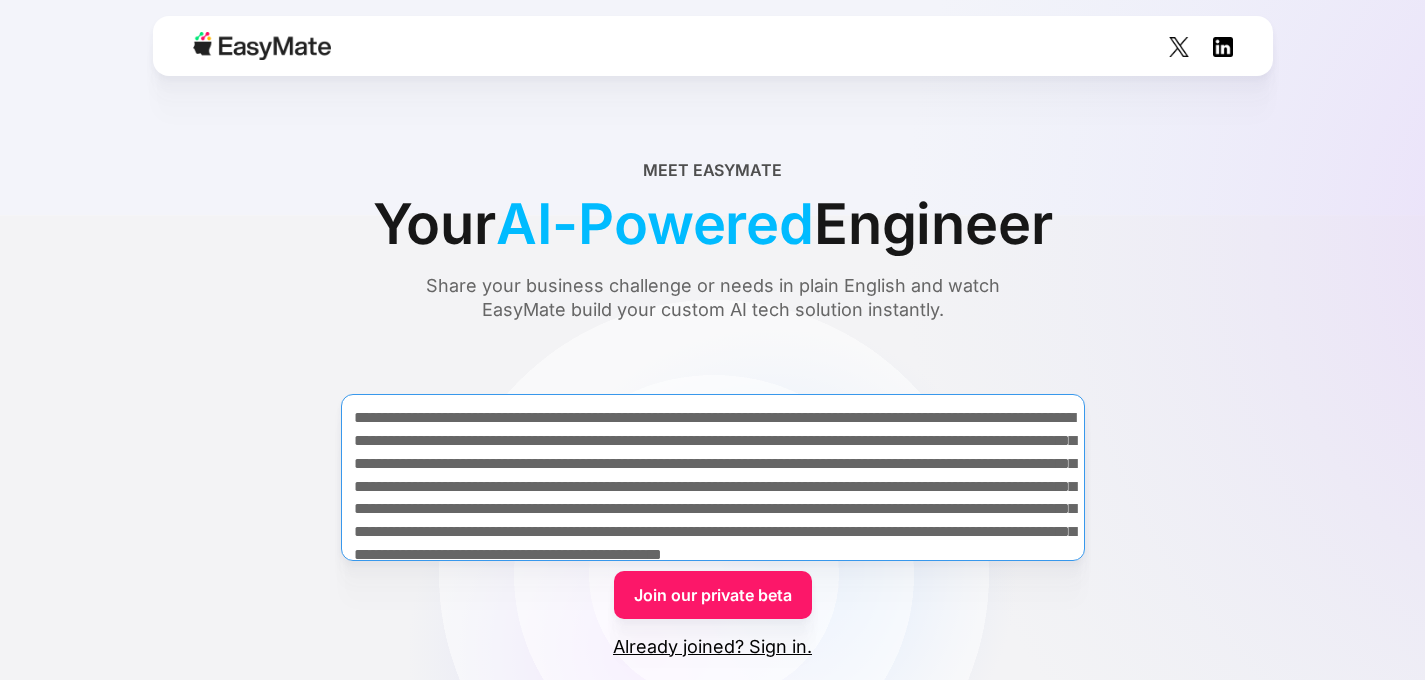 scroll, scrollTop: 74, scrollLeft: 0, axis: vertical 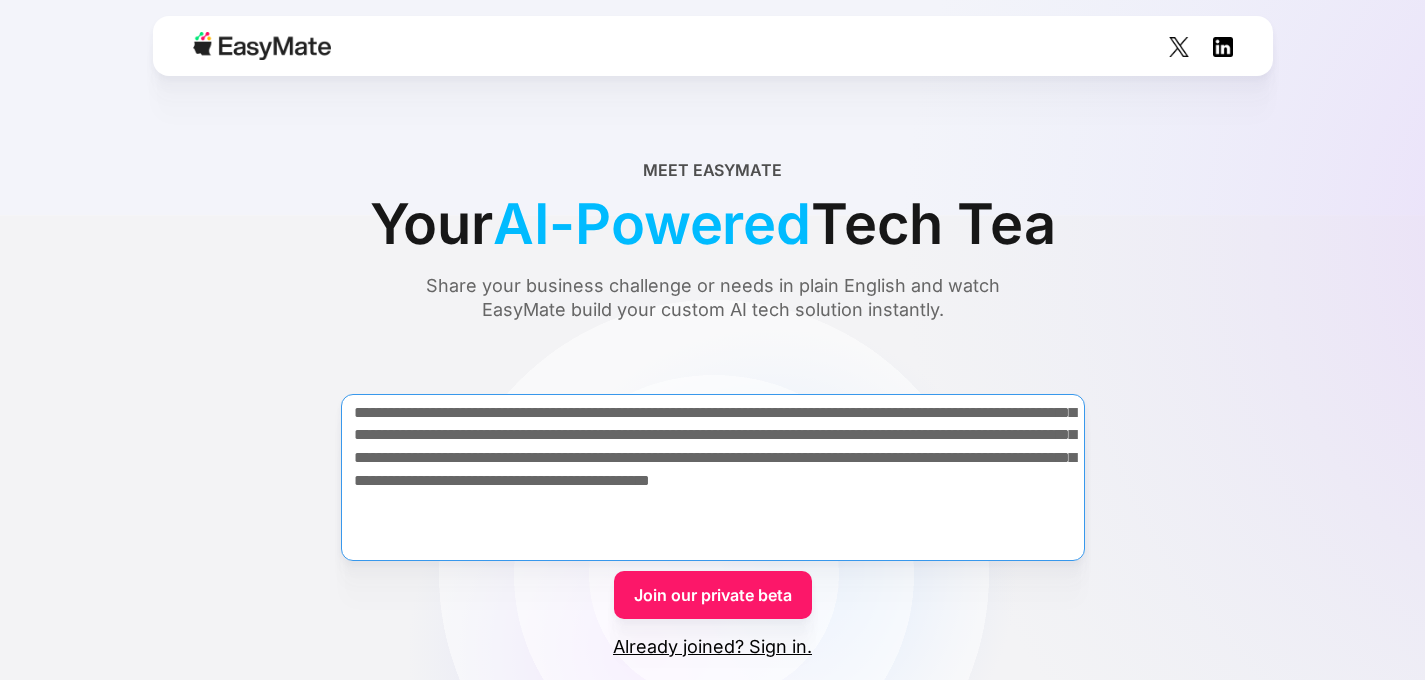 type on "**********" 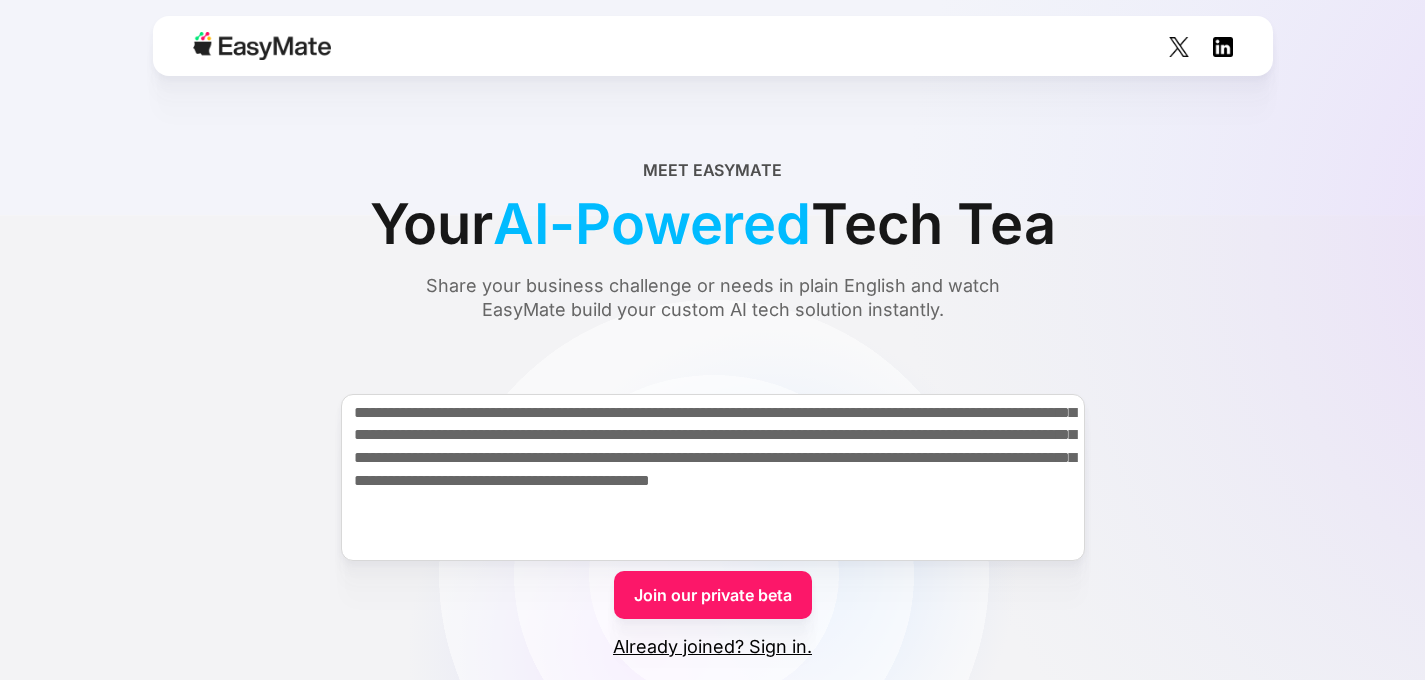 click on "Join our private beta" at bounding box center (713, 595) 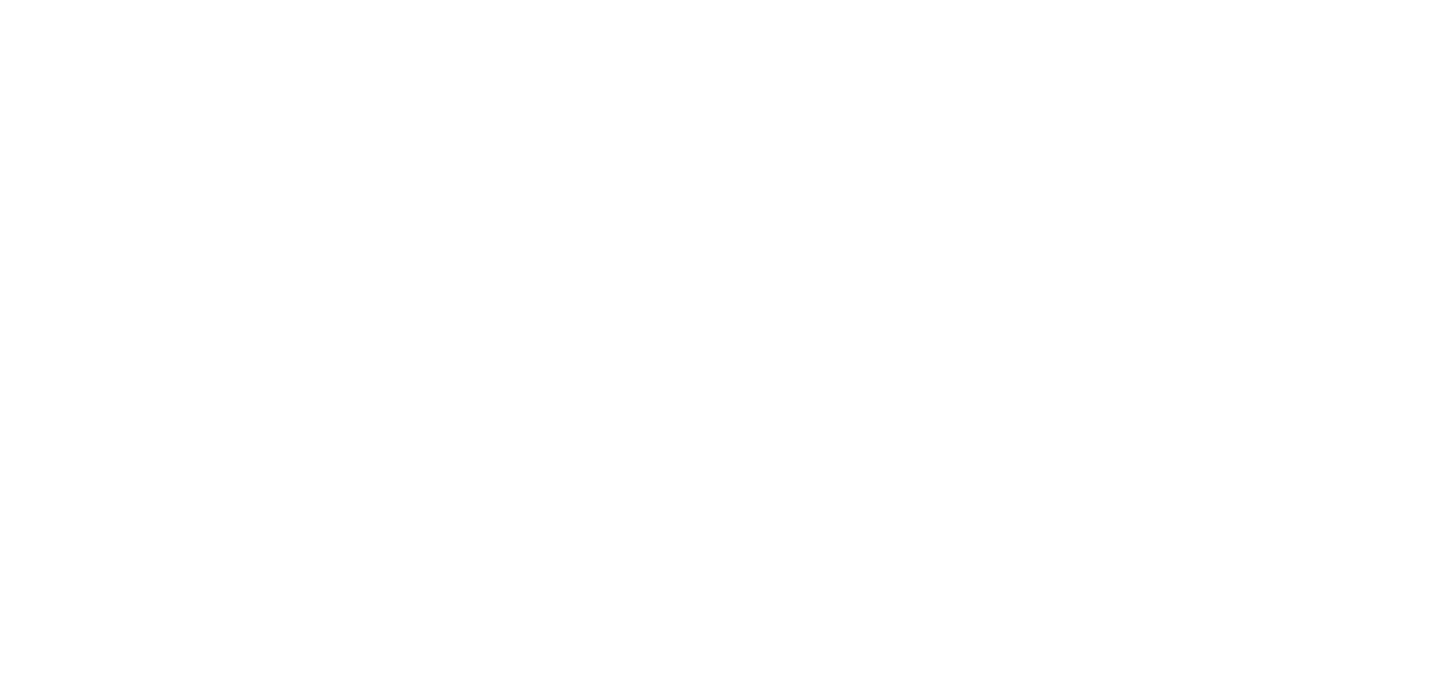 scroll, scrollTop: 0, scrollLeft: 0, axis: both 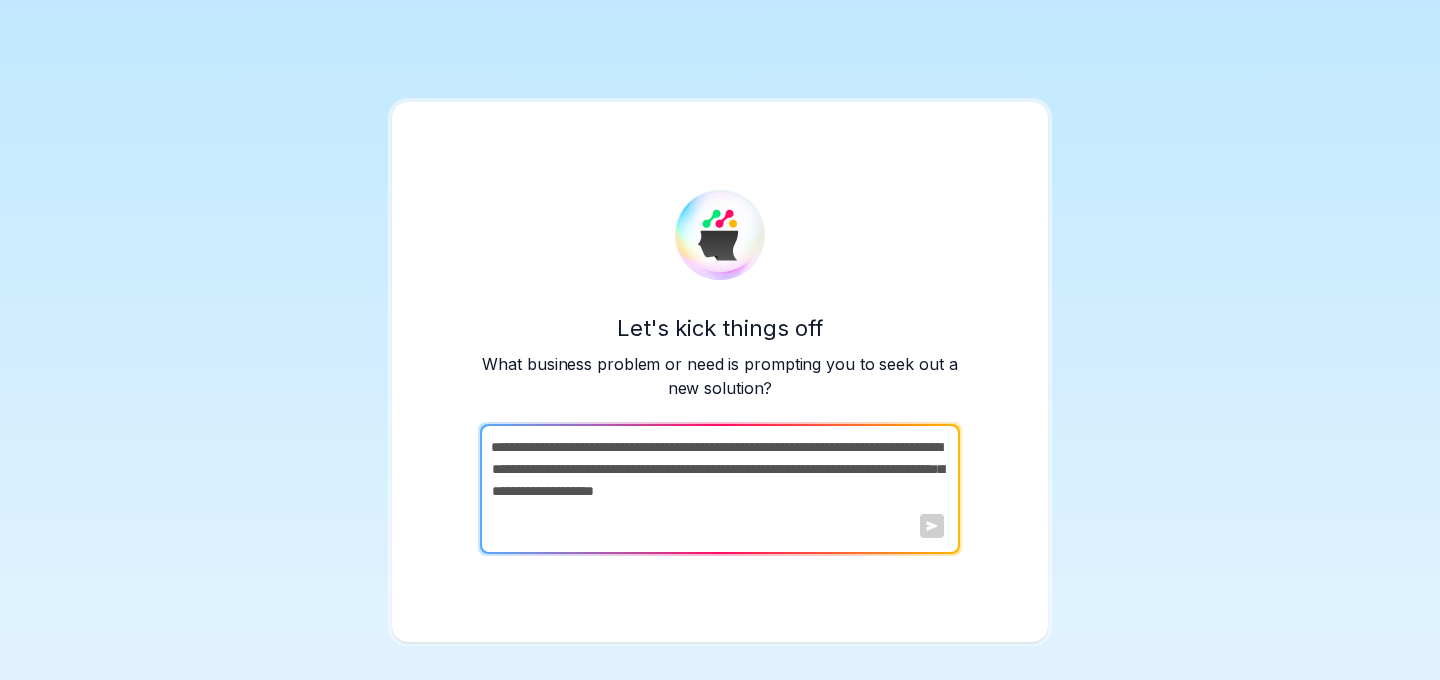 click at bounding box center (718, 489) 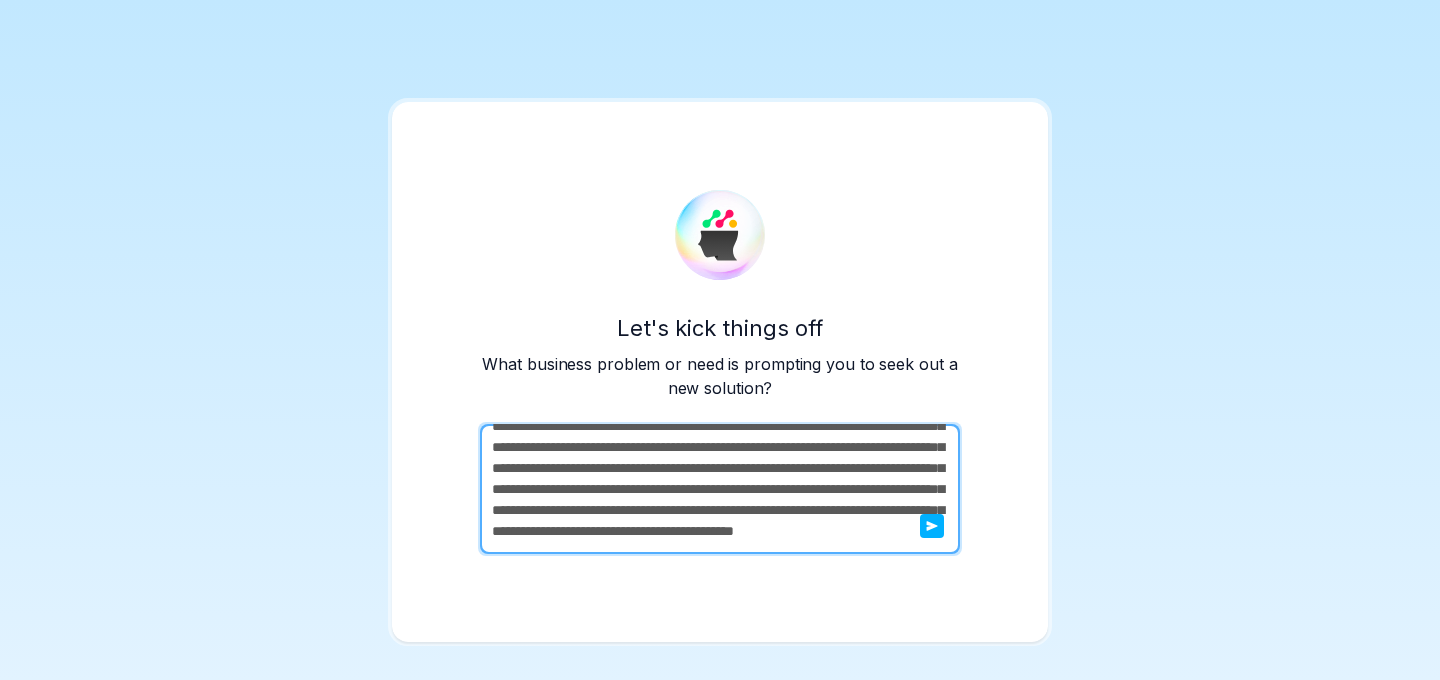 scroll, scrollTop: 104, scrollLeft: 0, axis: vertical 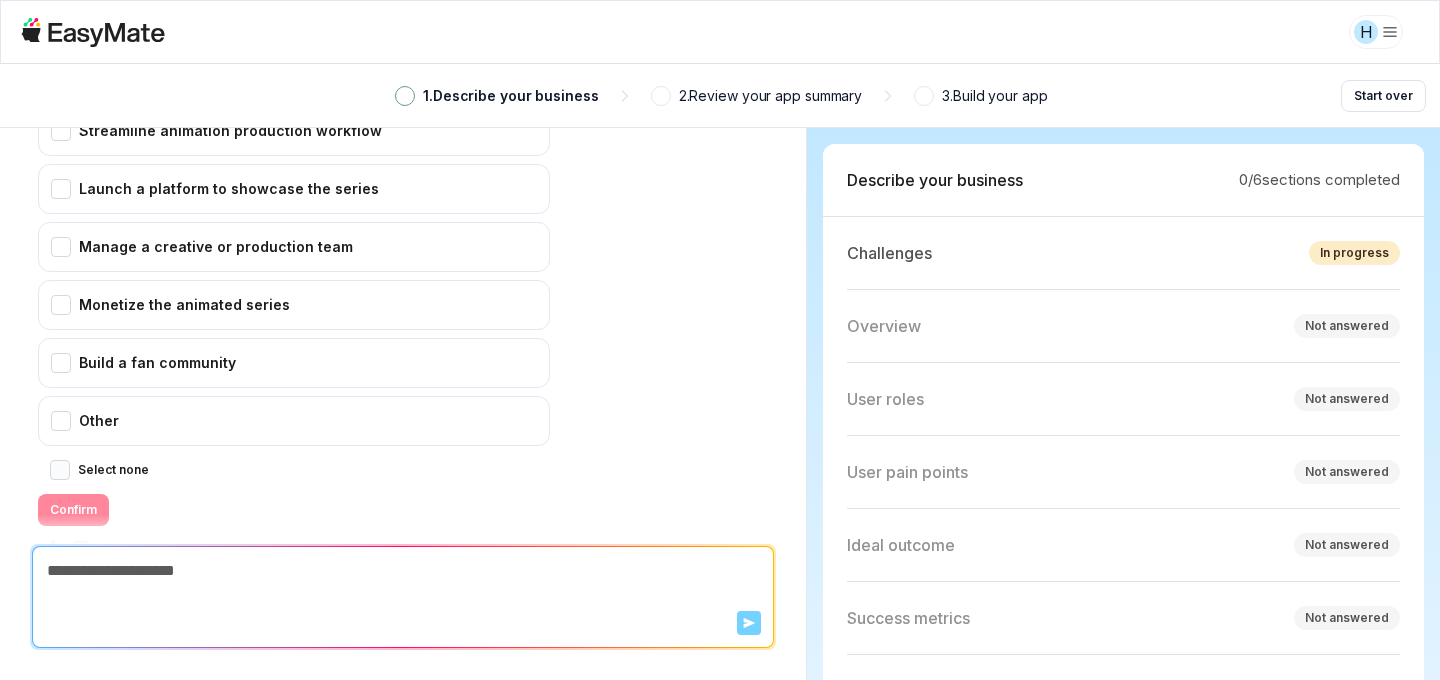 click on "Select none" at bounding box center (60, 470) 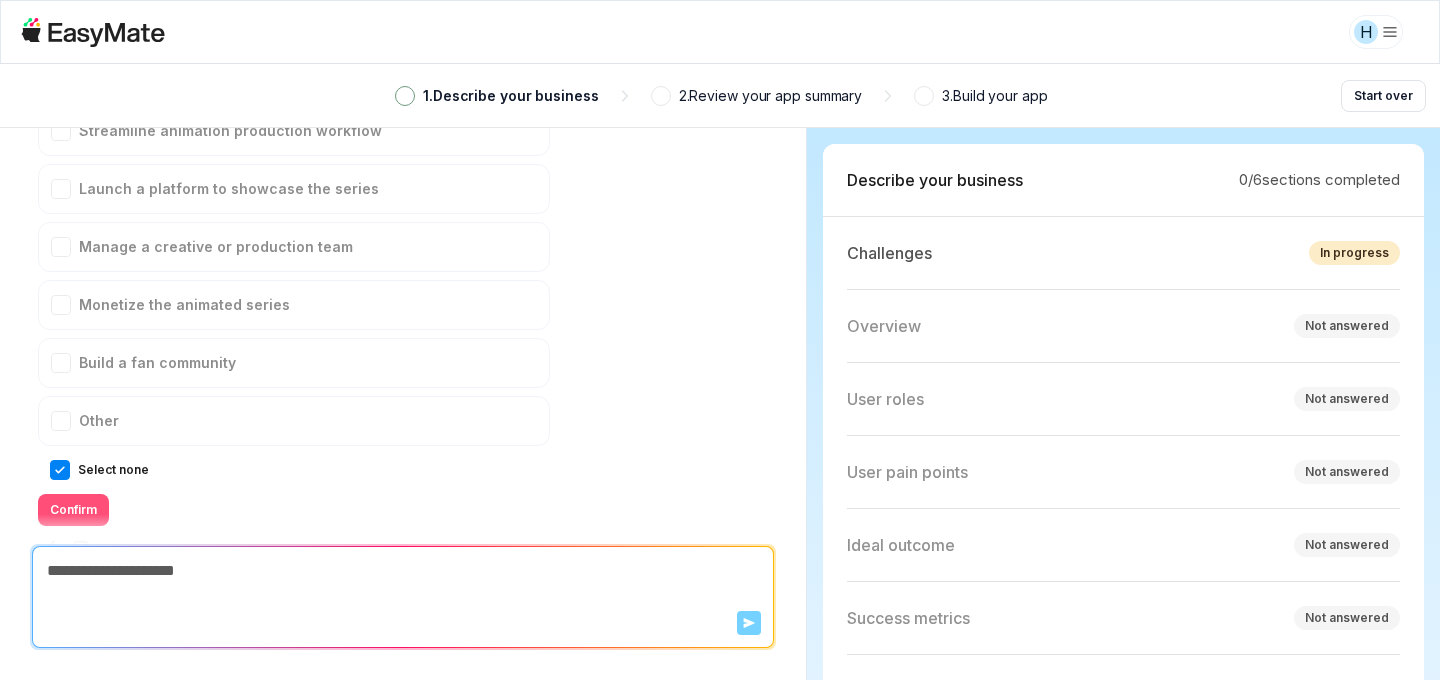 click on "Confirm" at bounding box center [73, 510] 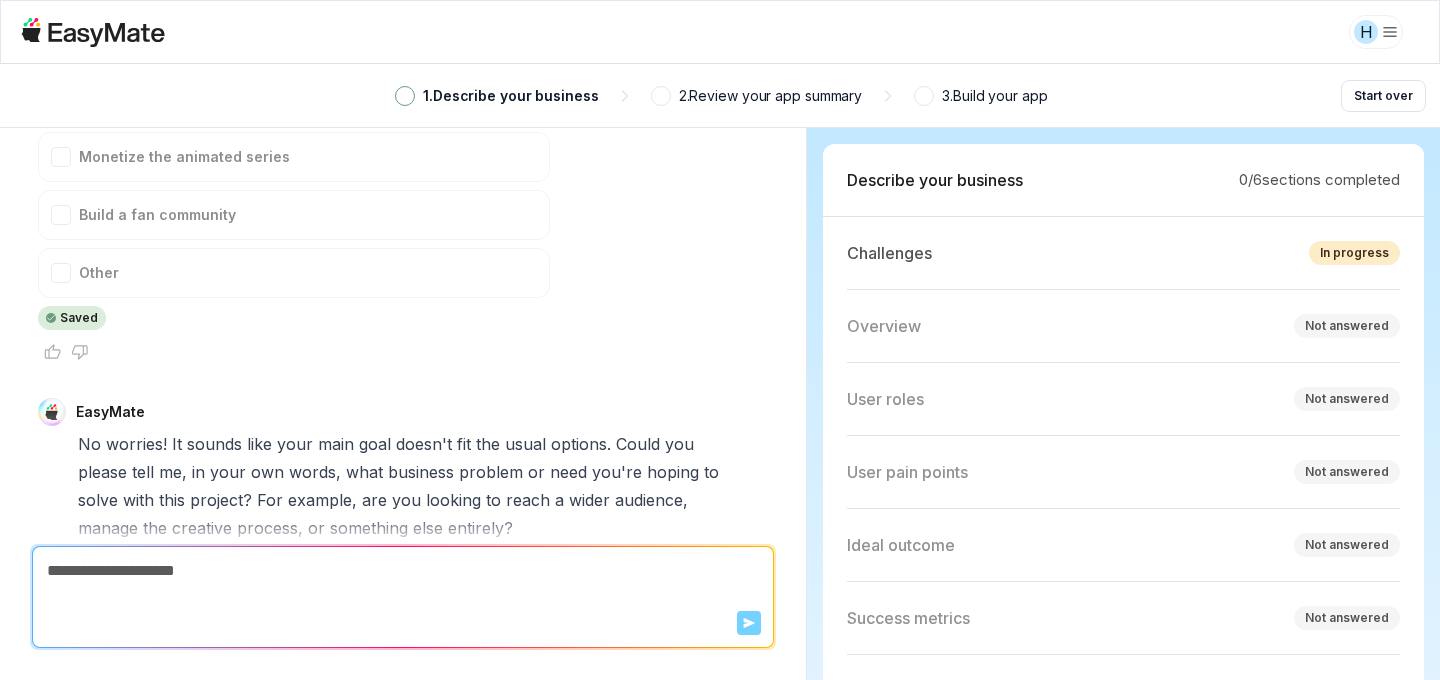 scroll, scrollTop: 918, scrollLeft: 0, axis: vertical 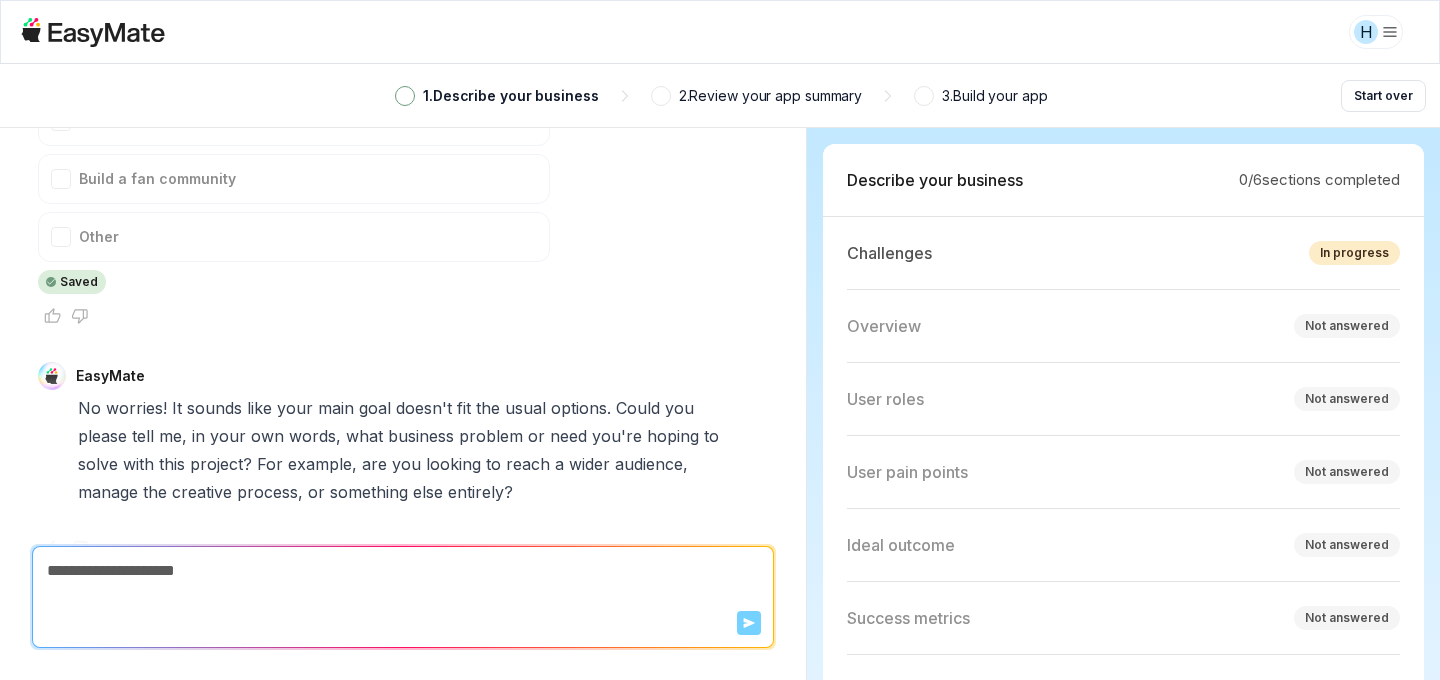 click on "what" at bounding box center (364, 436) 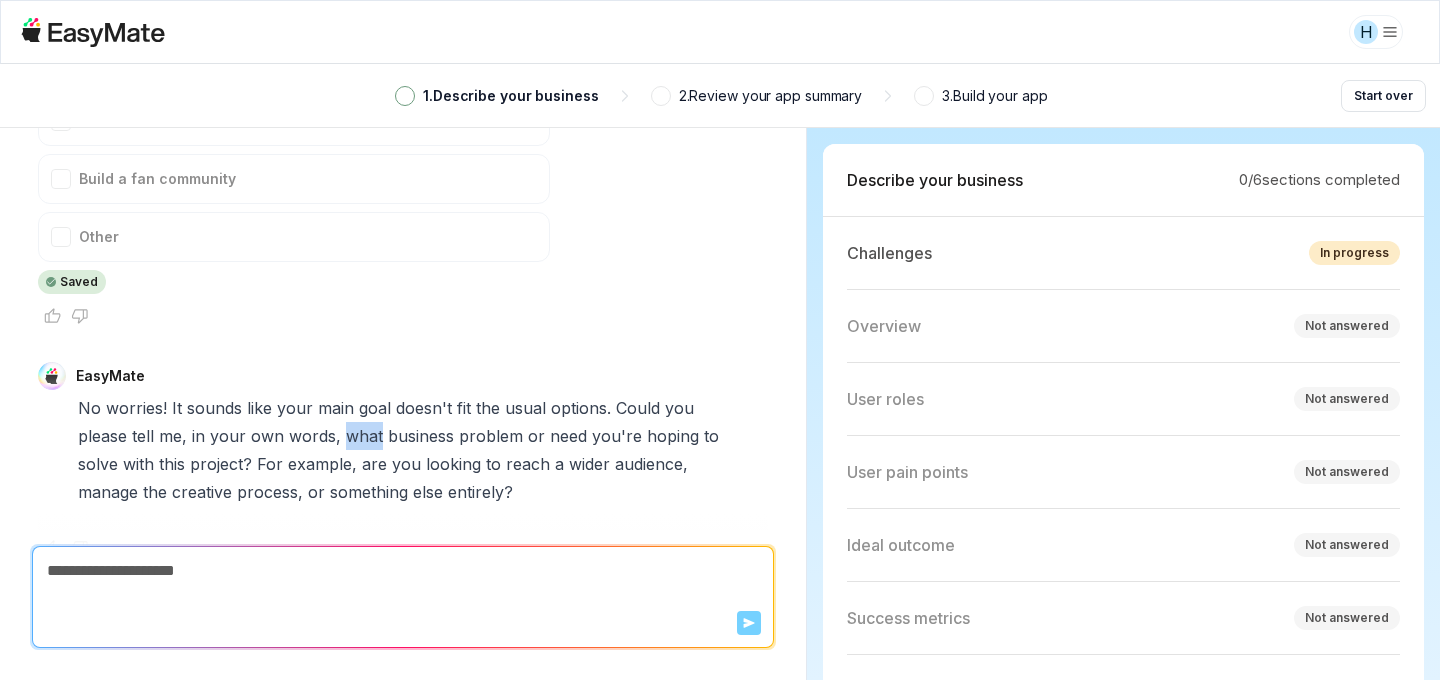 click on "what" at bounding box center [364, 436] 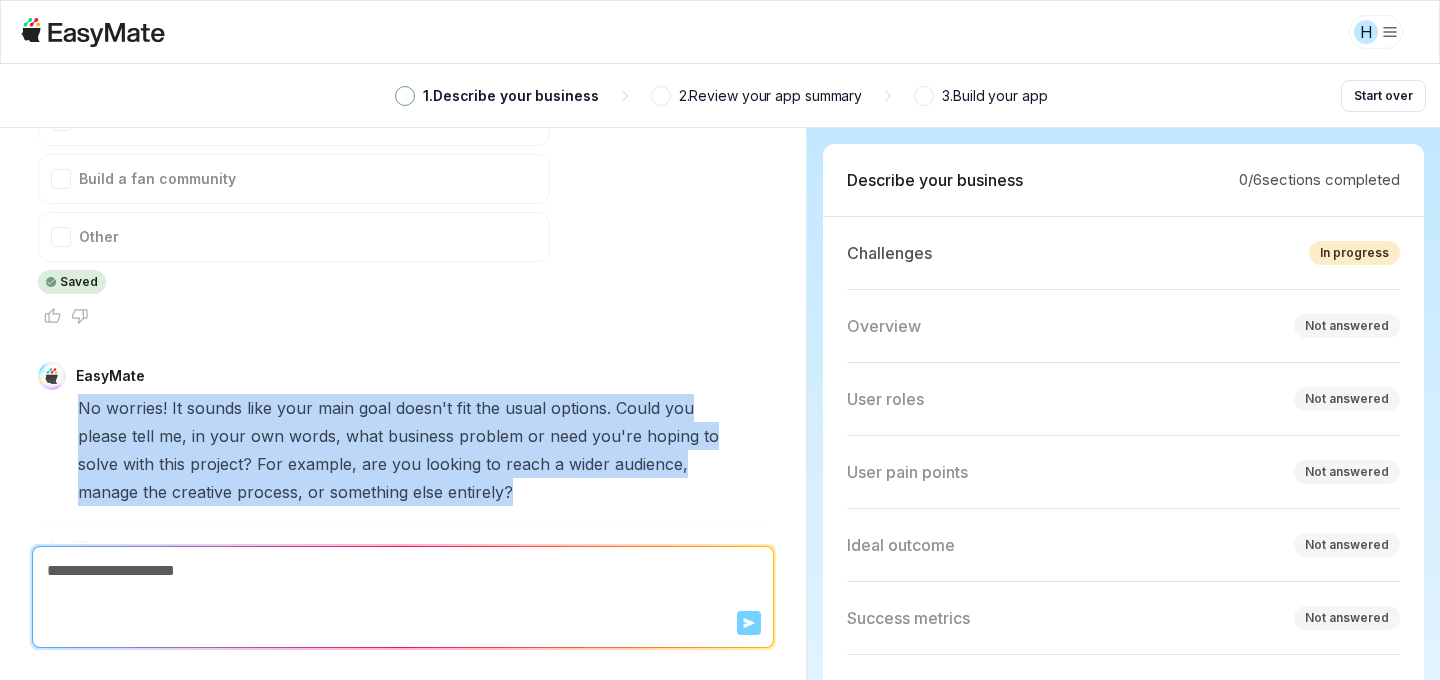 click on "what" at bounding box center [364, 436] 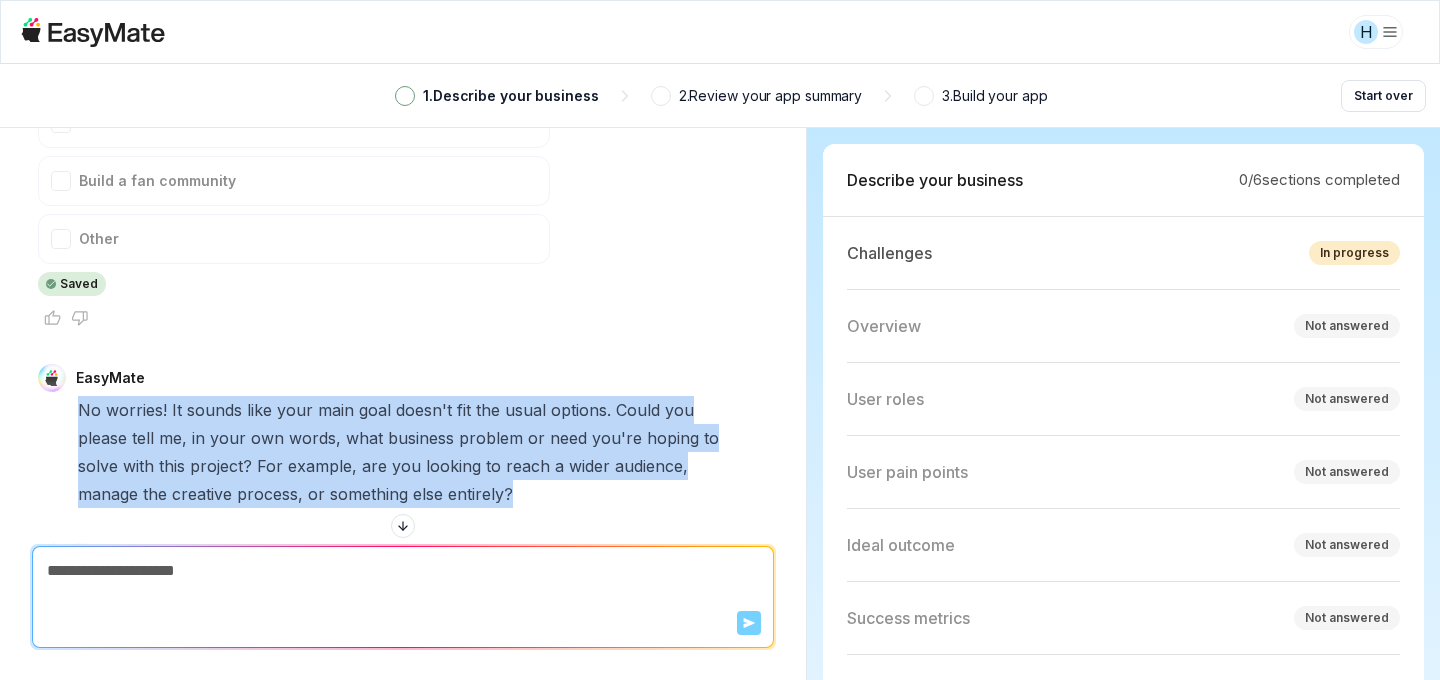 scroll, scrollTop: 918, scrollLeft: 0, axis: vertical 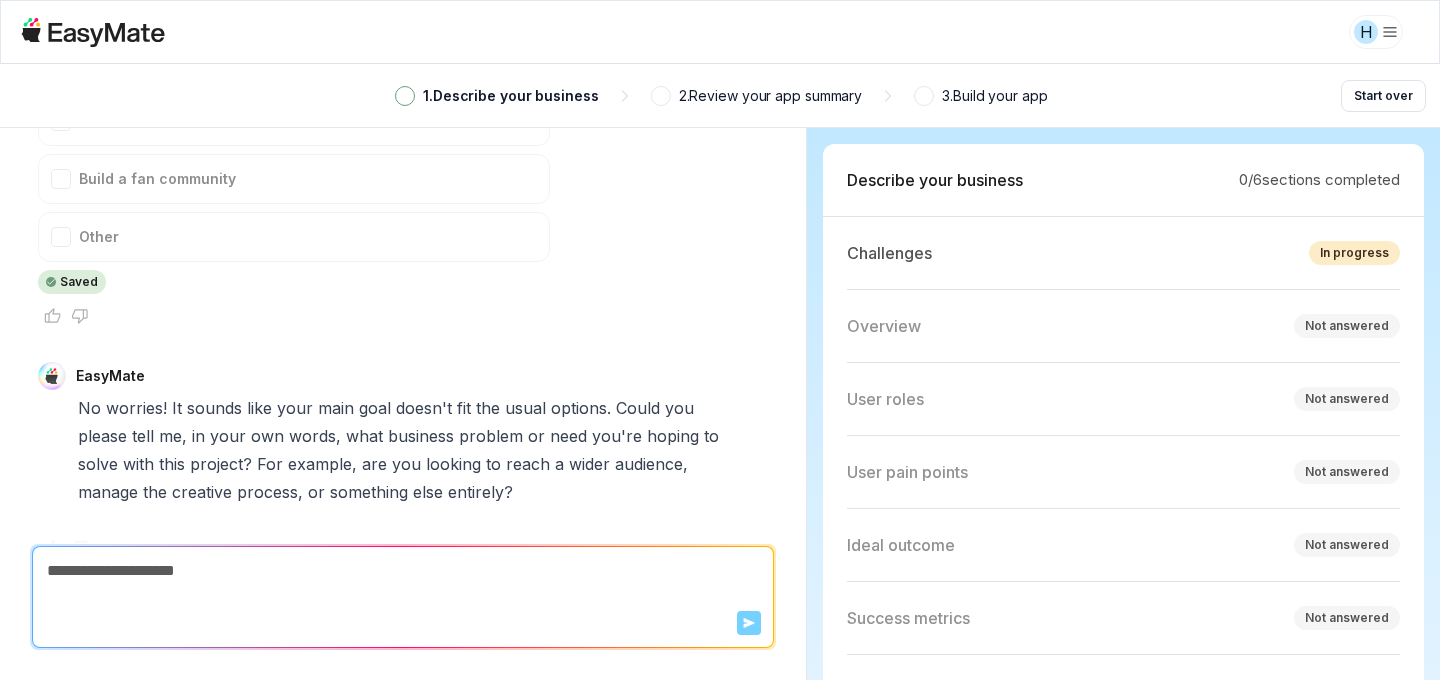 click at bounding box center [403, 571] 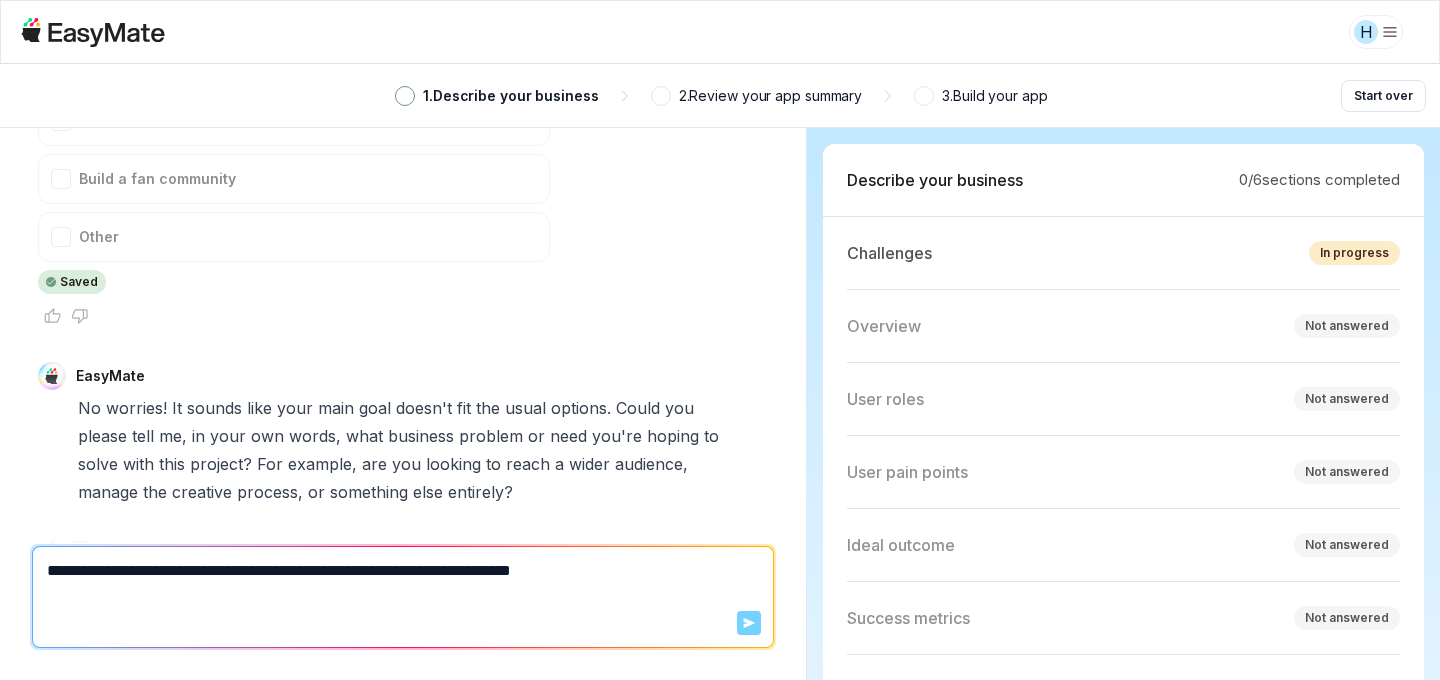 scroll, scrollTop: 77, scrollLeft: 0, axis: vertical 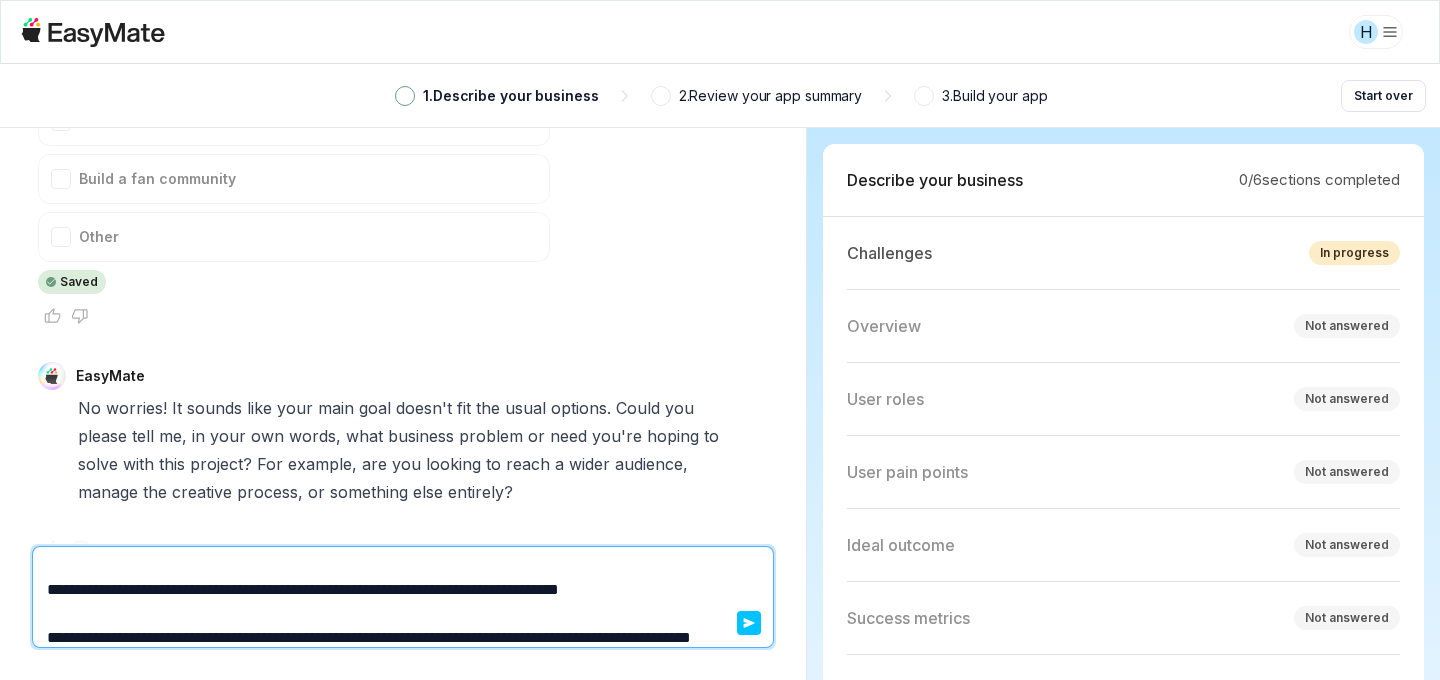 click on "**********" at bounding box center (403, 597) 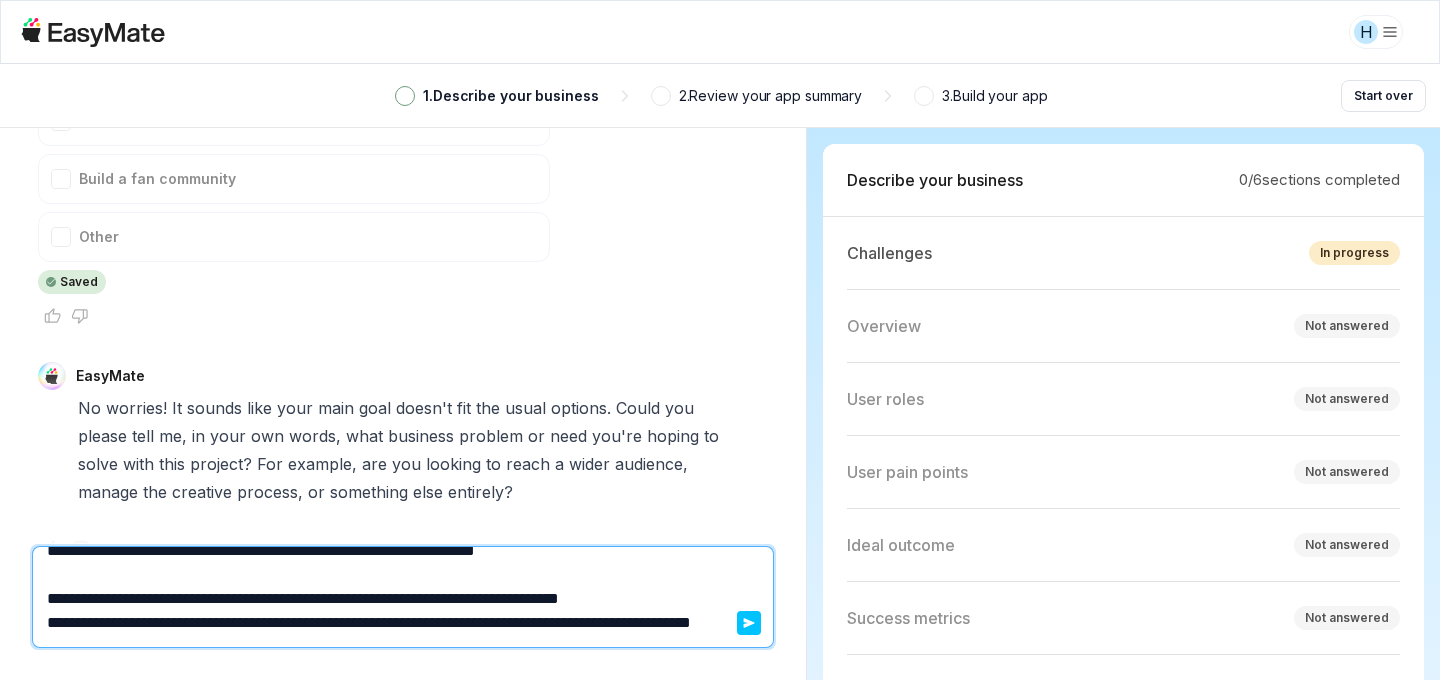scroll, scrollTop: 68, scrollLeft: 0, axis: vertical 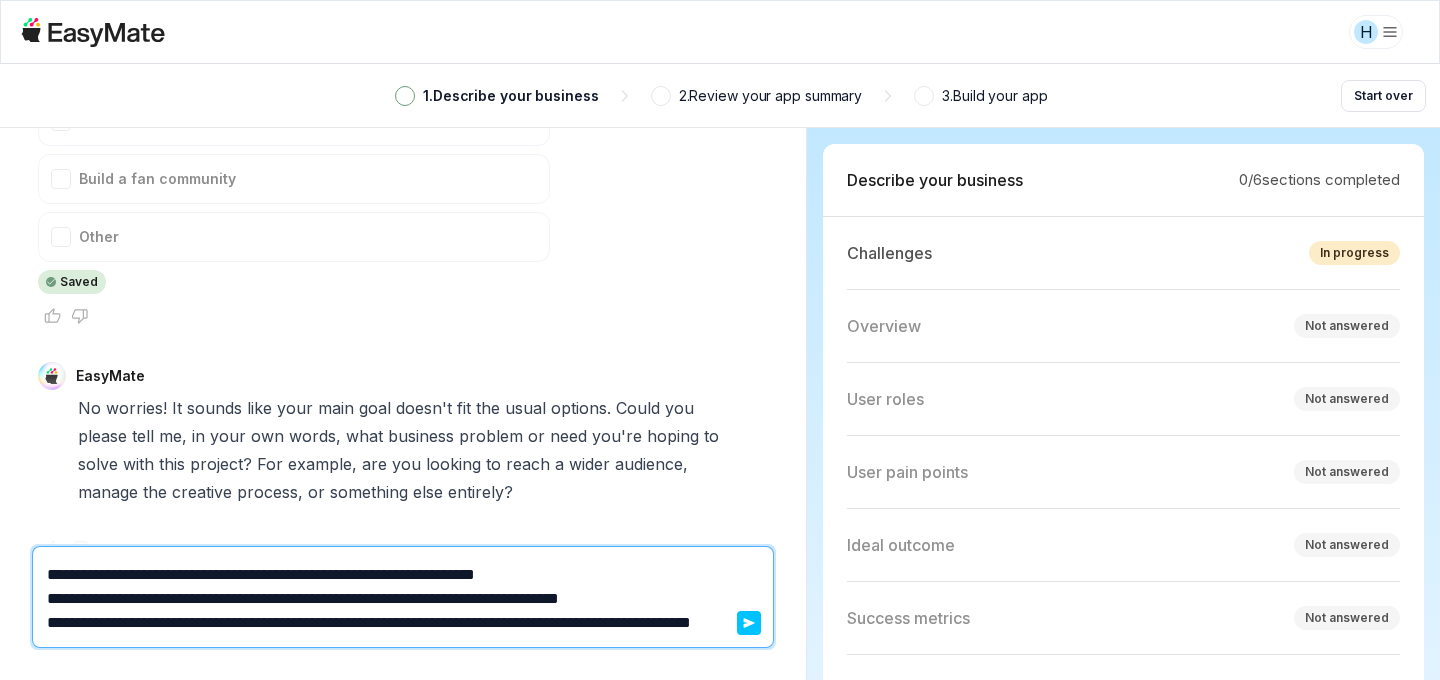 click on "**********" at bounding box center (403, 597) 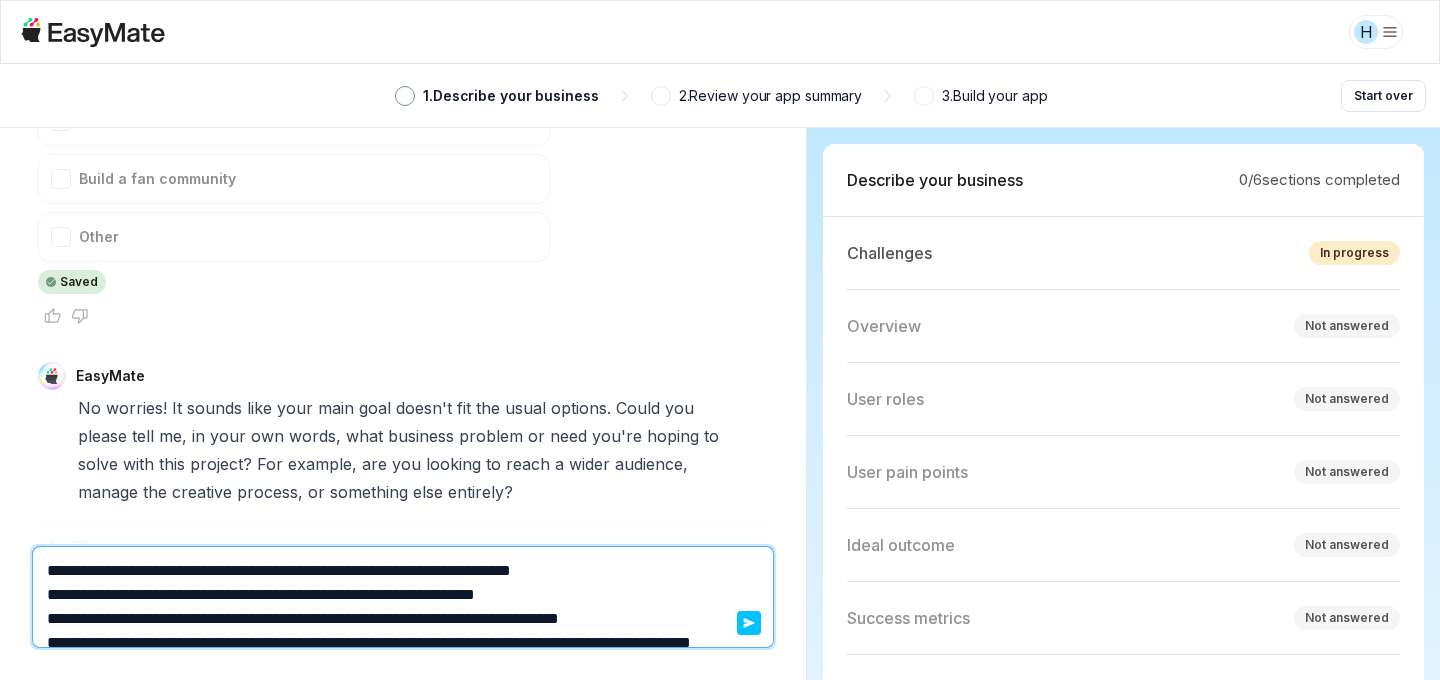scroll, scrollTop: 20, scrollLeft: 0, axis: vertical 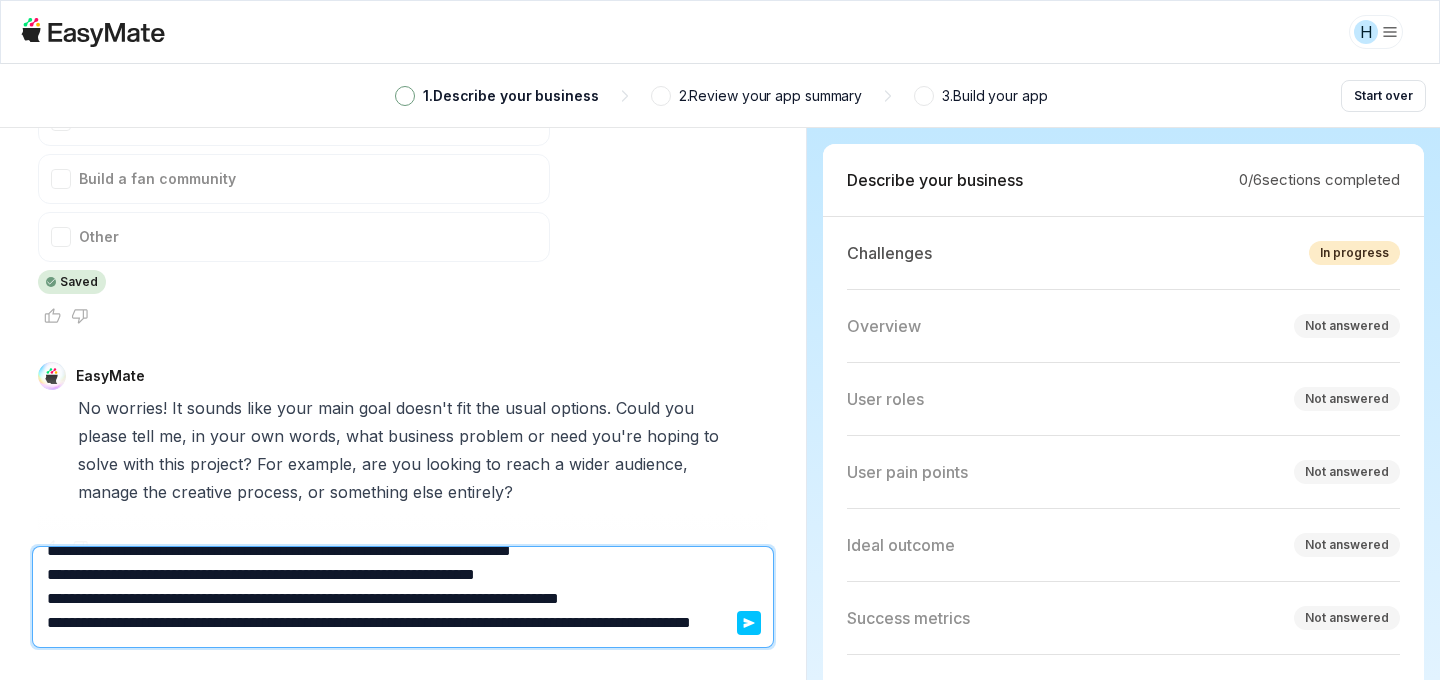 drag, startPoint x: 66, startPoint y: 625, endPoint x: 47, endPoint y: 627, distance: 19.104973 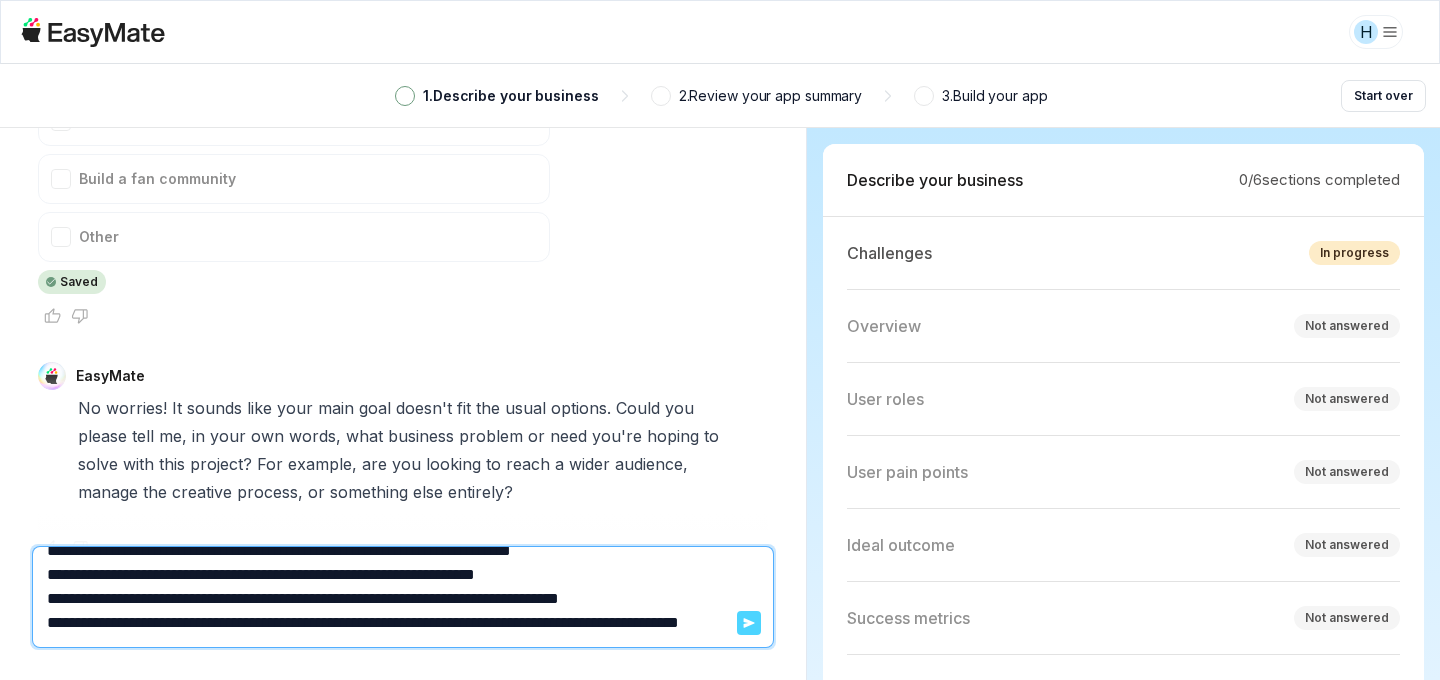 type on "**********" 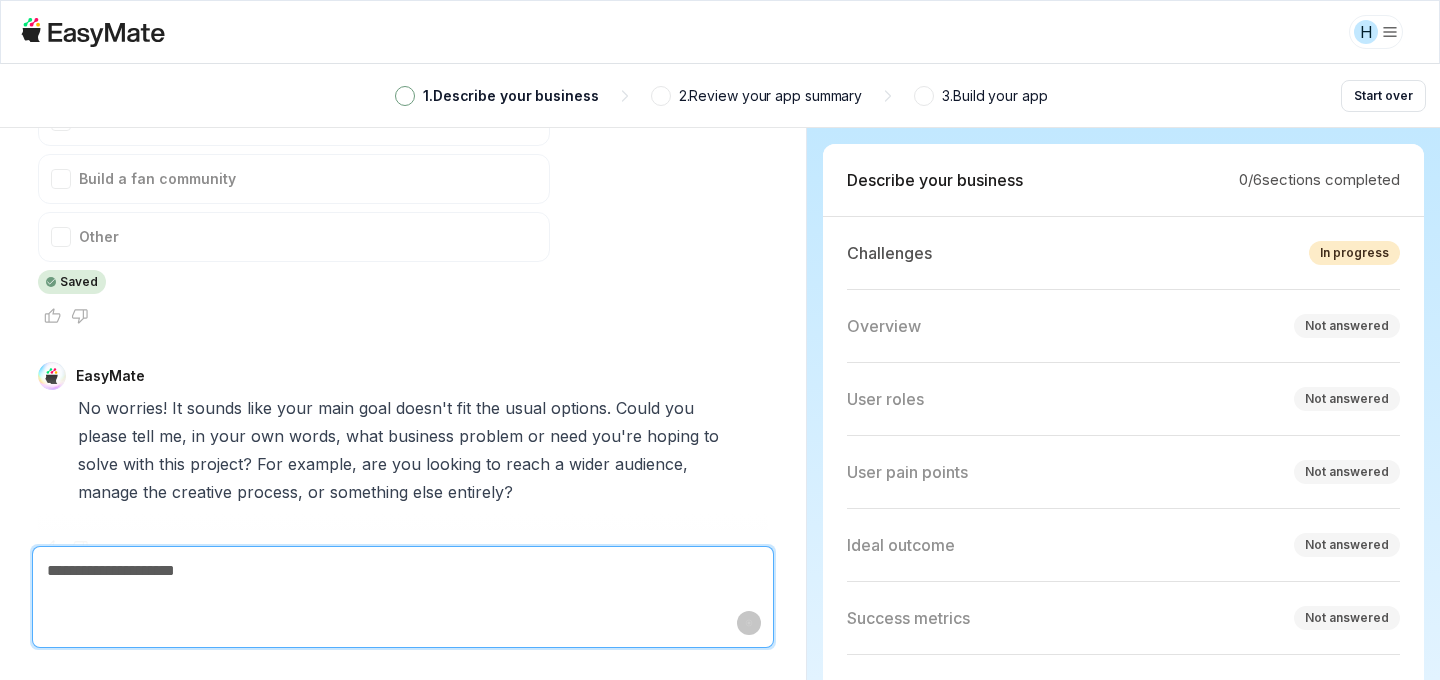 scroll, scrollTop: 1178, scrollLeft: 0, axis: vertical 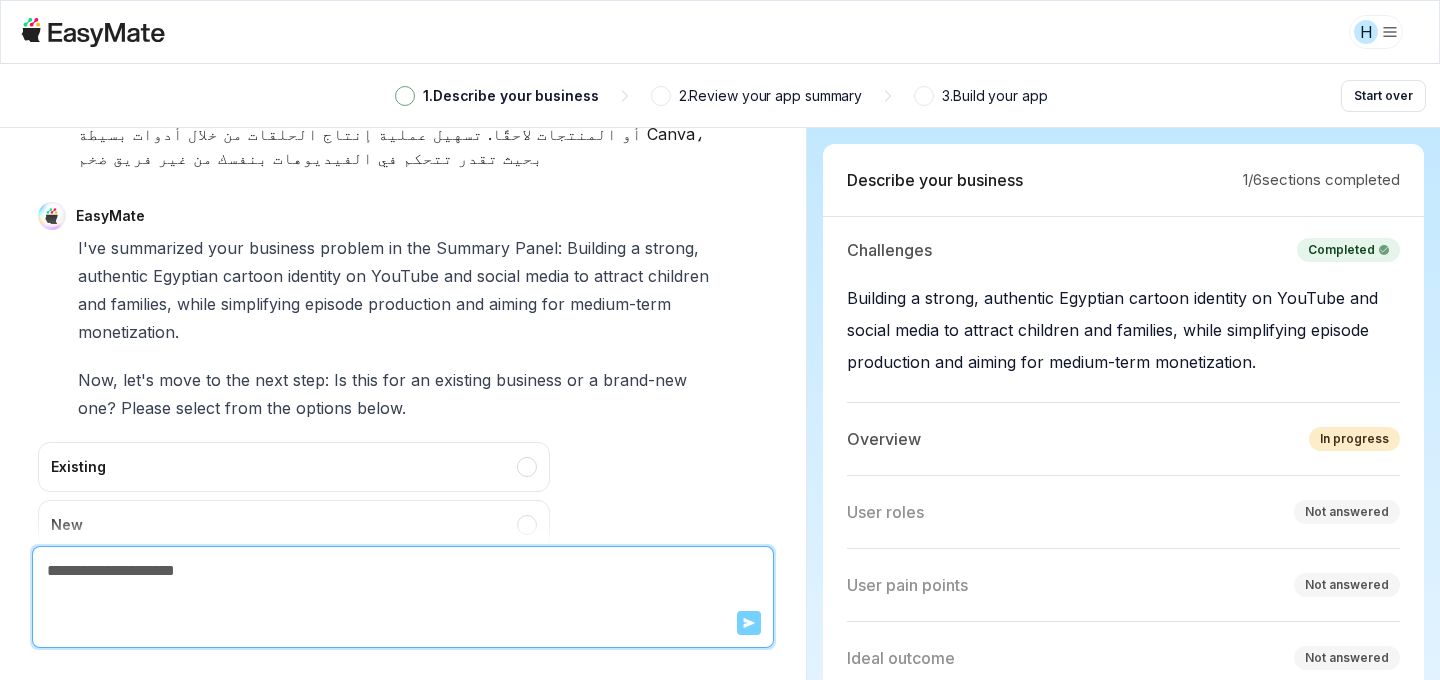 click on "production" at bounding box center [409, 304] 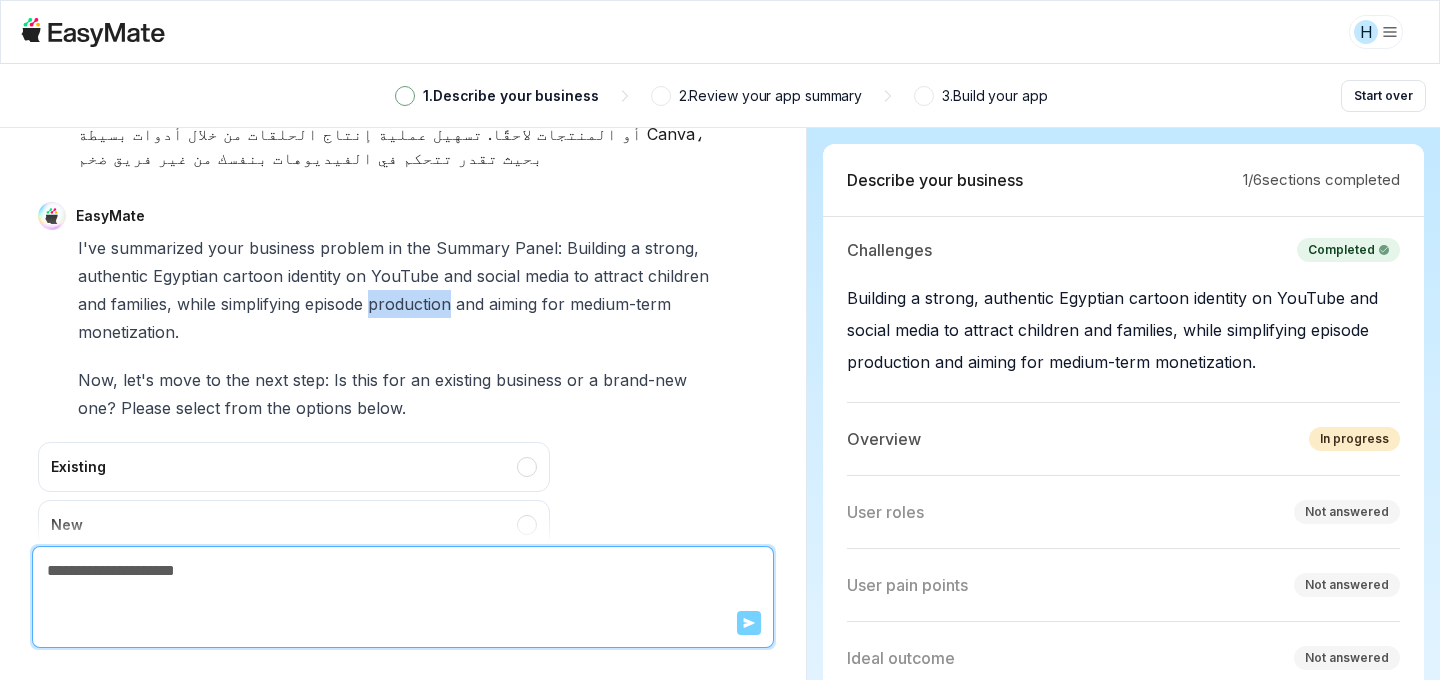 click on "production" at bounding box center [409, 304] 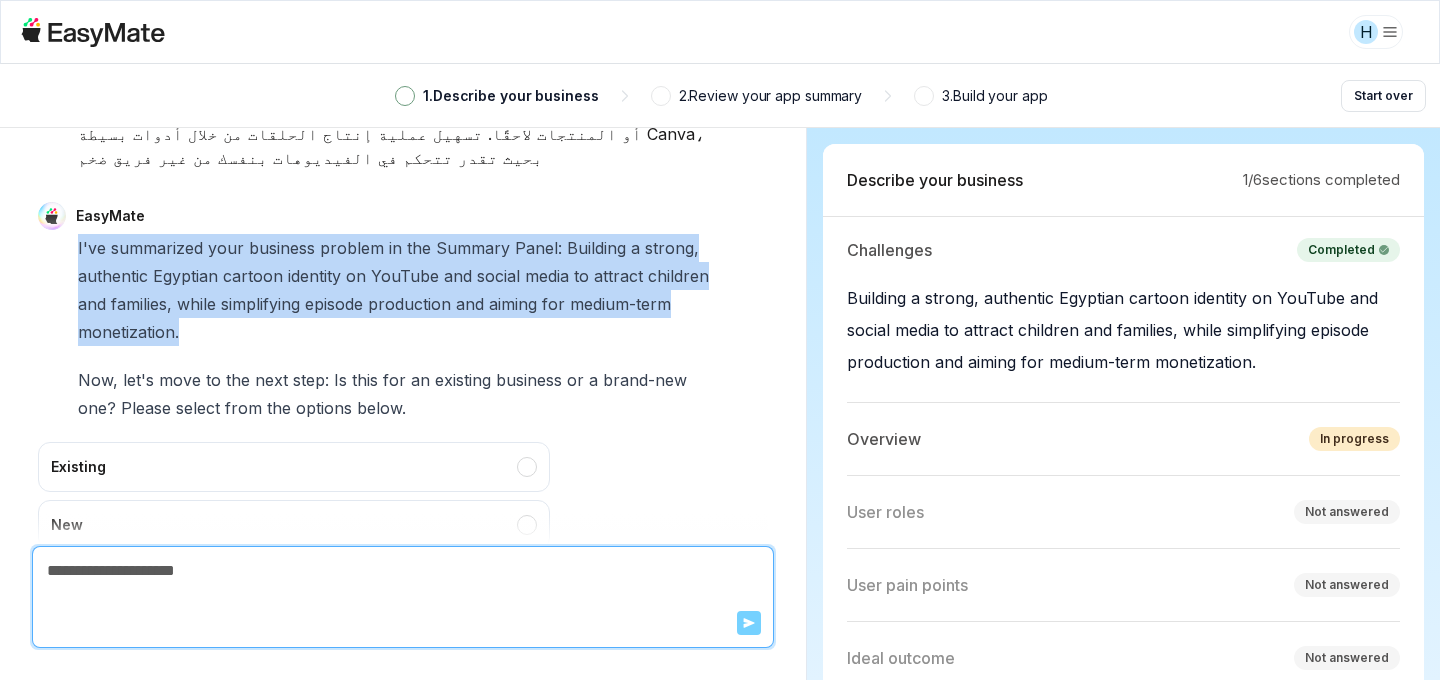click on "production" at bounding box center (409, 304) 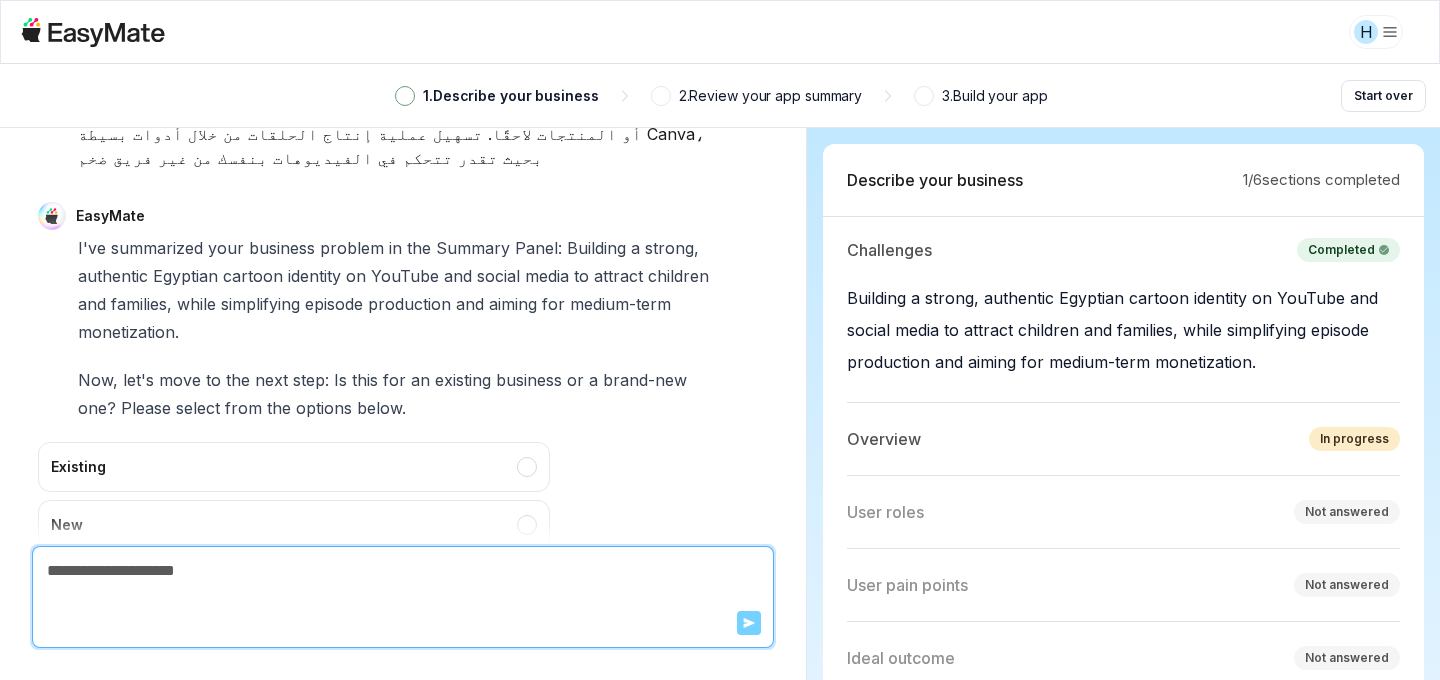 click on "existing" at bounding box center [463, 380] 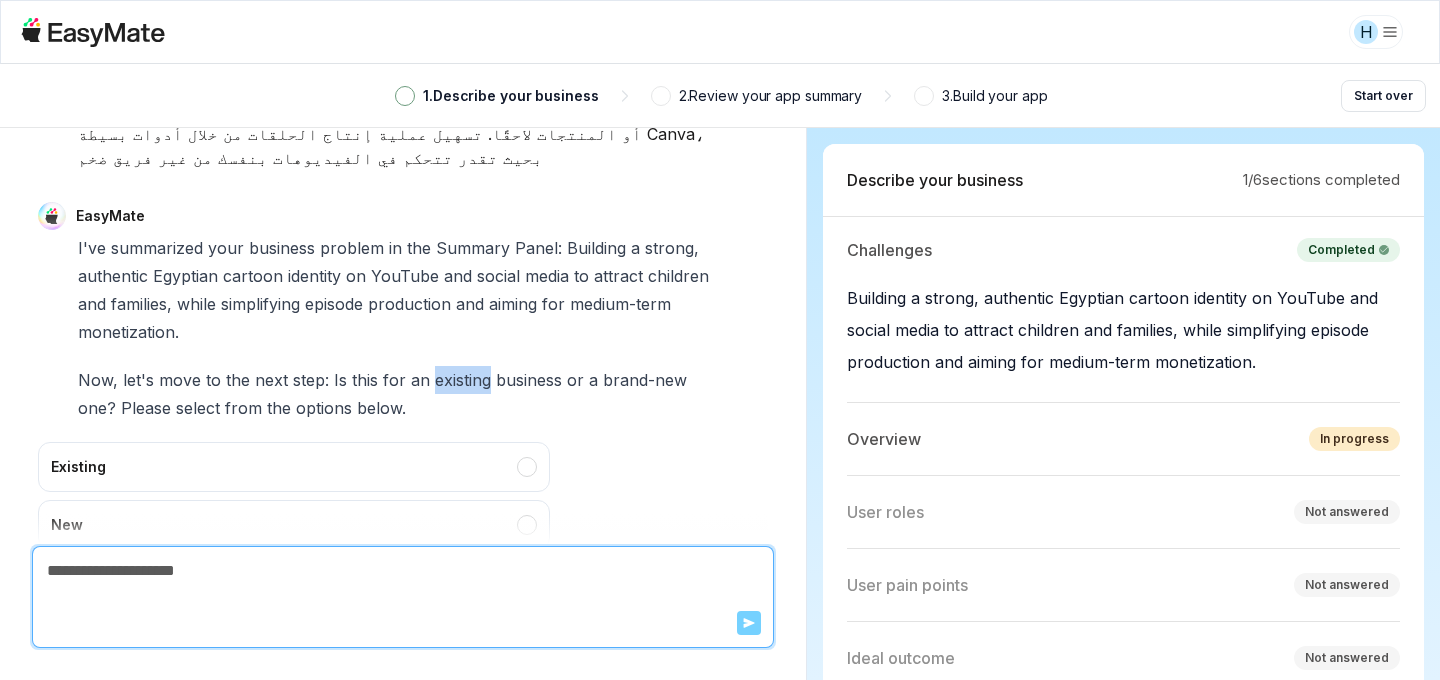 click on "existing" at bounding box center (463, 380) 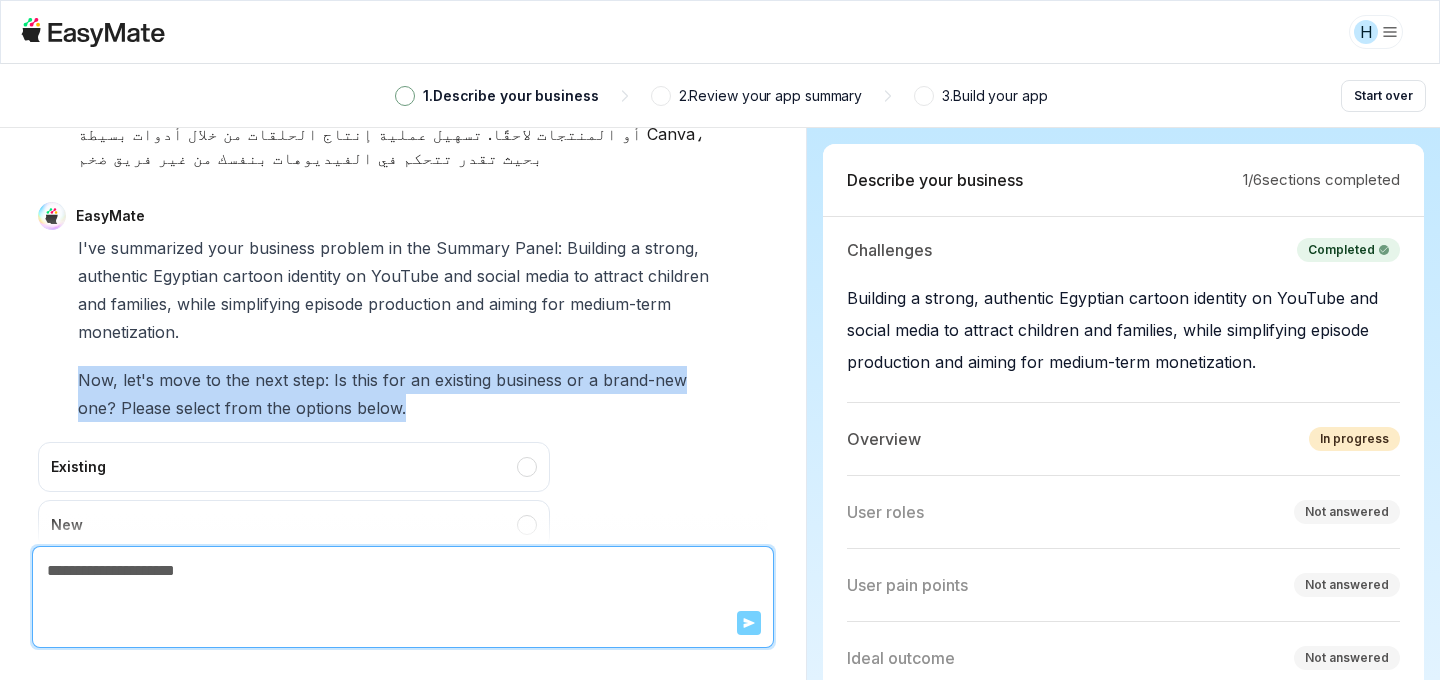 click on "existing" at bounding box center [463, 380] 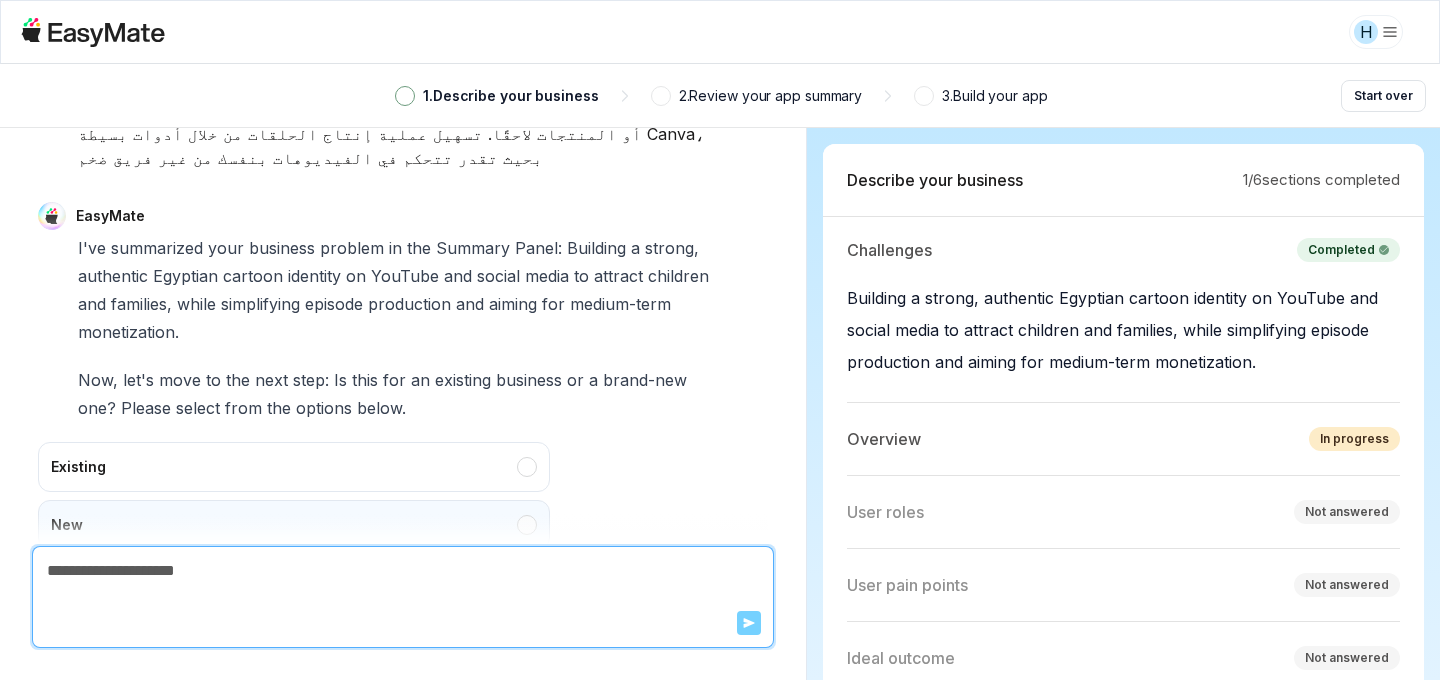click on "New" at bounding box center (294, 525) 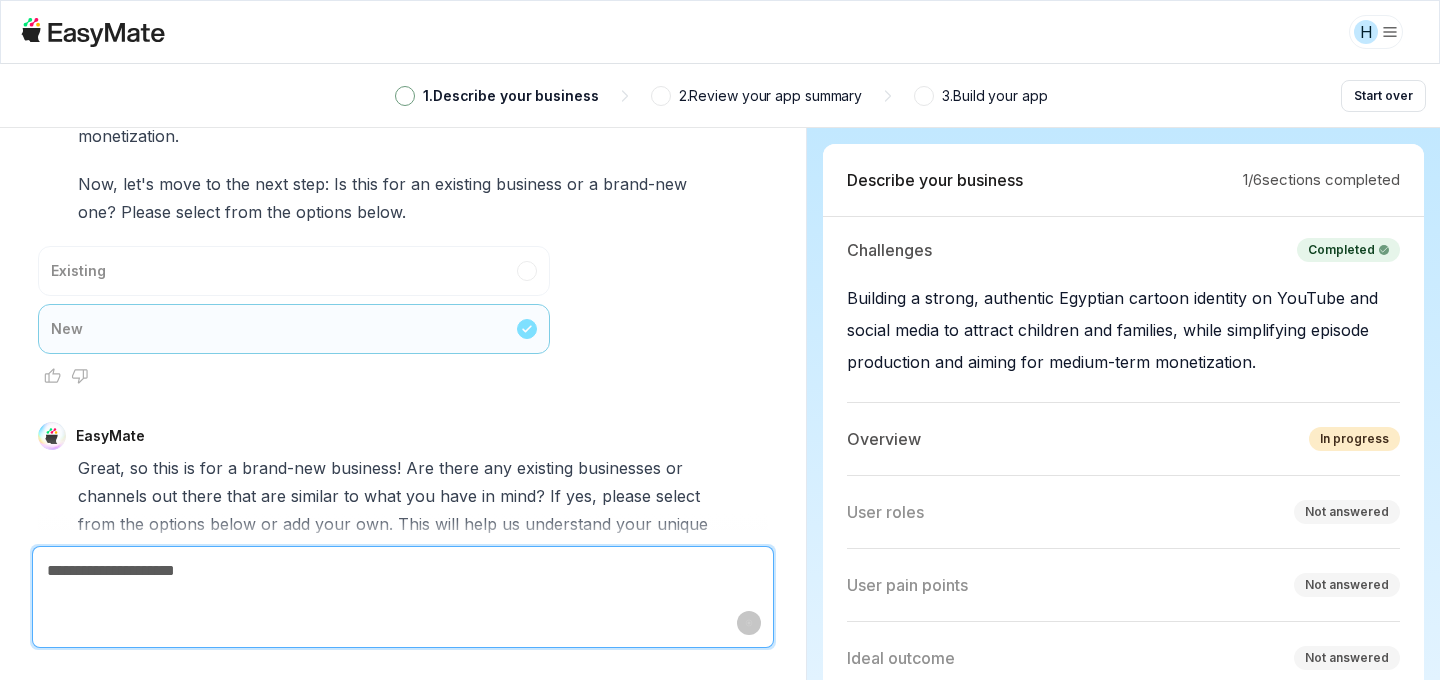 scroll, scrollTop: 2026, scrollLeft: 0, axis: vertical 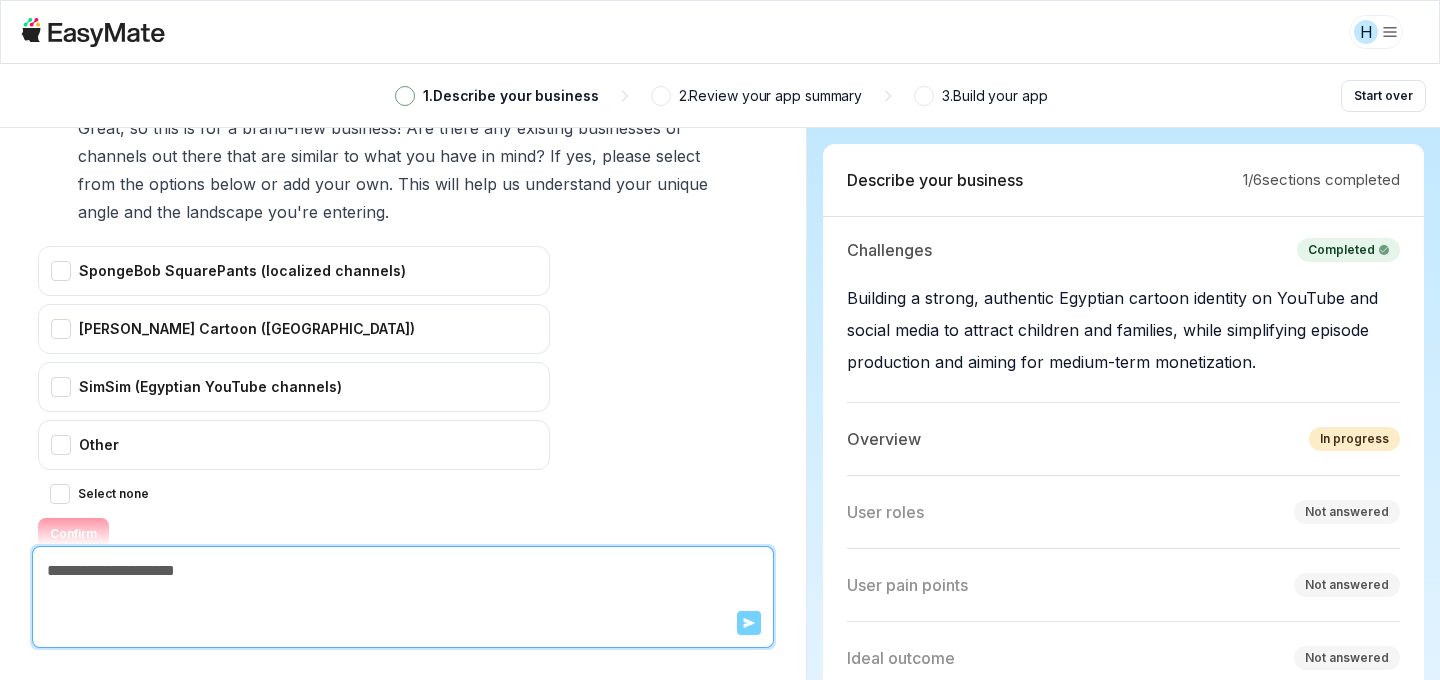 click on "SpongeBob SquarePants (localized channels) [PERSON_NAME] Cartoon ([GEOGRAPHIC_DATA]) SimSim (Egyptian YouTube channels) Other Select none Confirm" at bounding box center [294, 398] 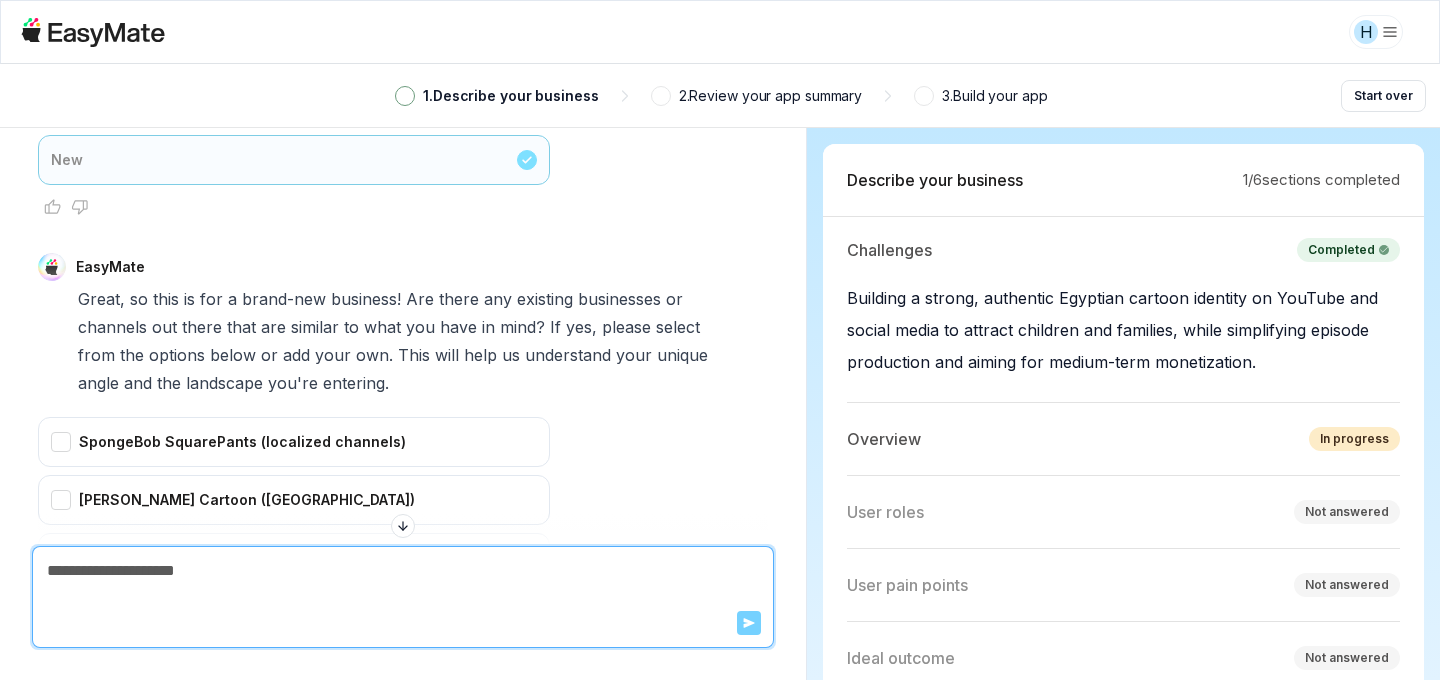 scroll, scrollTop: 1785, scrollLeft: 0, axis: vertical 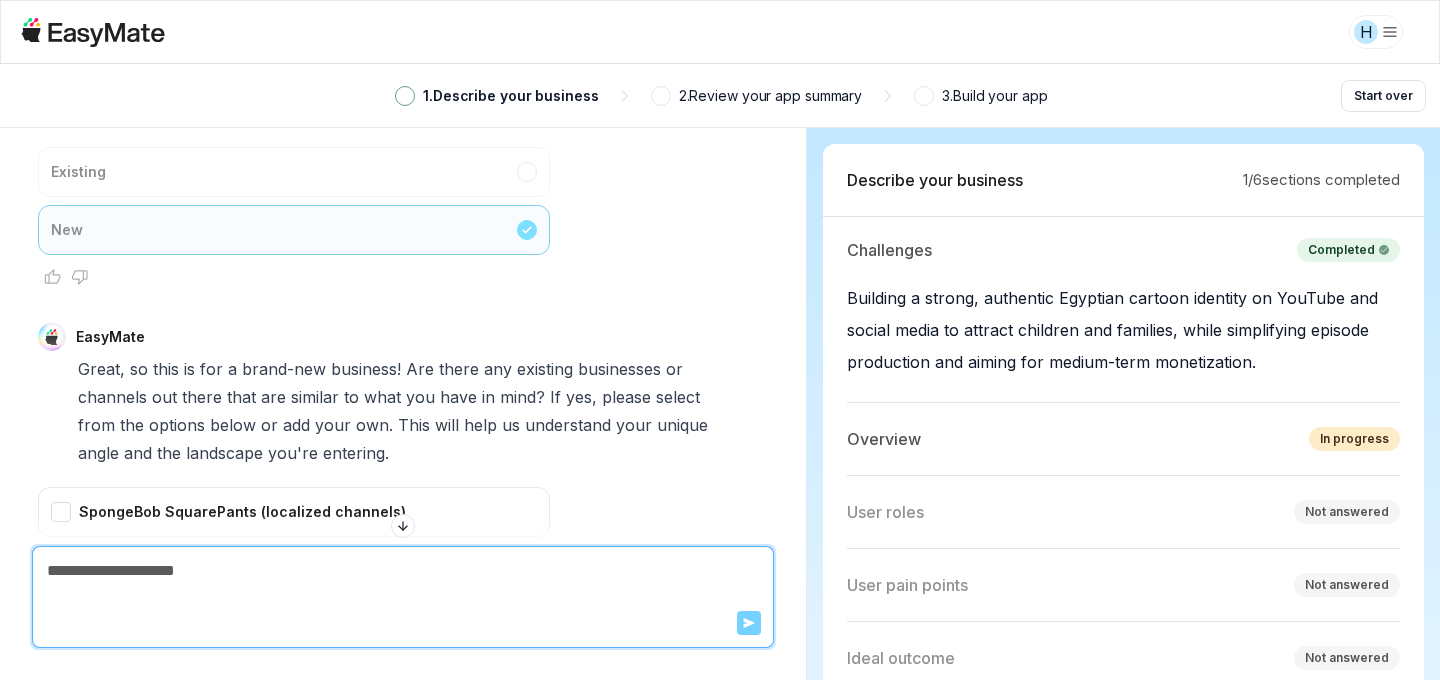 click on "your" at bounding box center (333, 425) 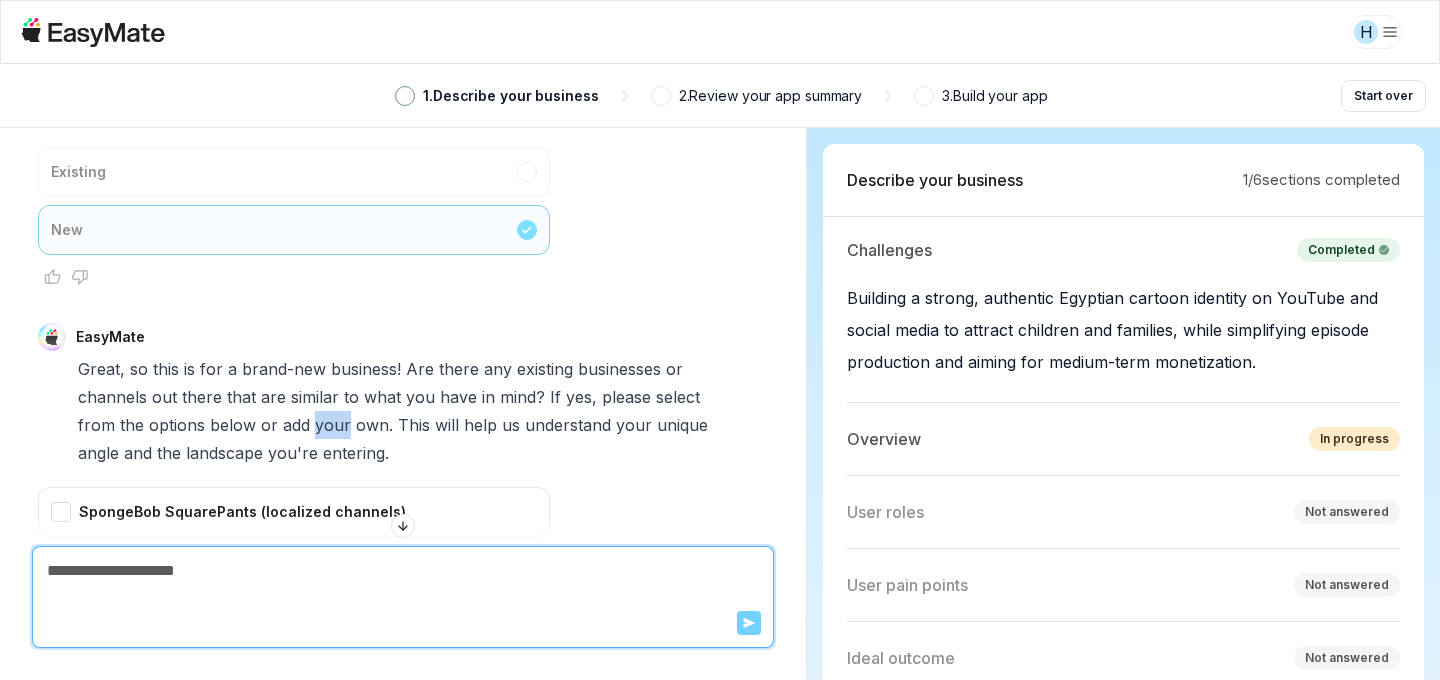click on "your" at bounding box center [333, 425] 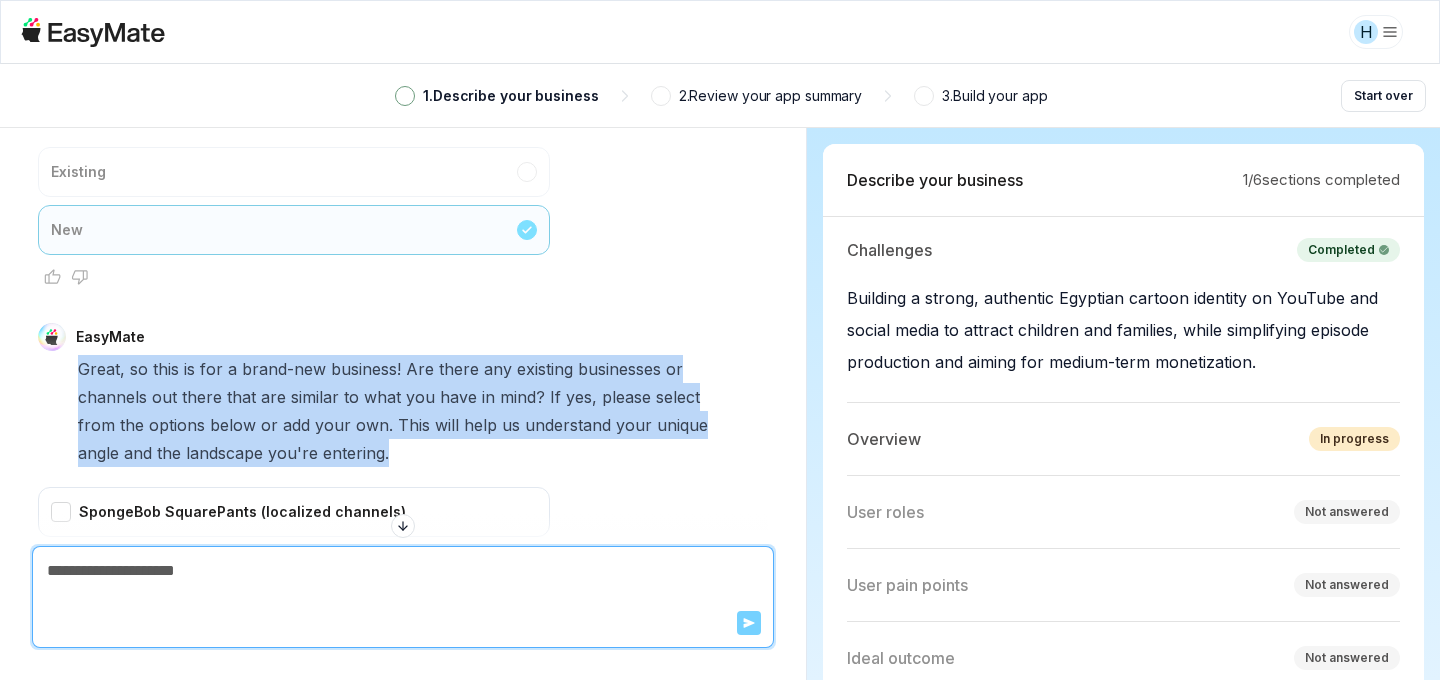 click on "your" at bounding box center (333, 425) 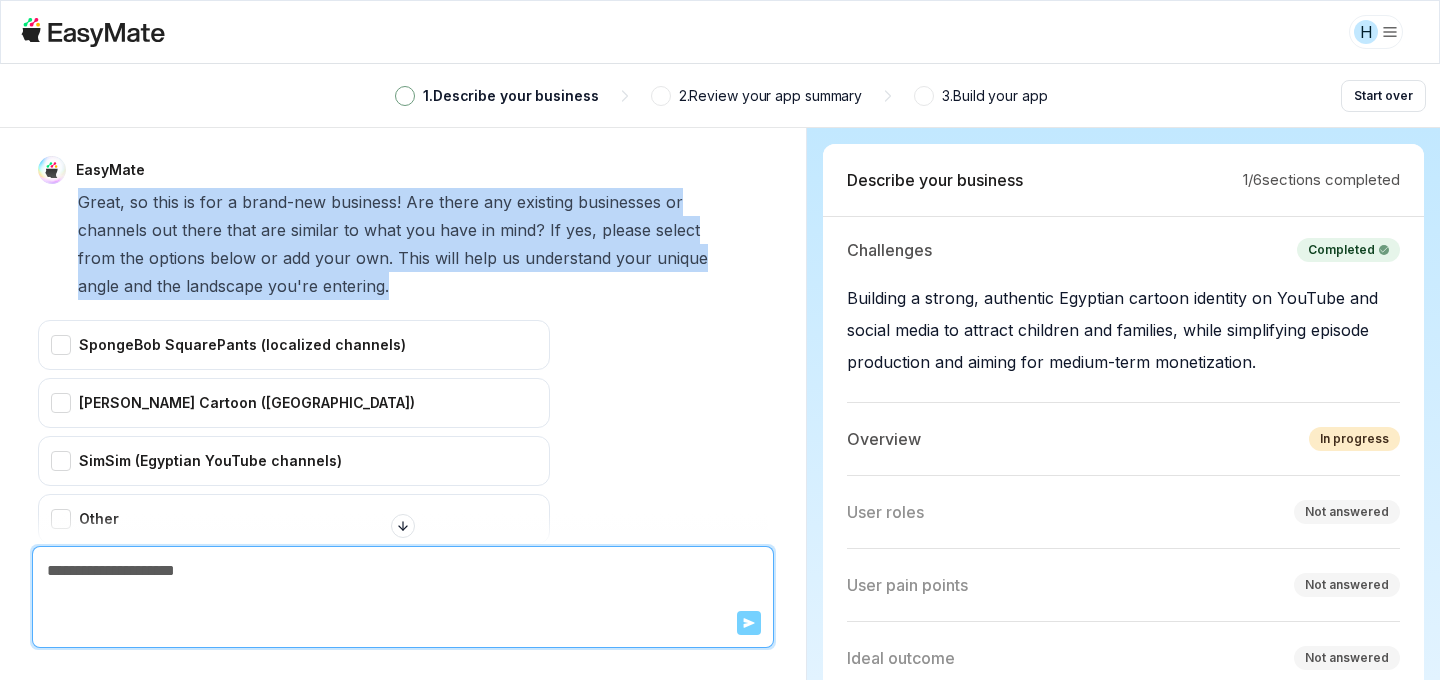 scroll, scrollTop: 1972, scrollLeft: 0, axis: vertical 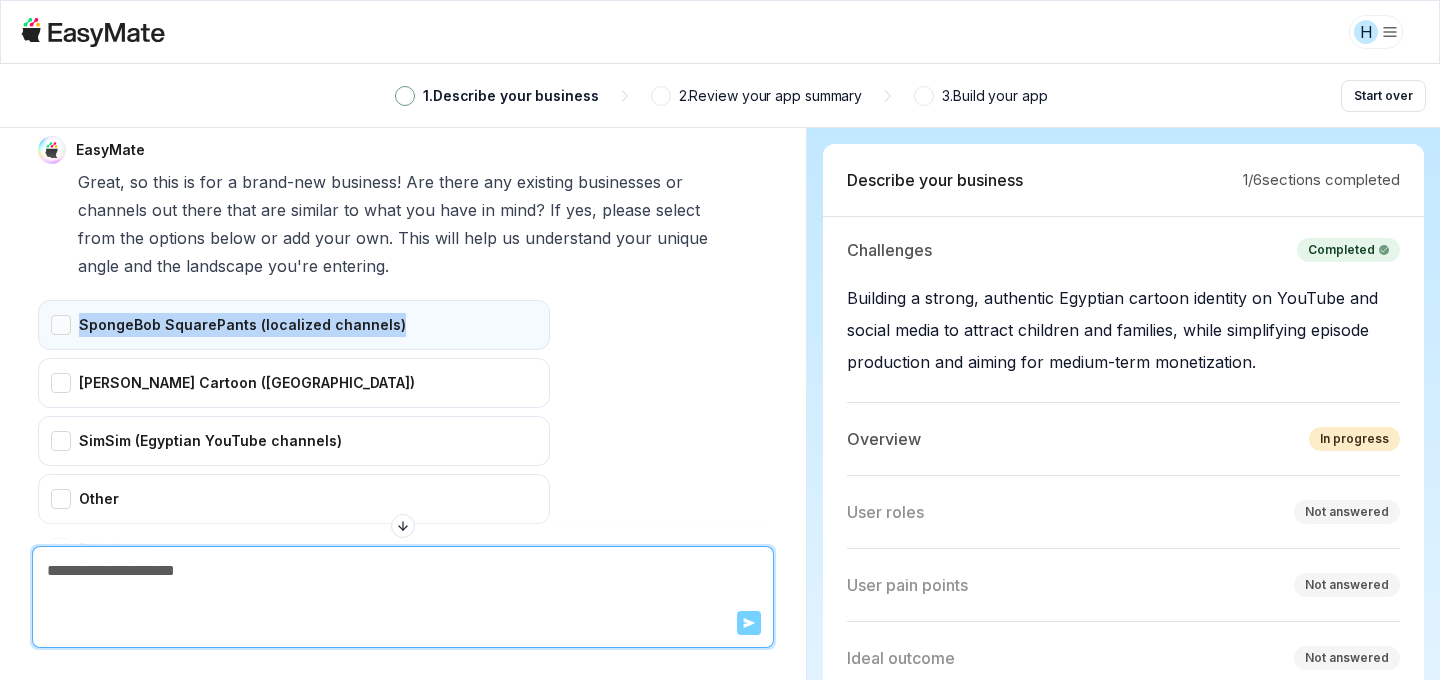 drag, startPoint x: 399, startPoint y: 252, endPoint x: 66, endPoint y: 255, distance: 333.01352 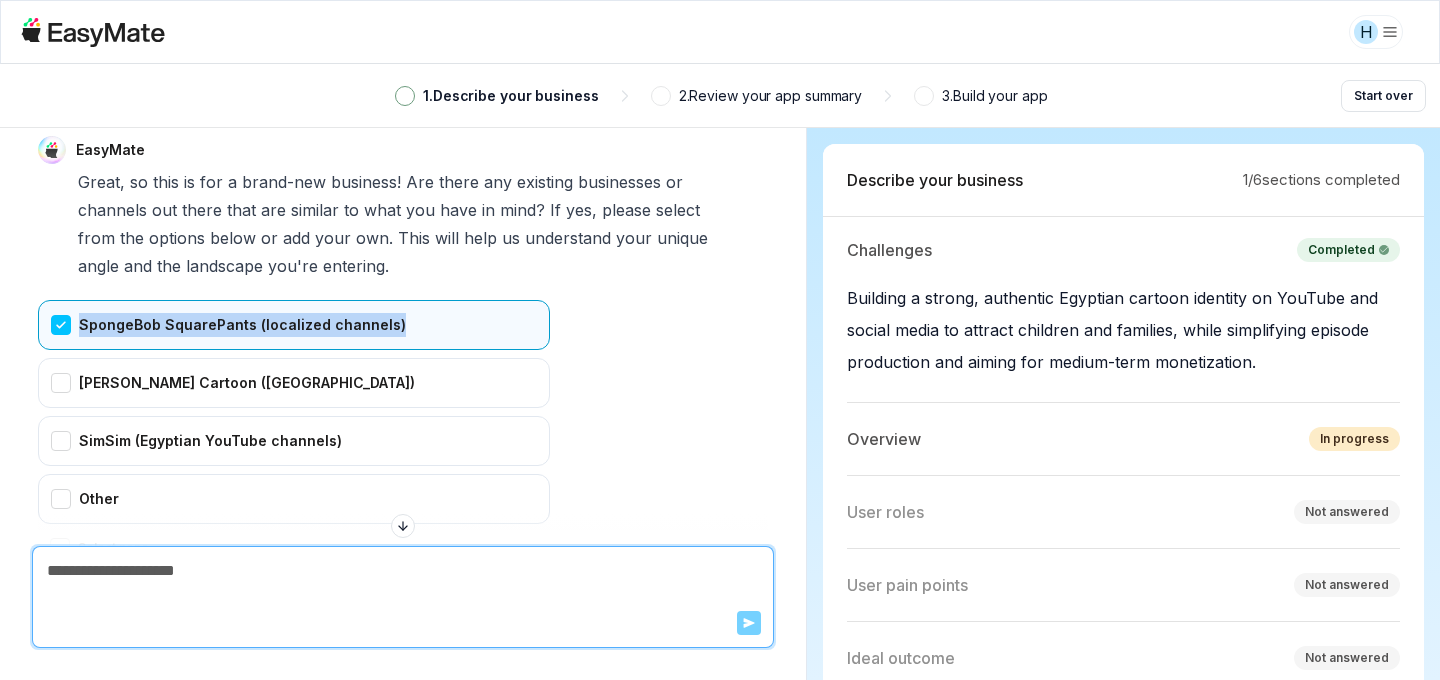copy on "SpongeBob SquarePants (localized channels)" 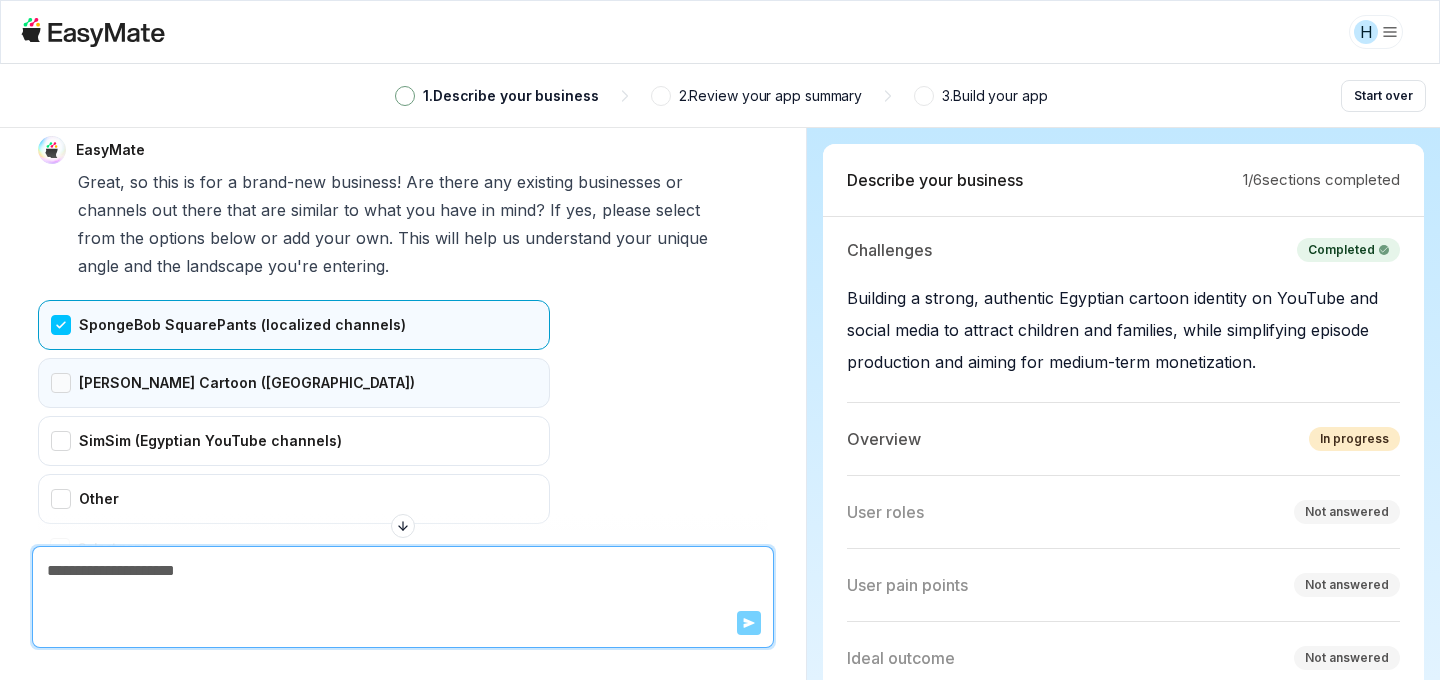 click on "[PERSON_NAME] Cartoon ([GEOGRAPHIC_DATA])" at bounding box center (294, 383) 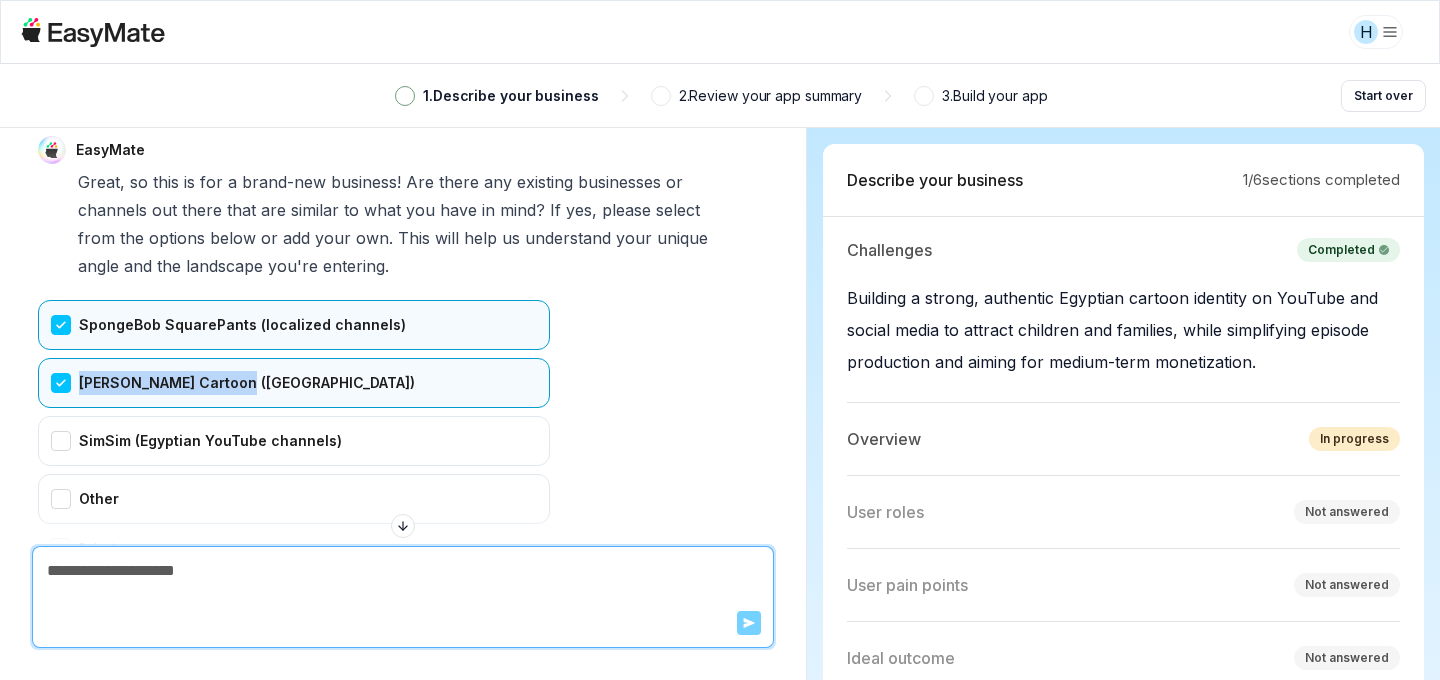 drag, startPoint x: 291, startPoint y: 307, endPoint x: 80, endPoint y: 317, distance: 211.23683 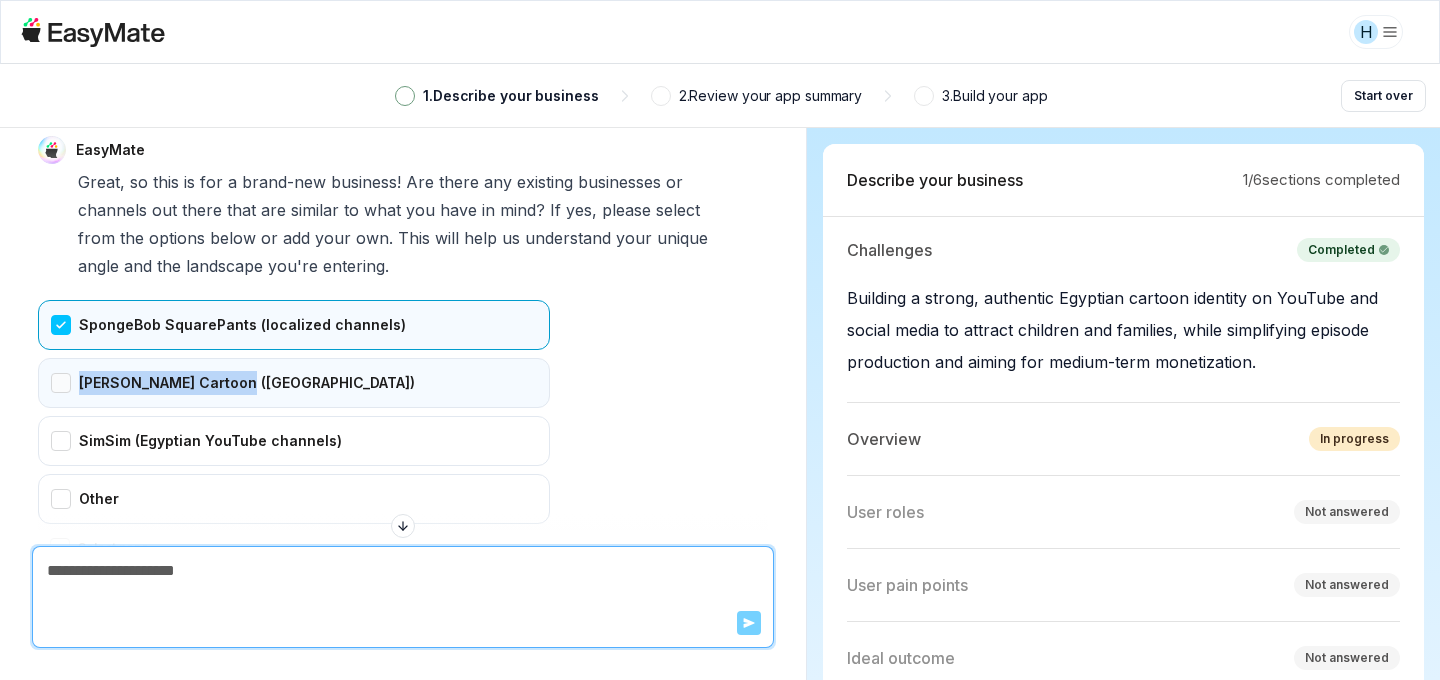 copy on "[PERSON_NAME] Cartoon ([GEOGRAPHIC_DATA])" 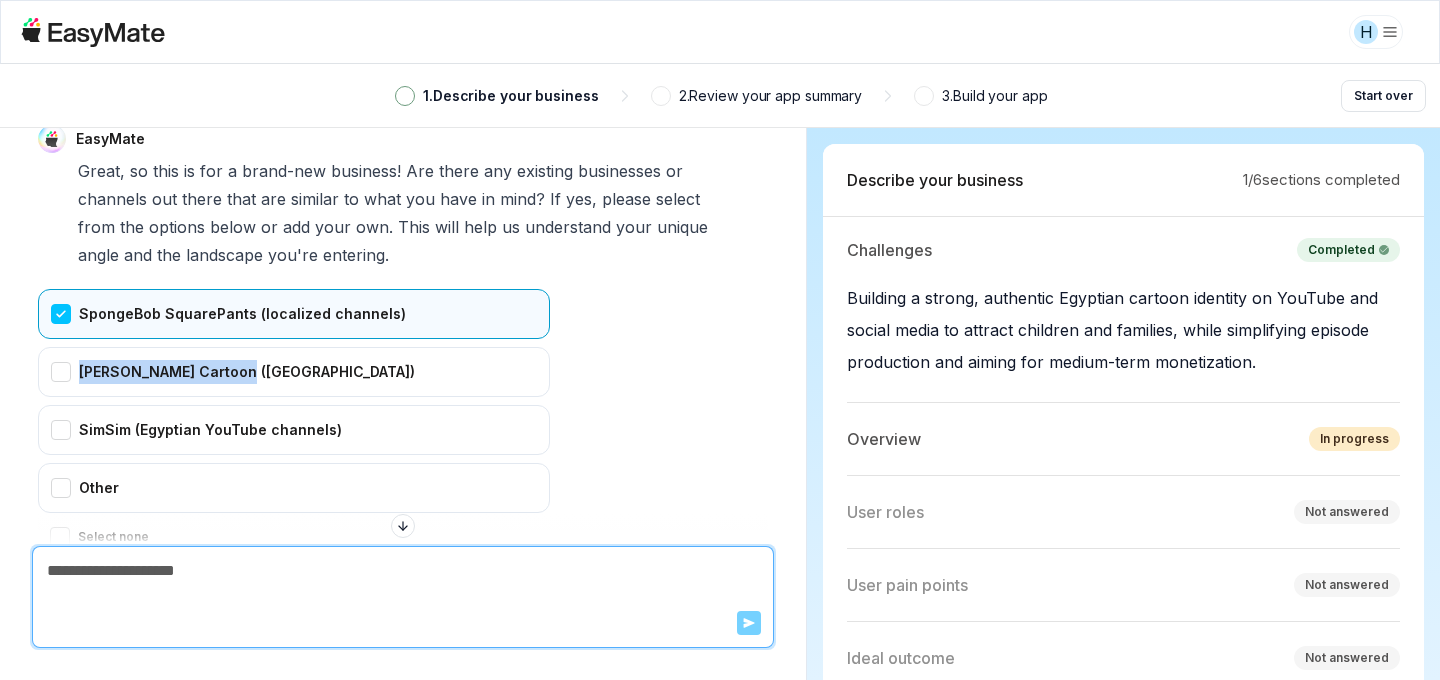 scroll, scrollTop: 2014, scrollLeft: 0, axis: vertical 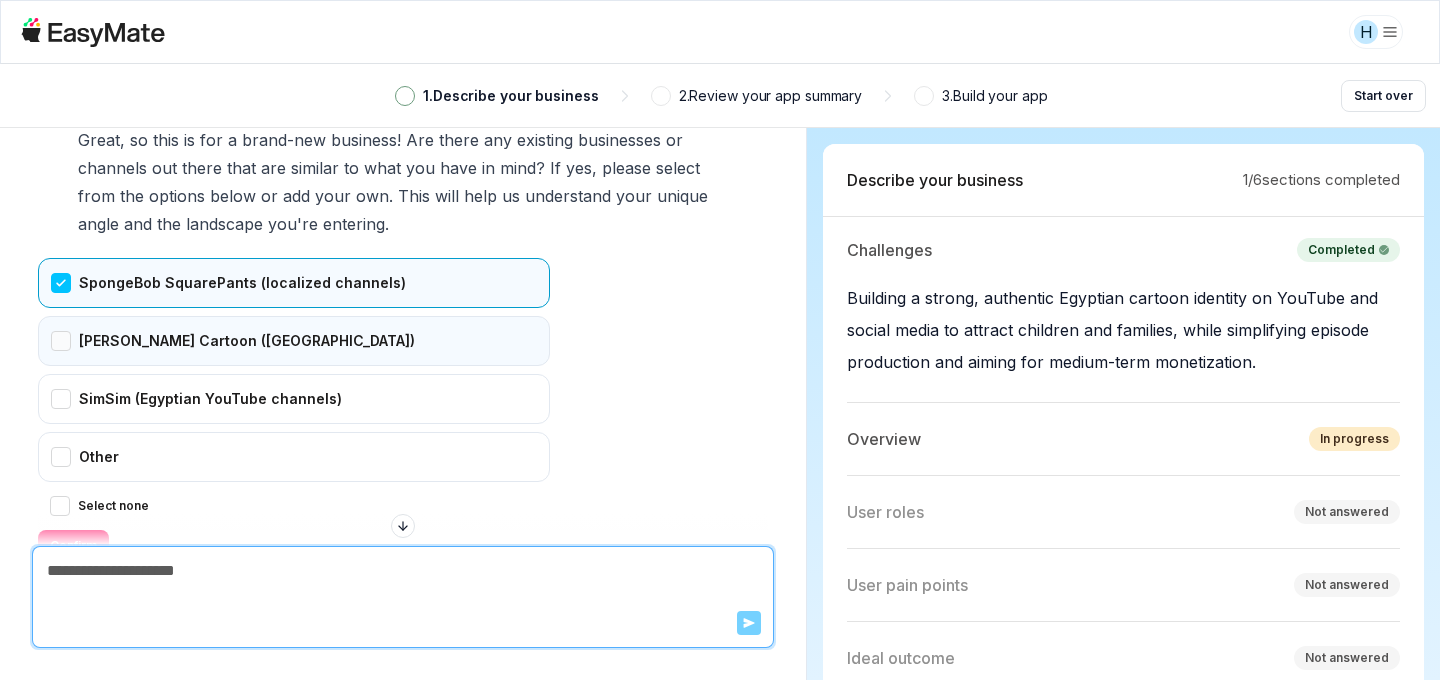 click on "[PERSON_NAME] Cartoon ([GEOGRAPHIC_DATA])" at bounding box center (294, 341) 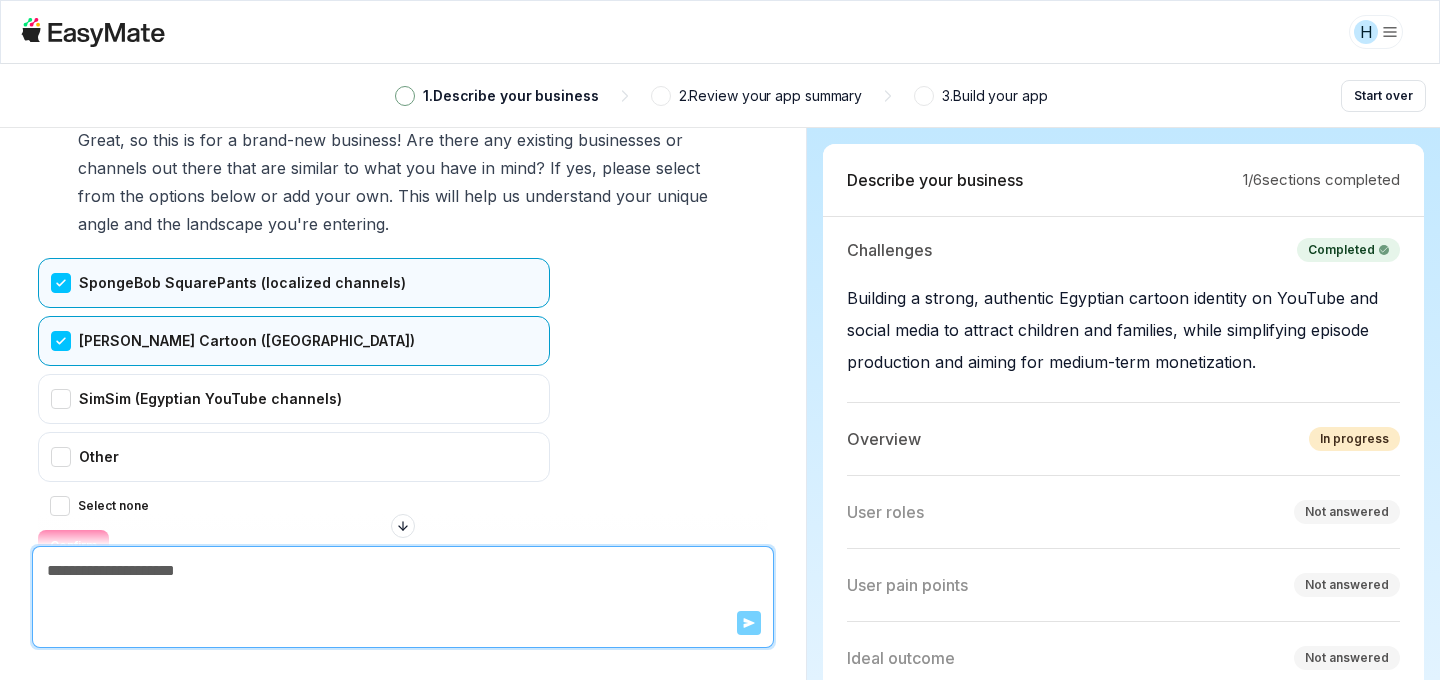 click on "SpongeBob SquarePants (localized channels) [PERSON_NAME] Cartoon ([GEOGRAPHIC_DATA]) SimSim (Egyptian YouTube channels) Other Select none Confirm" at bounding box center (403, 410) 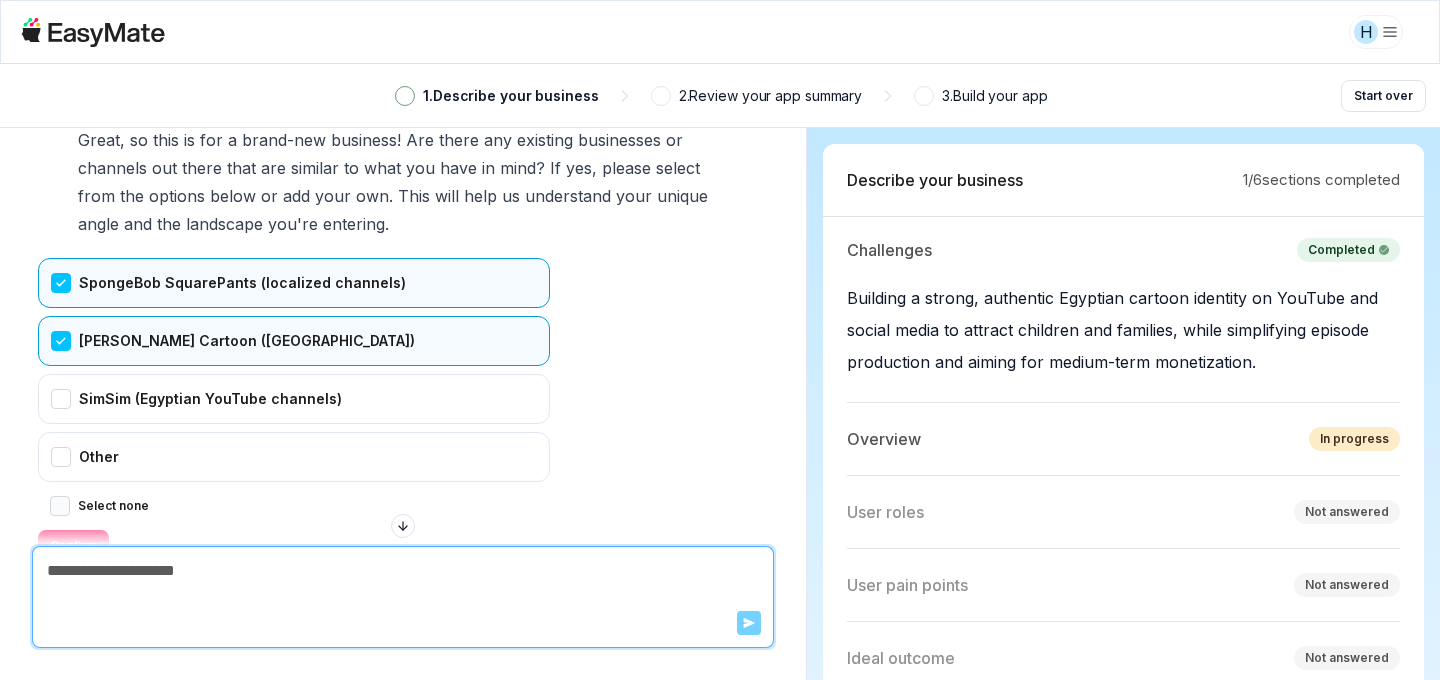 click on "Select none" at bounding box center [60, 506] 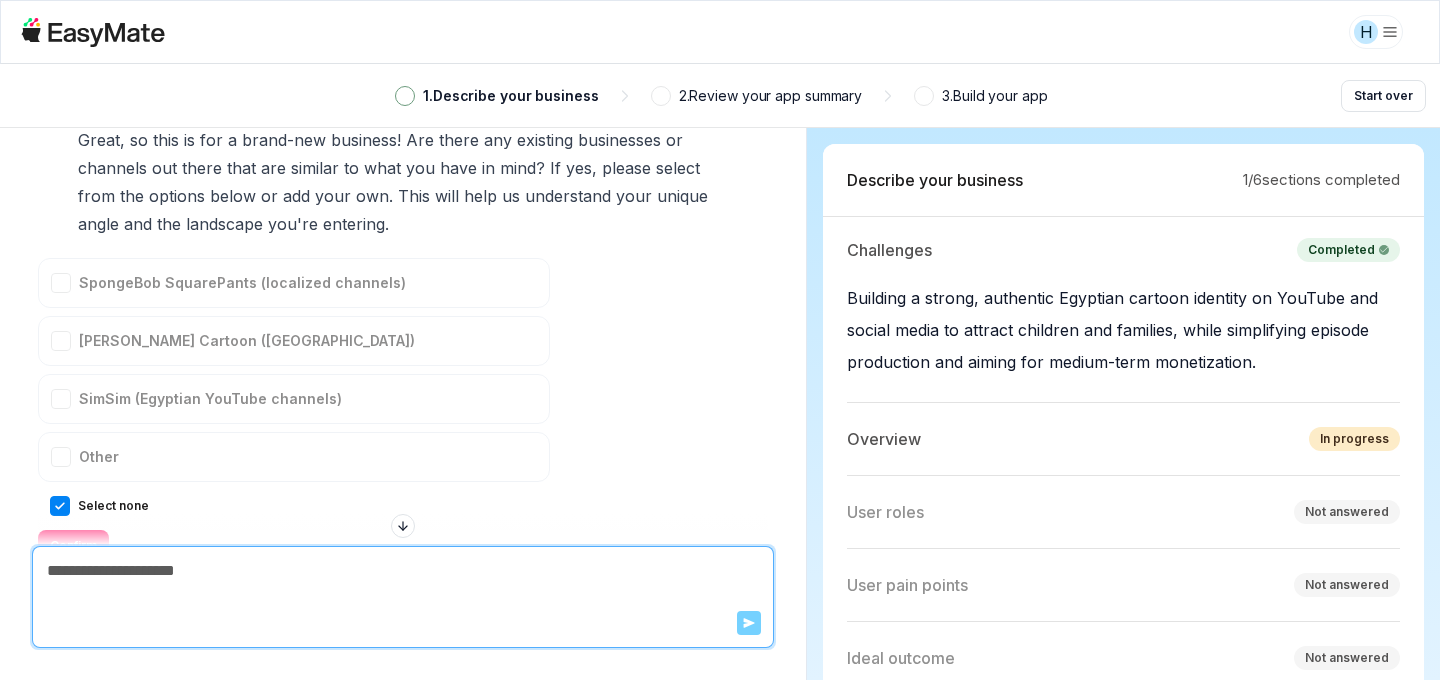 click on "SpongeBob SquarePants (localized channels) [PERSON_NAME] Cartoon ([GEOGRAPHIC_DATA]) SimSim (Egyptian YouTube channels) Other Select none Confirm" at bounding box center [294, 410] 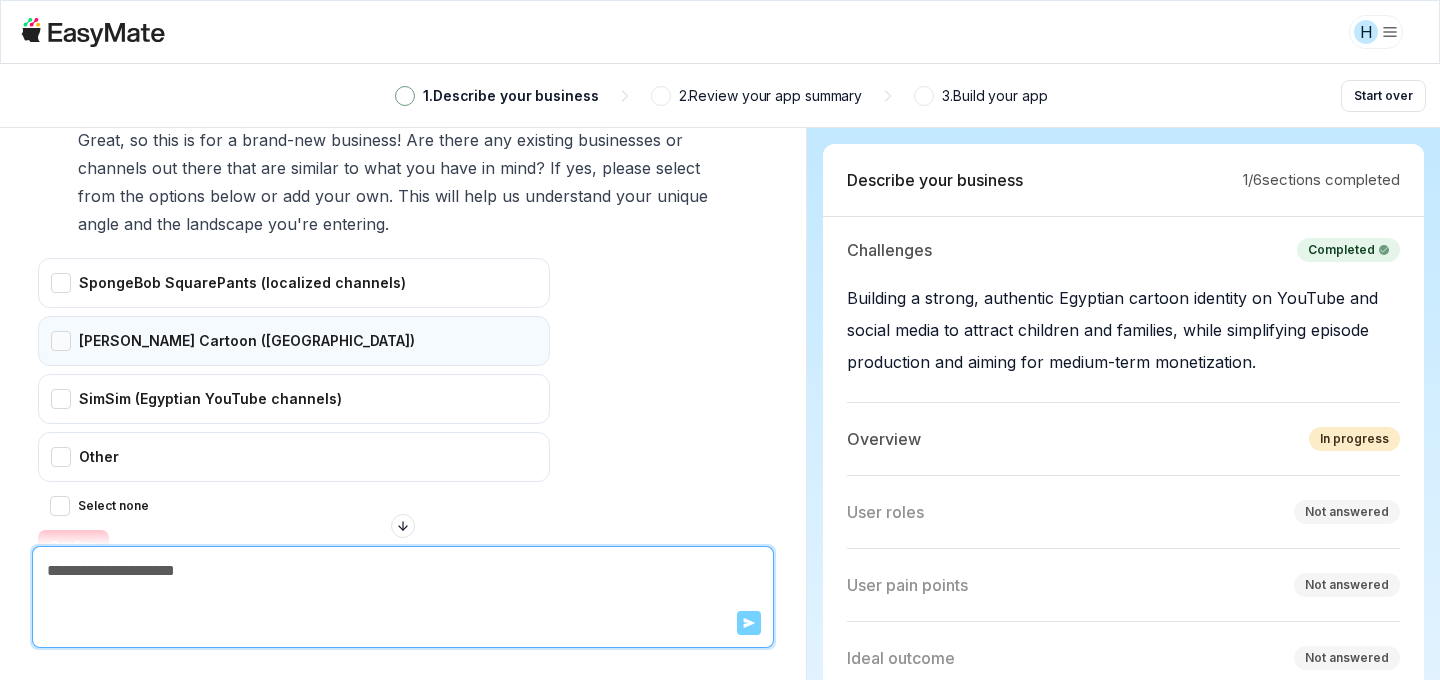 click on "[PERSON_NAME] Cartoon ([GEOGRAPHIC_DATA])" at bounding box center (294, 341) 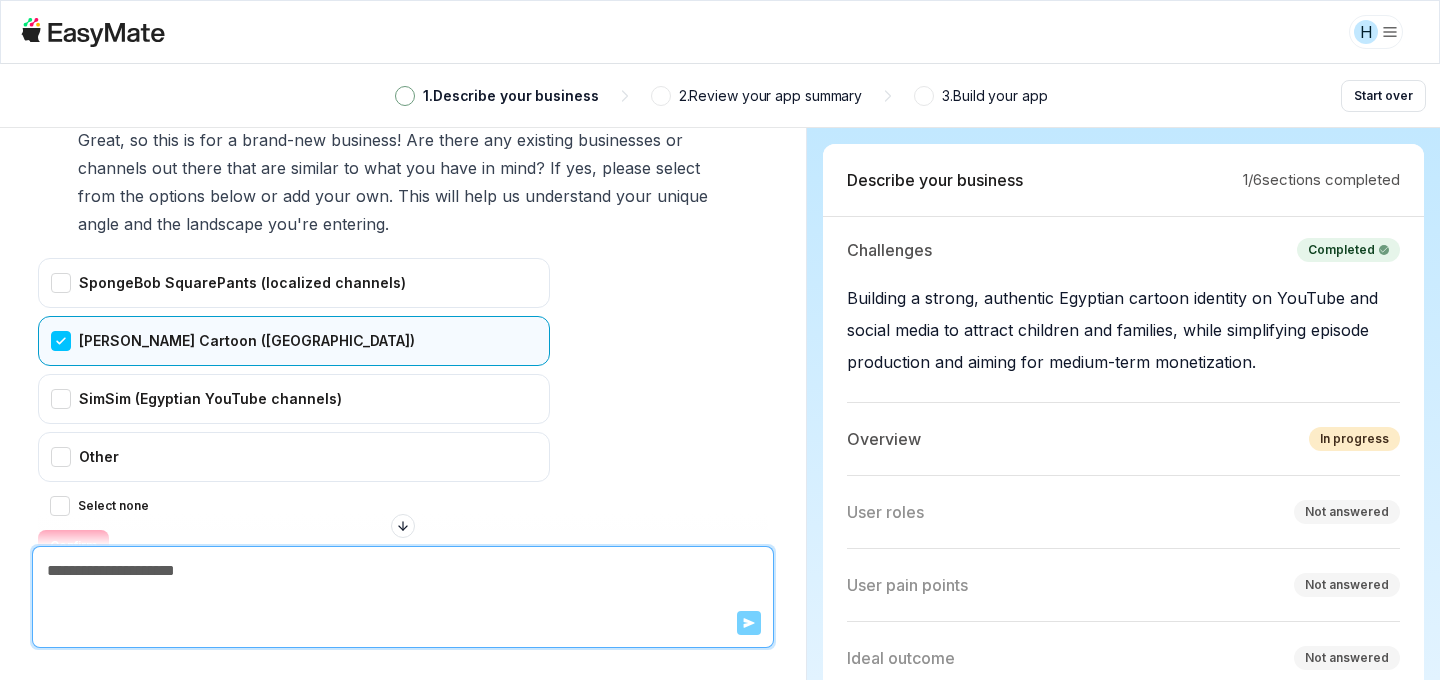 click on "Confirm" at bounding box center [73, 546] 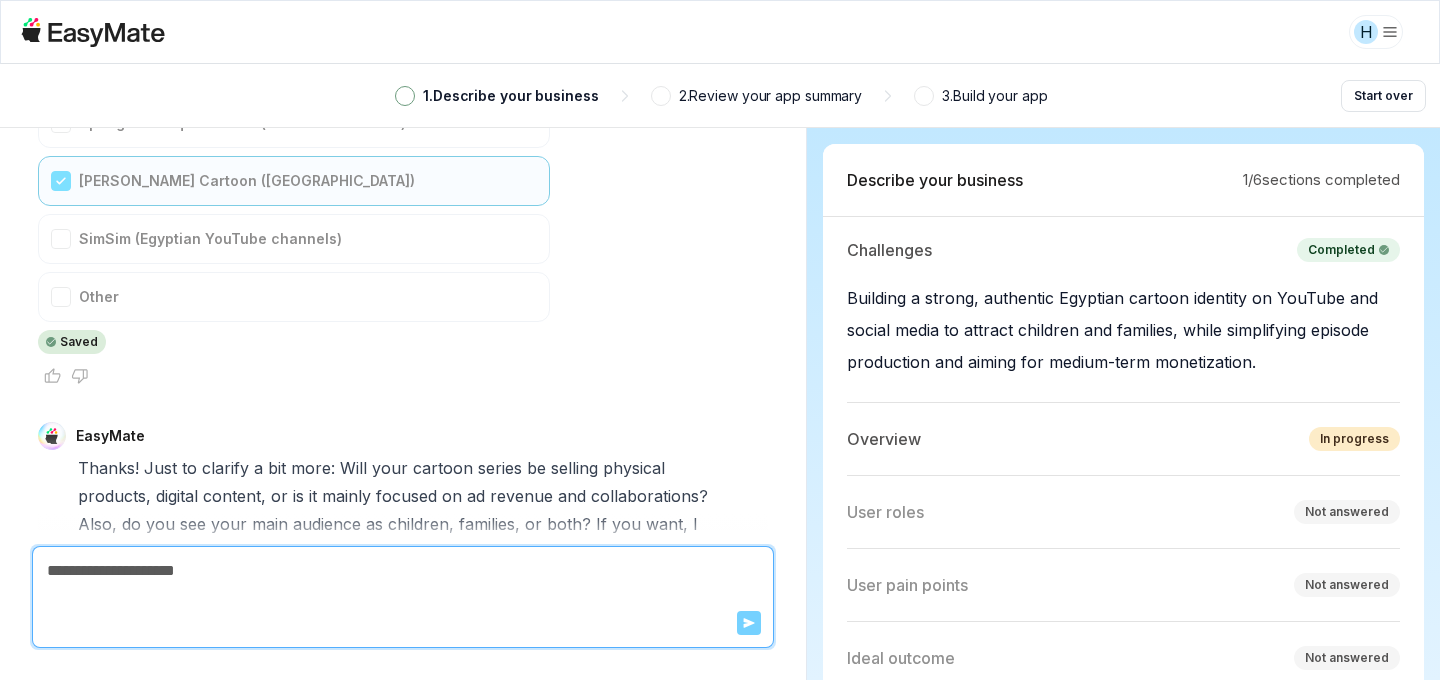 scroll, scrollTop: 2210, scrollLeft: 0, axis: vertical 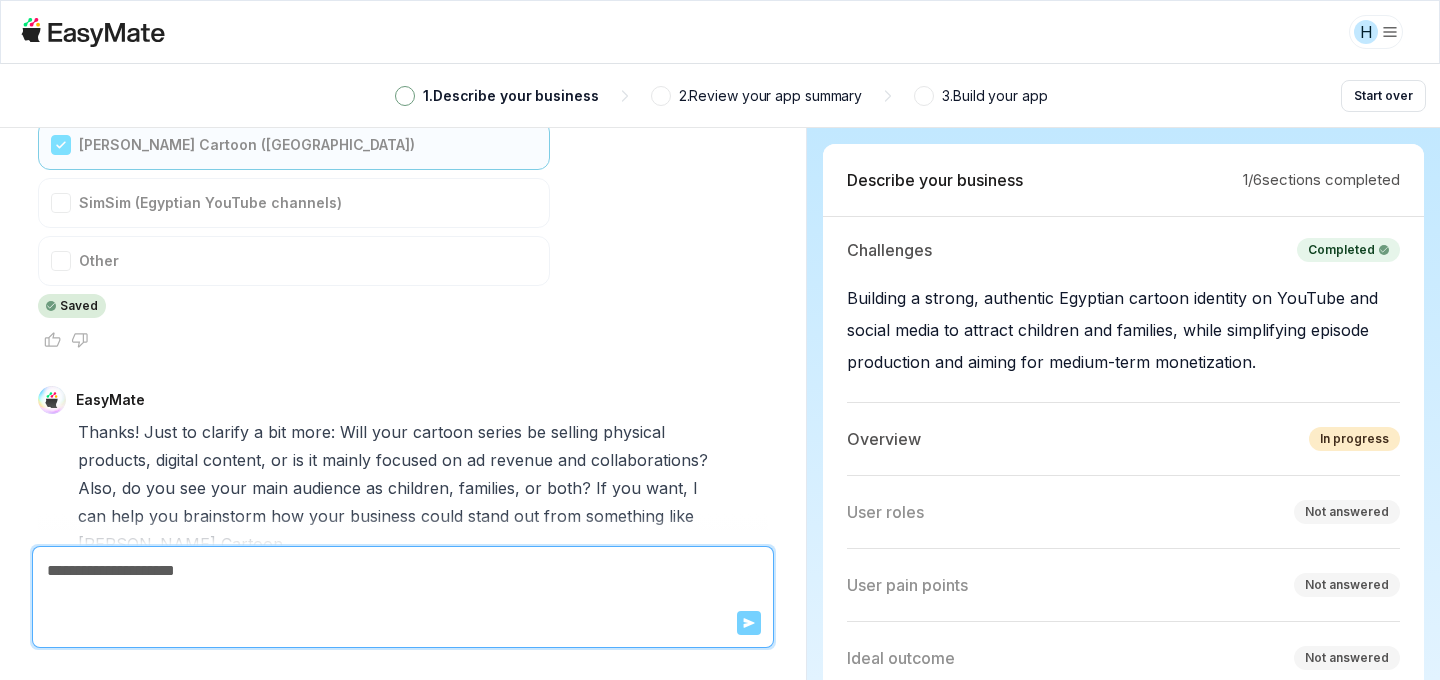 click on "as" at bounding box center [374, 488] 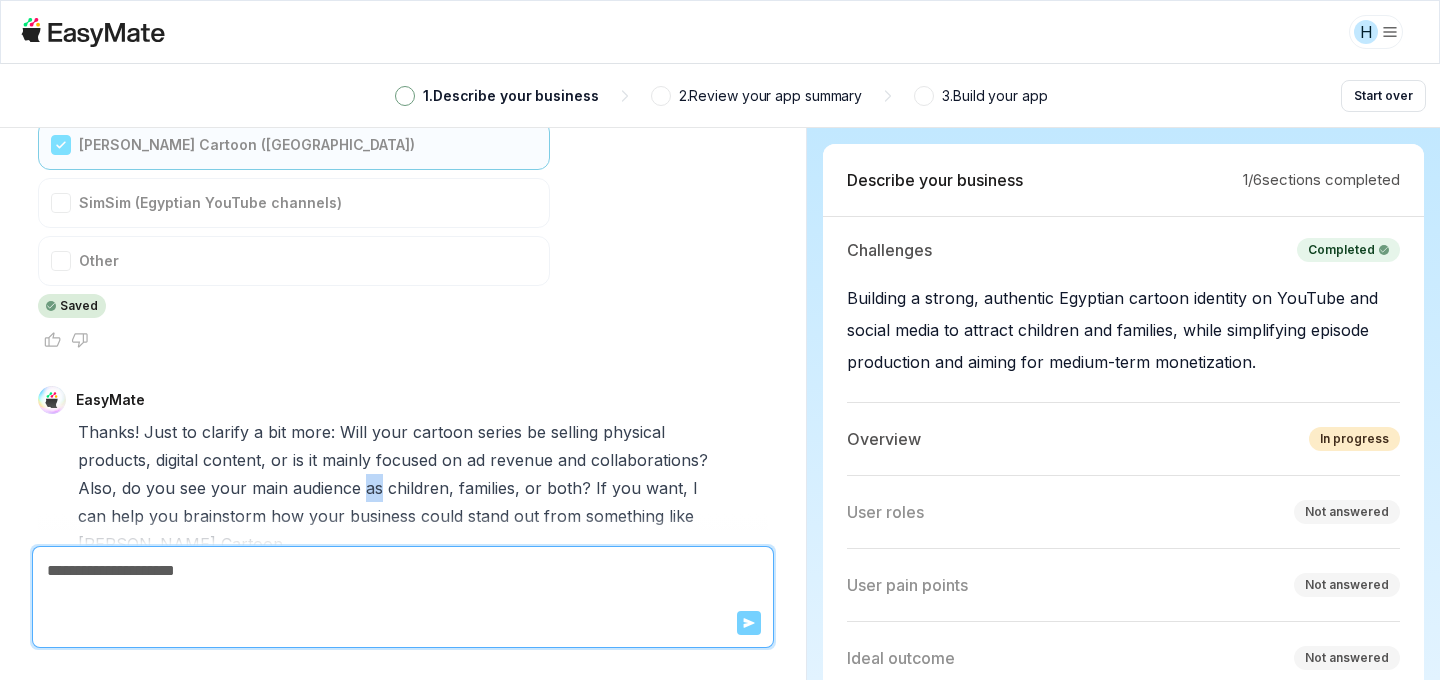 click on "as" at bounding box center (374, 488) 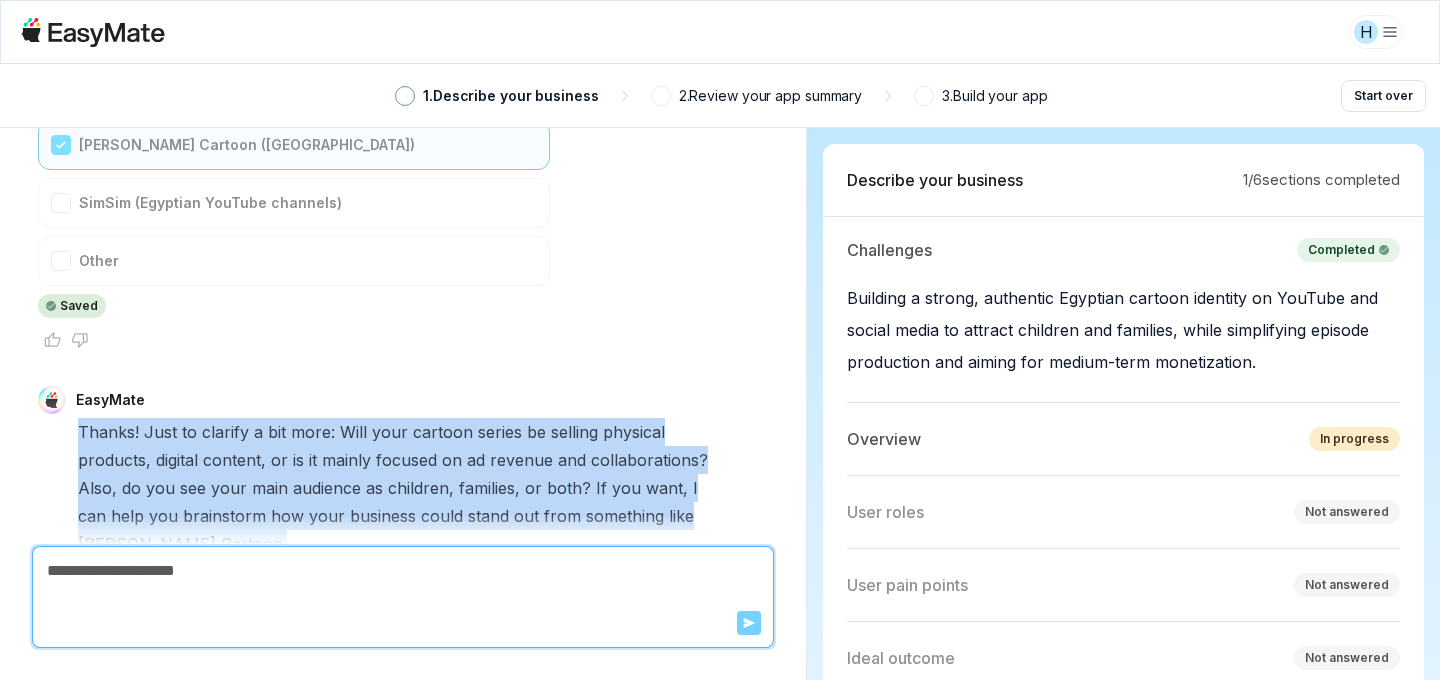 click on "as" at bounding box center [374, 488] 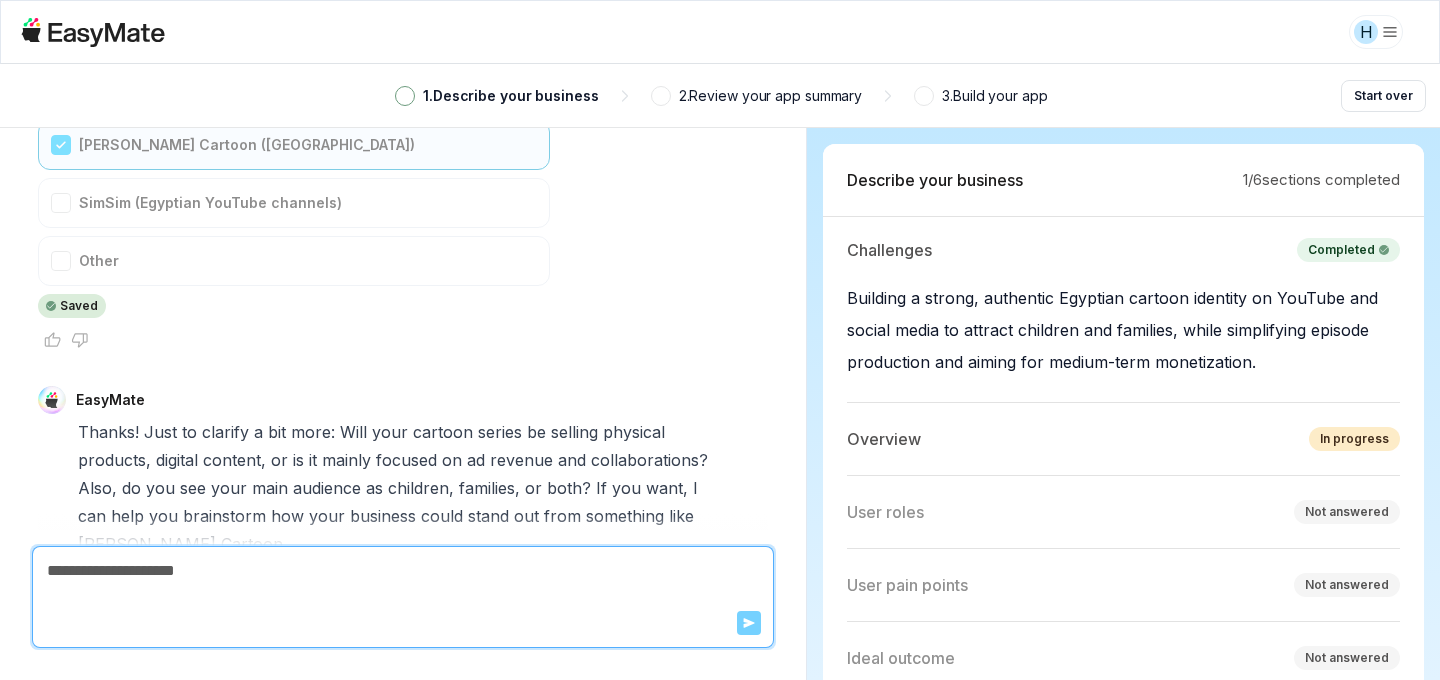 click at bounding box center [403, 571] 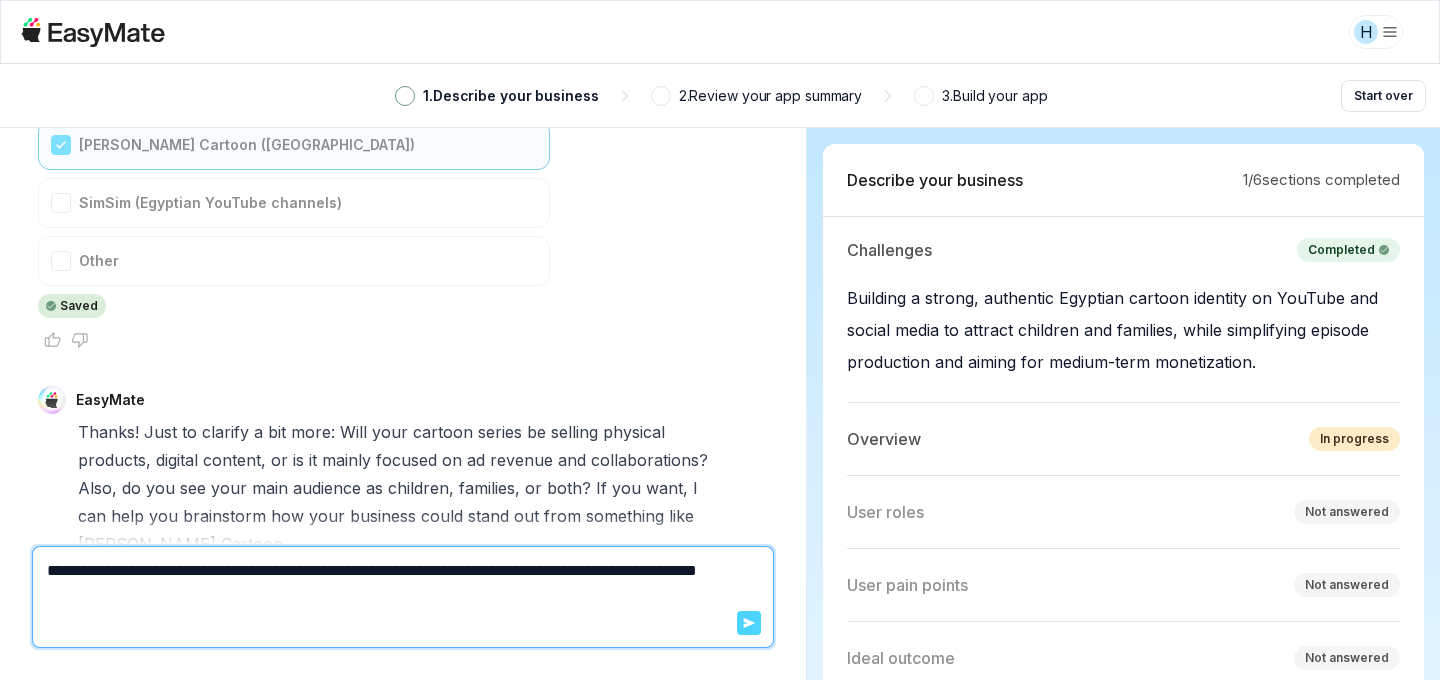 type on "**********" 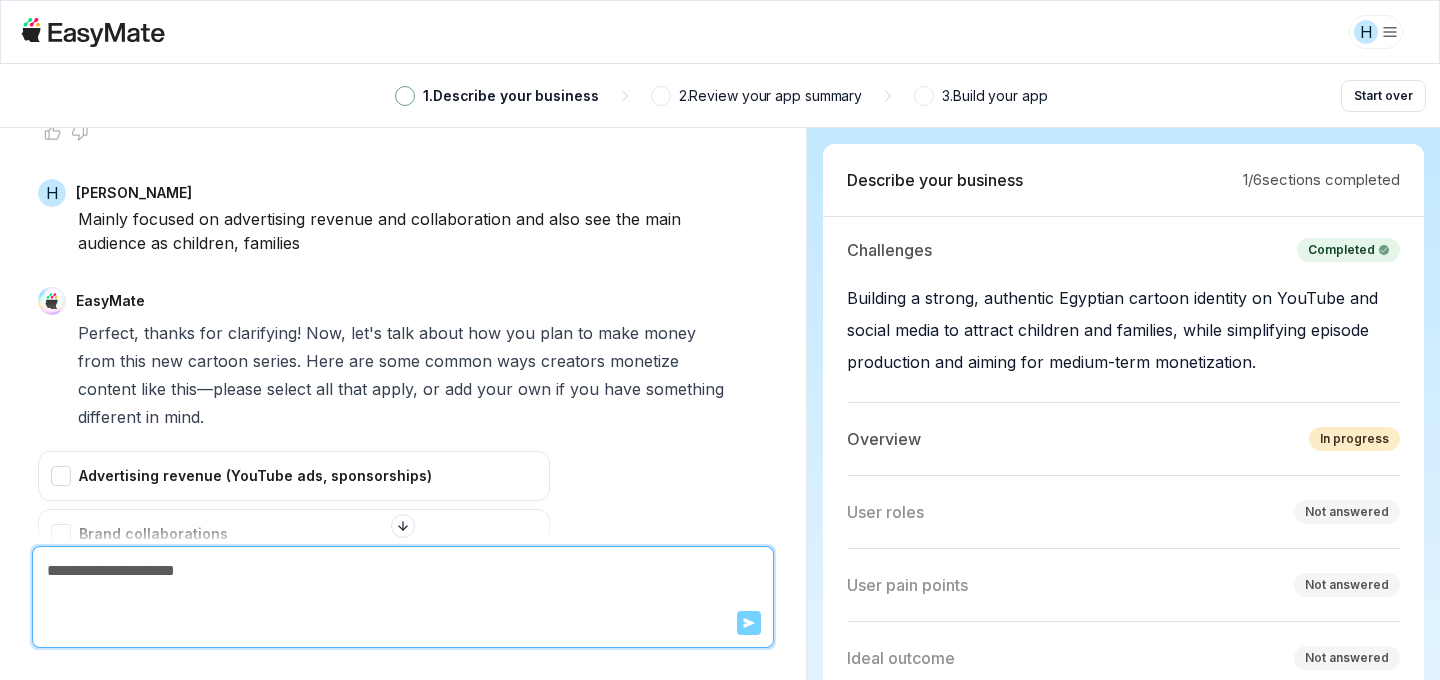 scroll, scrollTop: 2627, scrollLeft: 0, axis: vertical 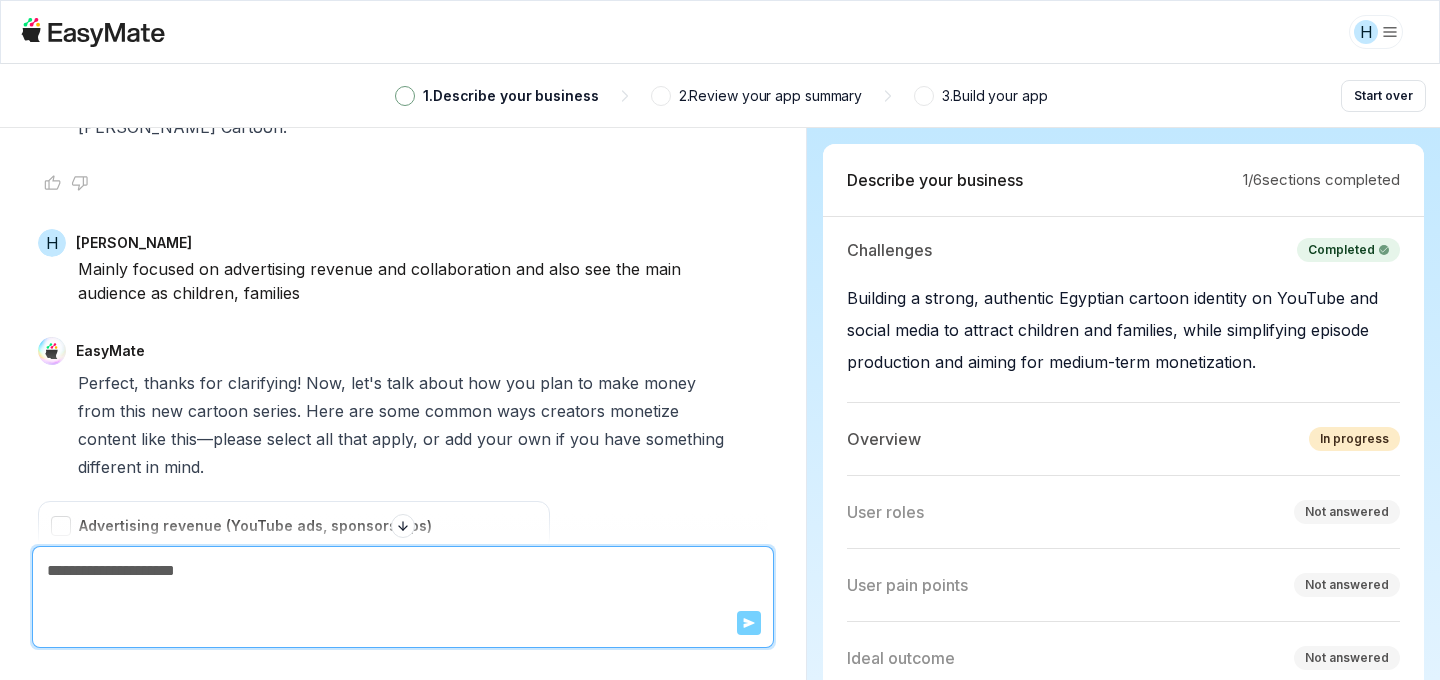 click on "Perfect,   thanks   for   clarifying!   Now,   let's   talk   about   how   you   plan   to   make   money   from   this   new   cartoon   series.   Here   are   some   common   ways   creators   monetize   content   like   this—please   select   all   that   apply,   or   add   your   own   if   you   have   something   different   in   mind." at bounding box center (403, 425) 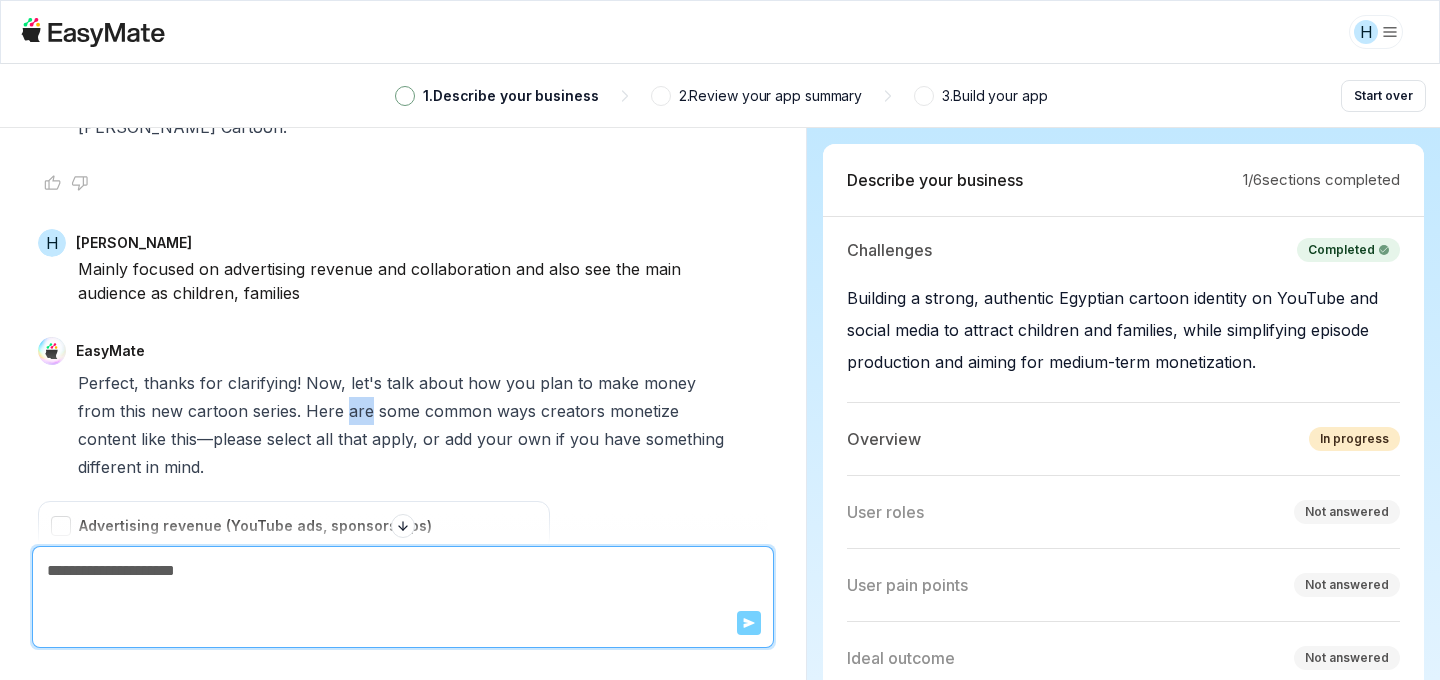 click on "Perfect,   thanks   for   clarifying!   Now,   let's   talk   about   how   you   plan   to   make   money   from   this   new   cartoon   series.   Here   are   some   common   ways   creators   monetize   content   like   this—please   select   all   that   apply,   or   add   your   own   if   you   have   something   different   in   mind." at bounding box center (403, 425) 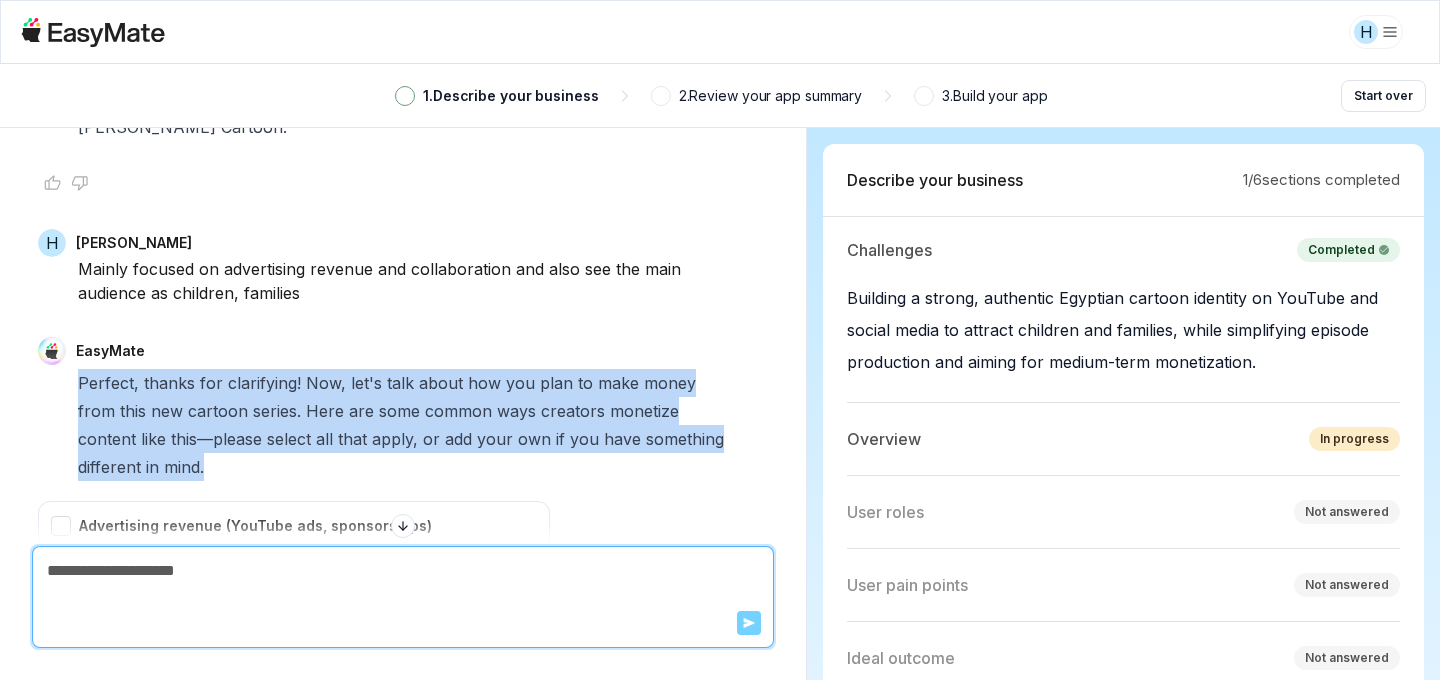 click on "Perfect,   thanks   for   clarifying!   Now,   let's   talk   about   how   you   plan   to   make   money   from   this   new   cartoon   series.   Here   are   some   common   ways   creators   monetize   content   like   this—please   select   all   that   apply,   or   add   your   own   if   you   have   something   different   in   mind." at bounding box center [403, 425] 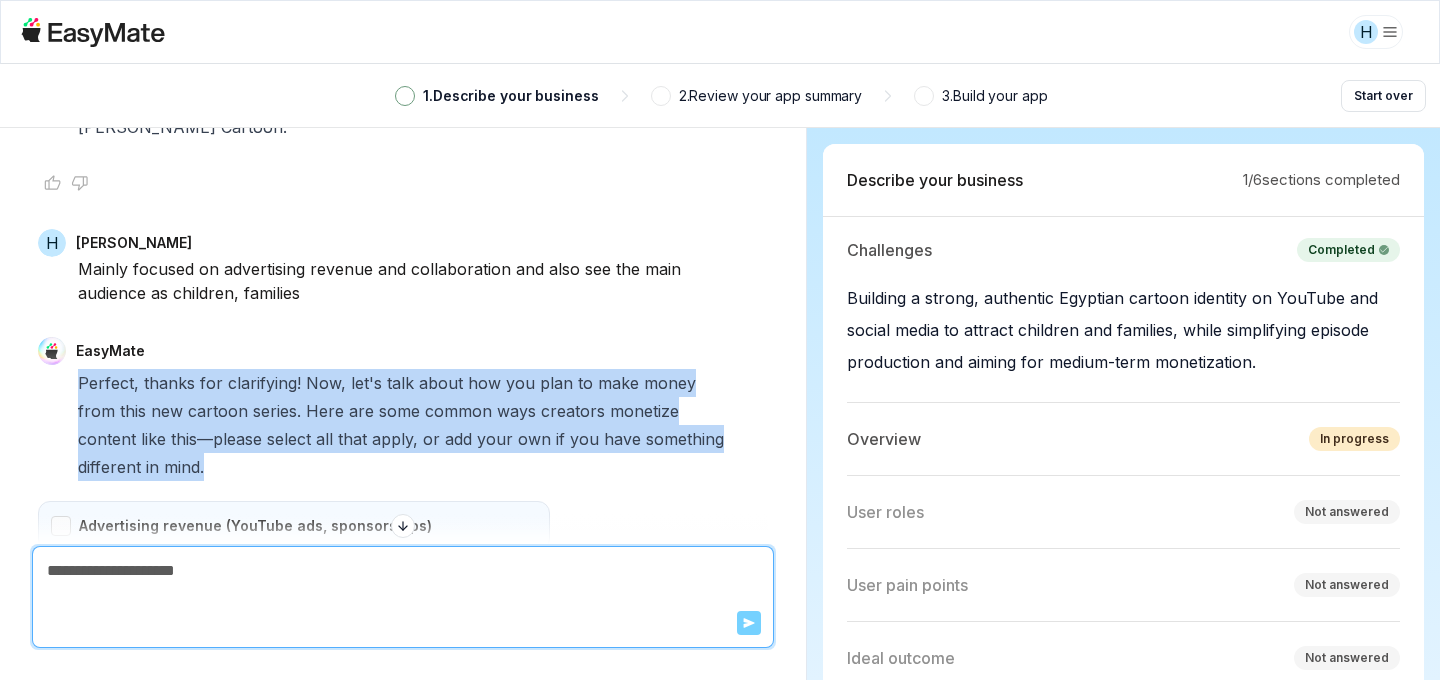 click on "Advertising revenue (YouTube ads, sponsorships)" at bounding box center [294, 526] 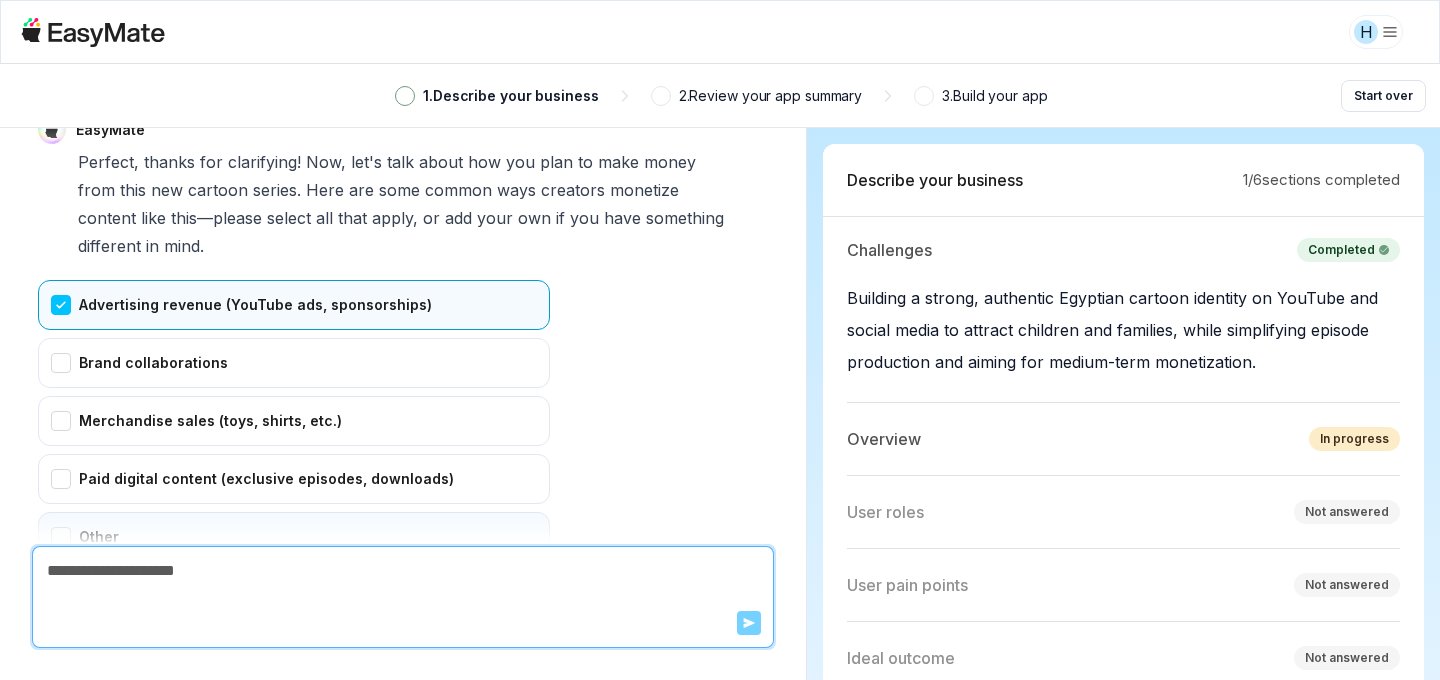 scroll, scrollTop: 2912, scrollLeft: 0, axis: vertical 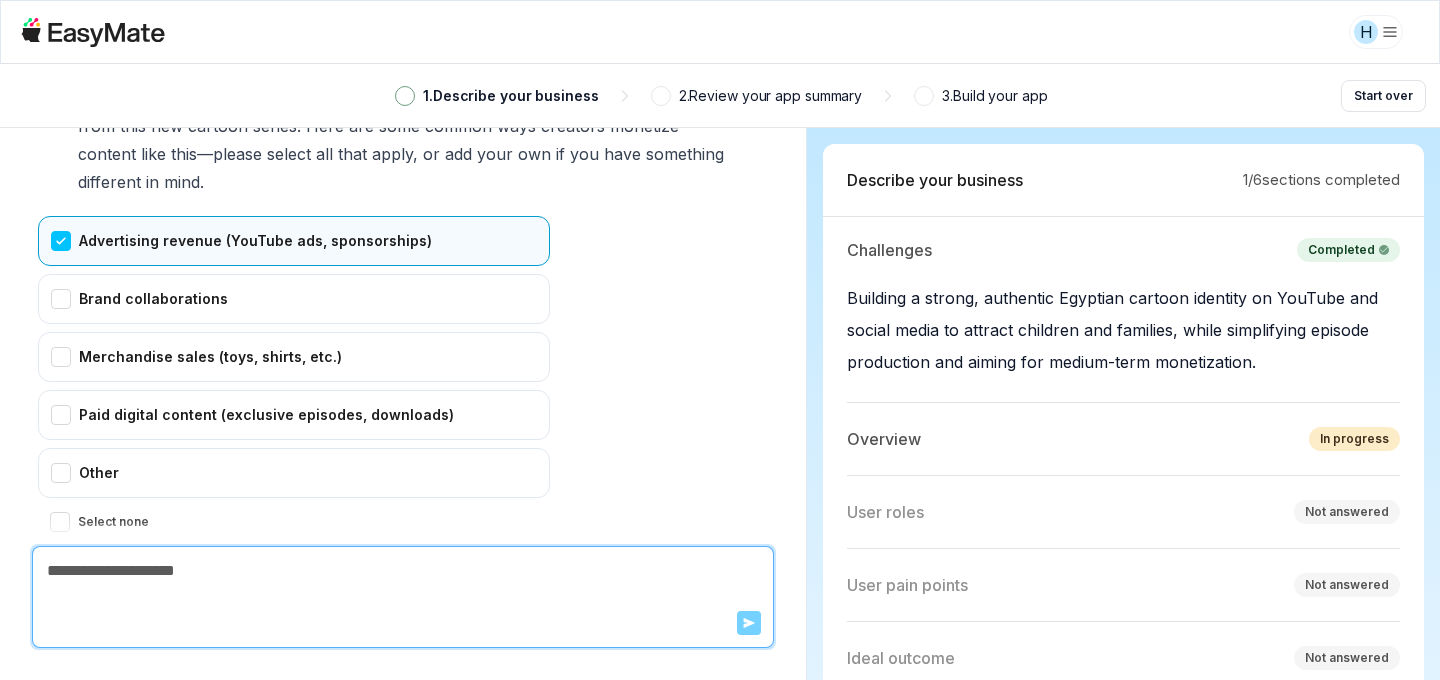 click on "Confirm" at bounding box center [73, 562] 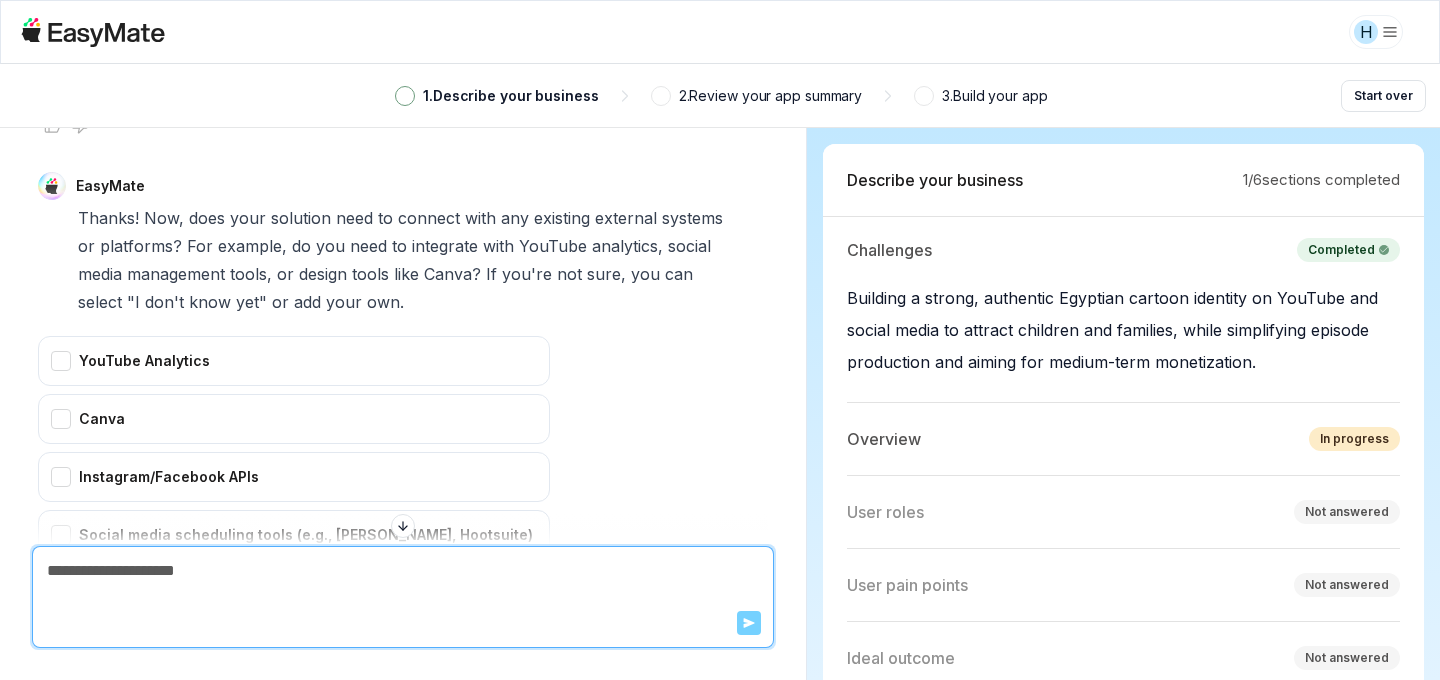 scroll, scrollTop: 3321, scrollLeft: 0, axis: vertical 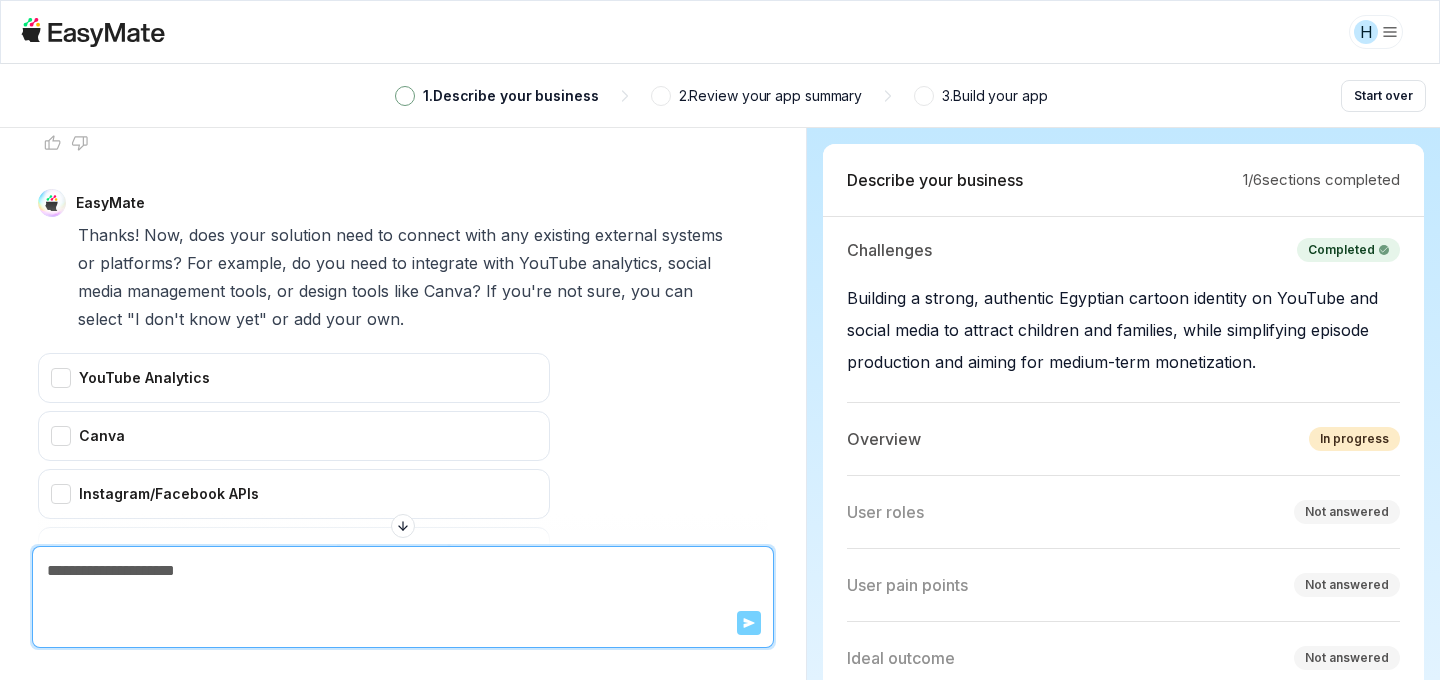 click on "or" at bounding box center [285, 291] 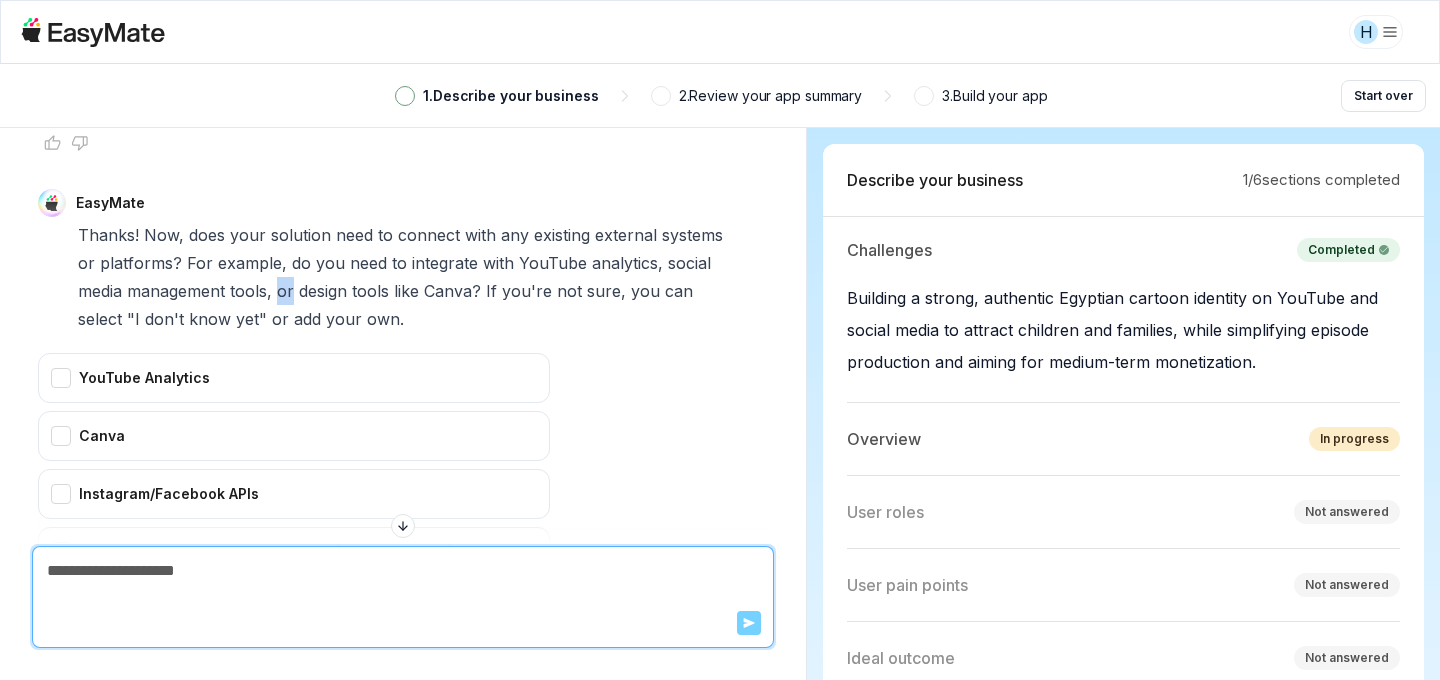 click on "or" at bounding box center [285, 291] 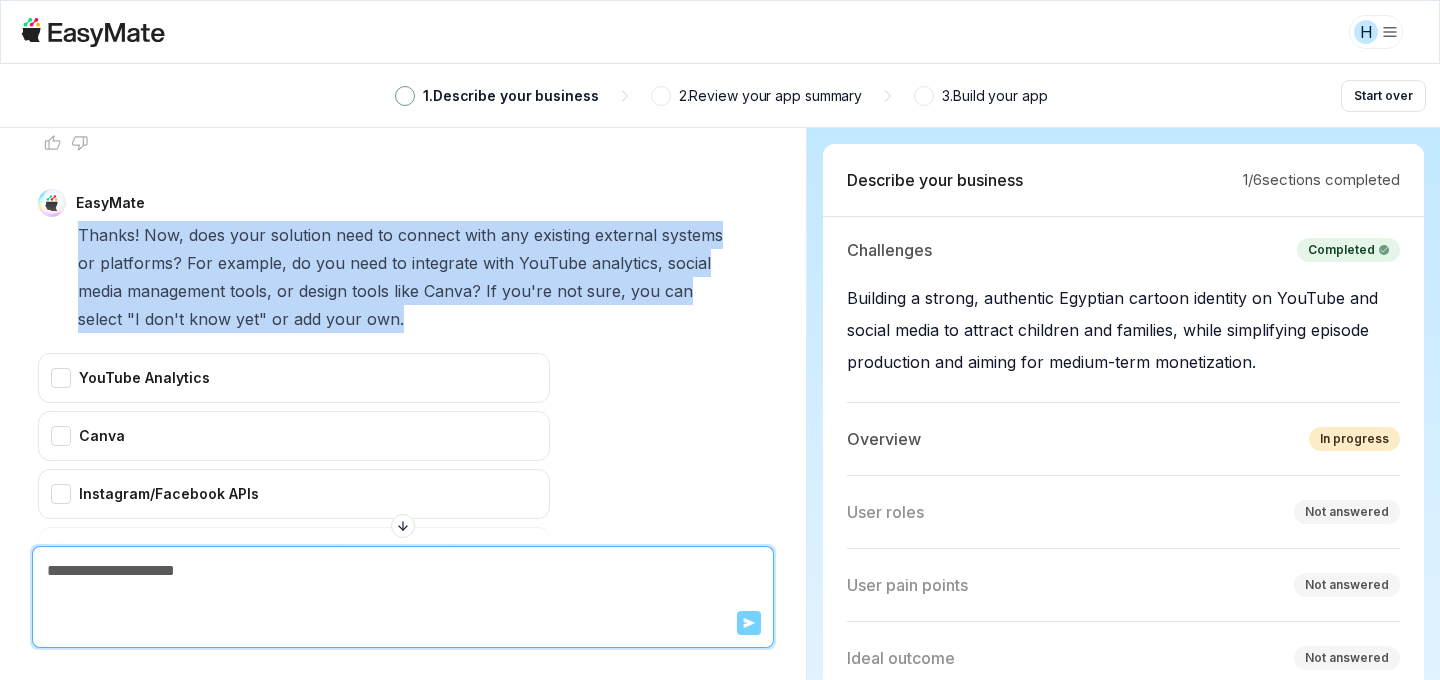 click on "or" at bounding box center [285, 291] 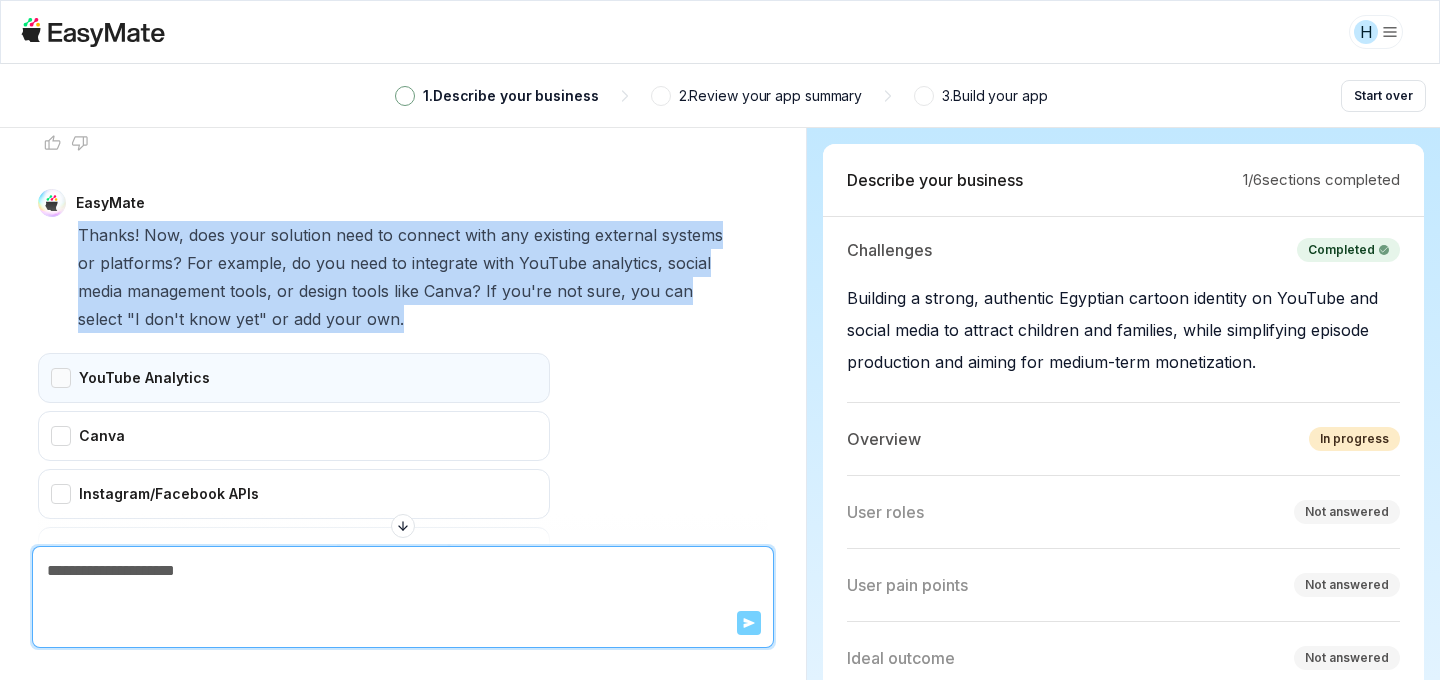 click on "YouTube Analytics" at bounding box center [294, 378] 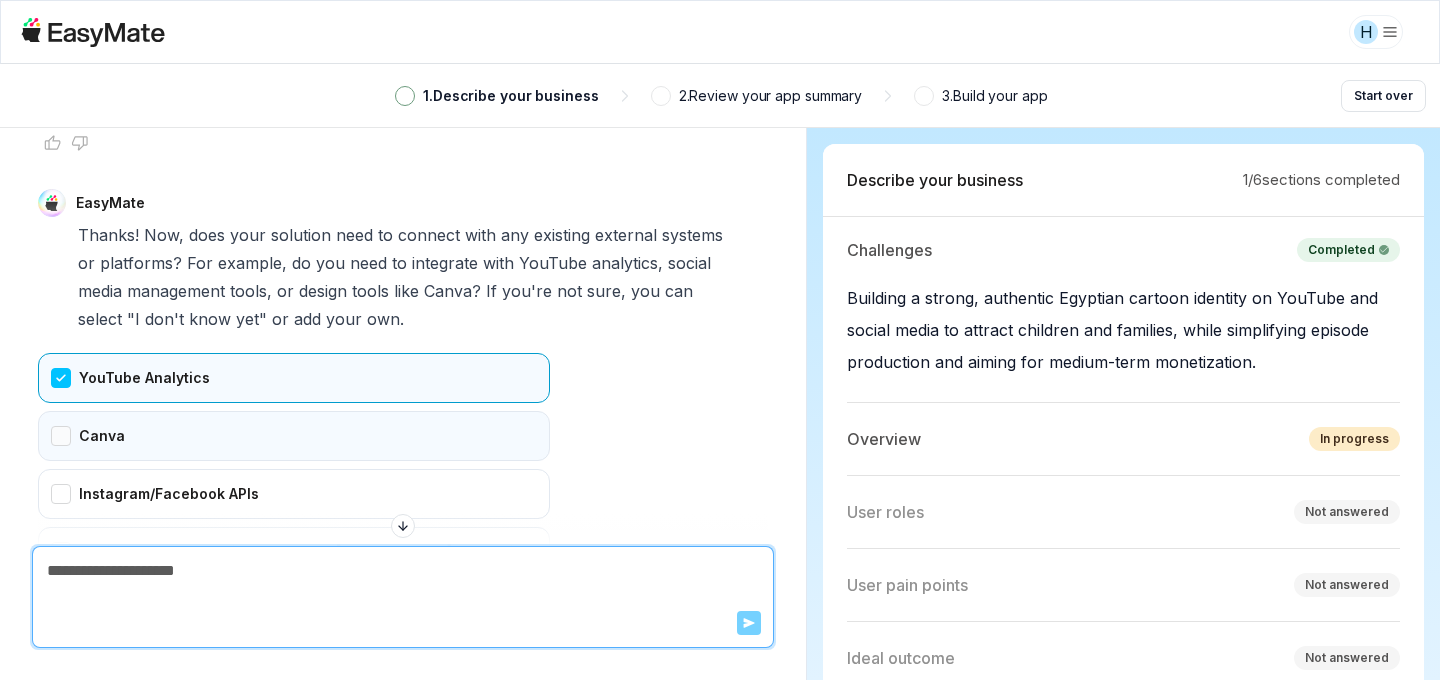 click on "Canva" at bounding box center [294, 436] 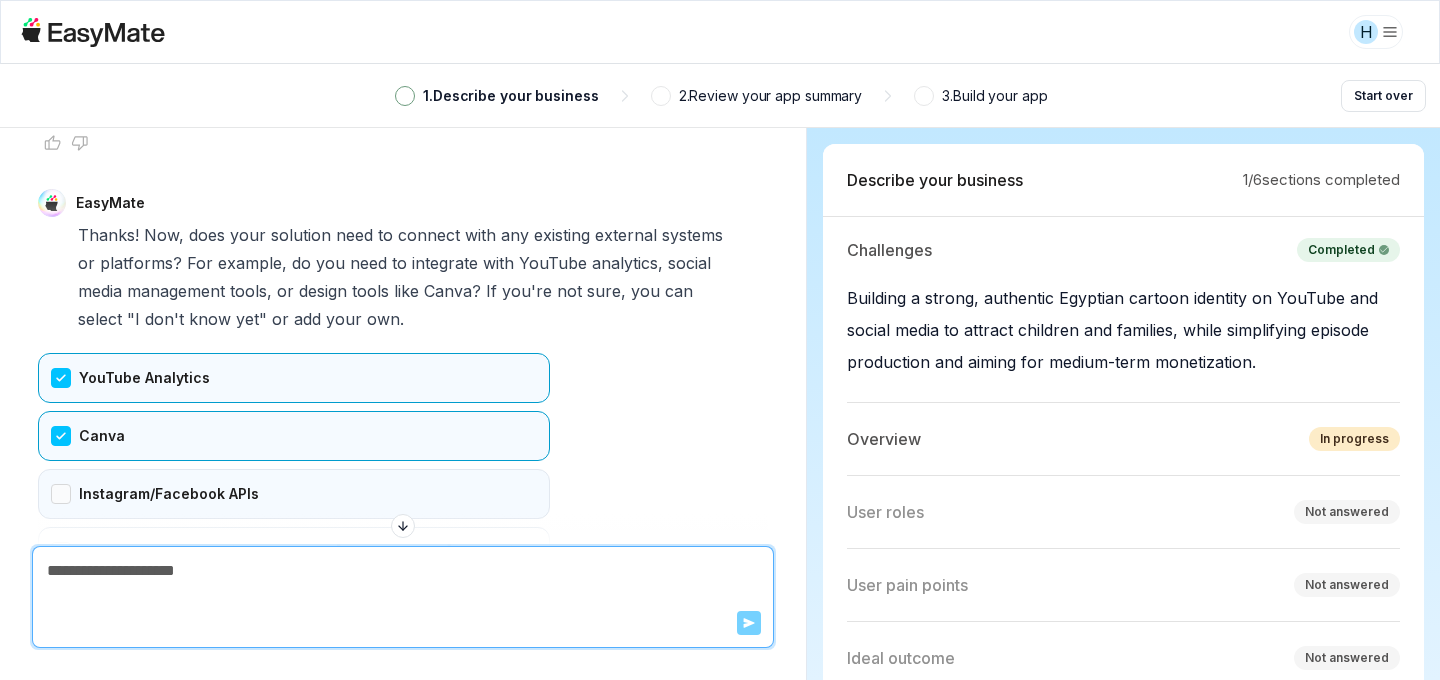 click on "Instagram/Facebook APIs" at bounding box center [294, 494] 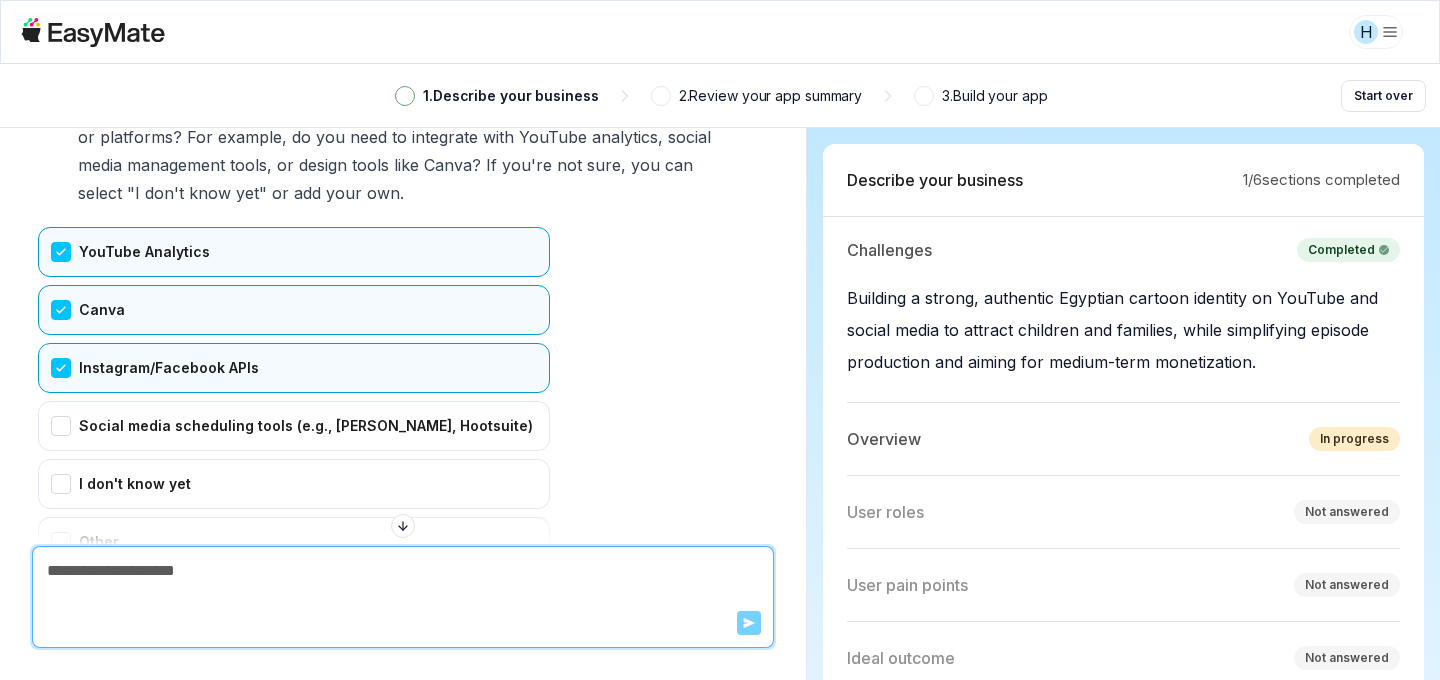 scroll, scrollTop: 3516, scrollLeft: 0, axis: vertical 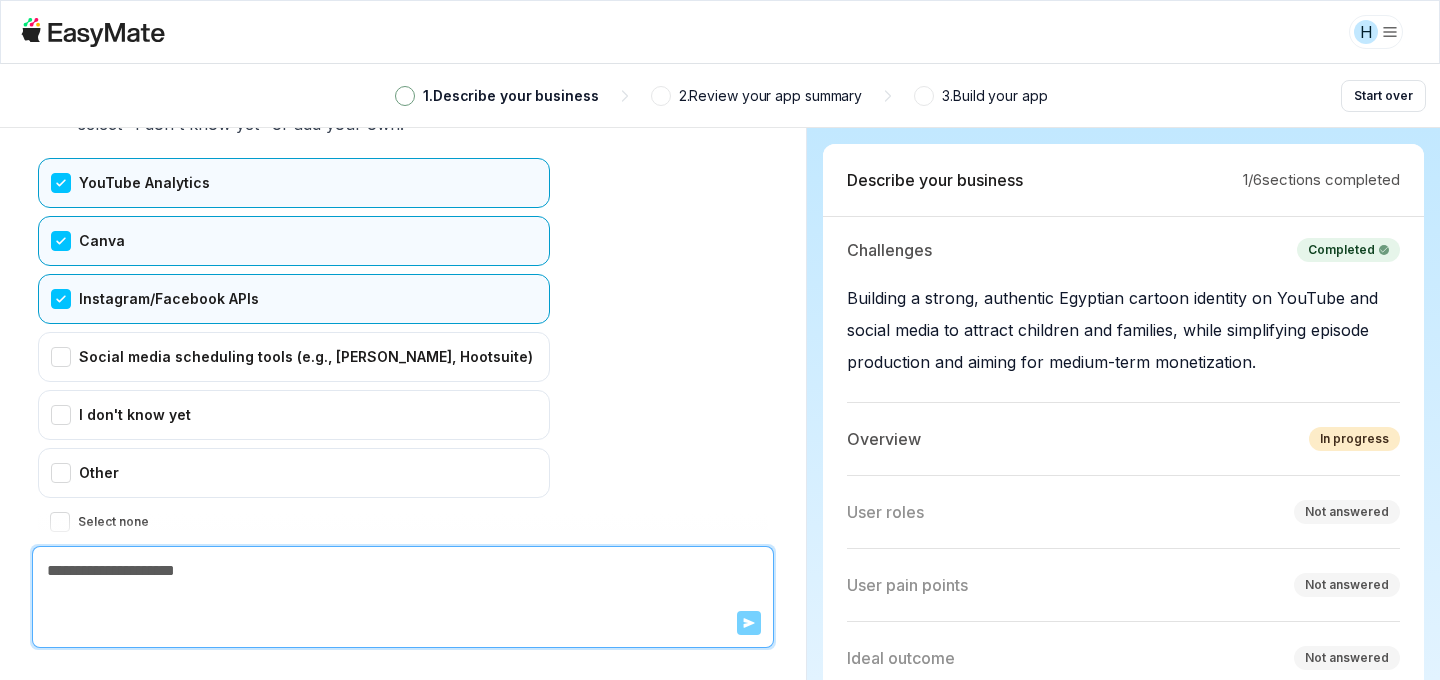 click on "Confirm" at bounding box center (73, 562) 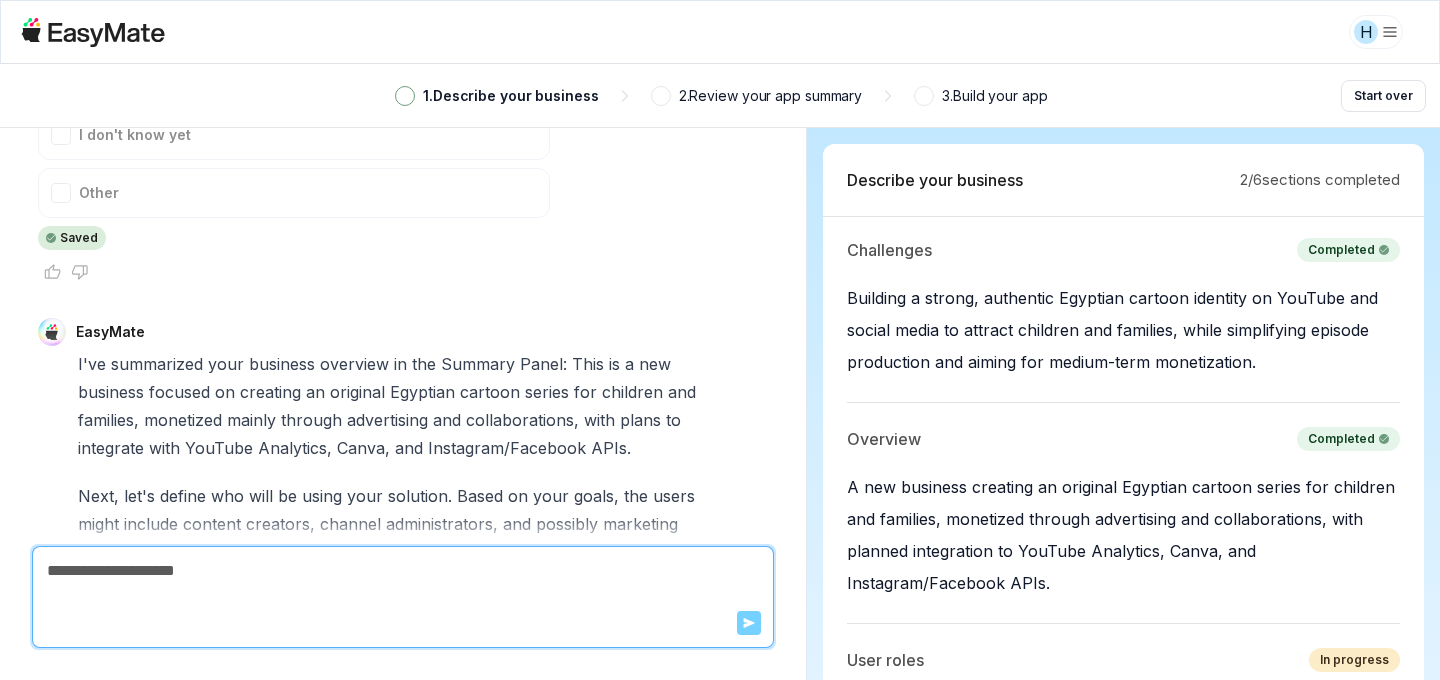 scroll, scrollTop: 4136, scrollLeft: 0, axis: vertical 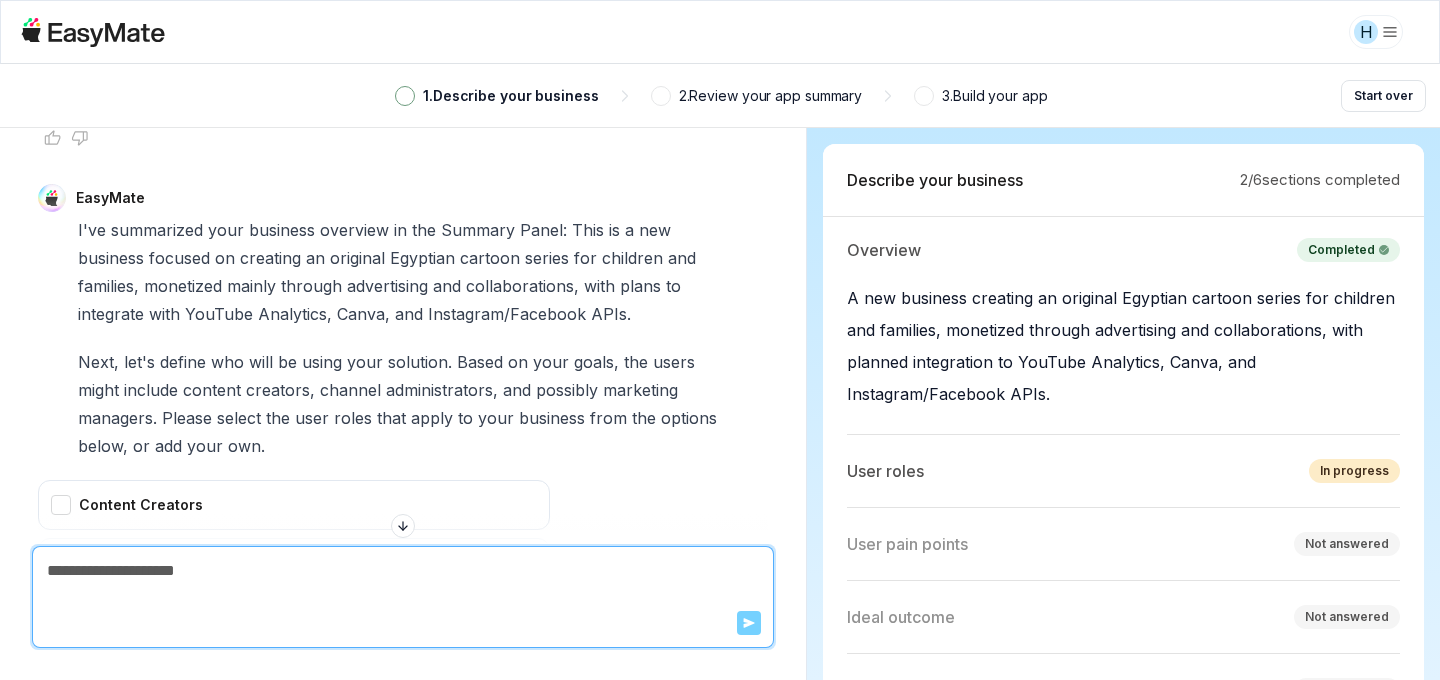click on "using" at bounding box center (322, 362) 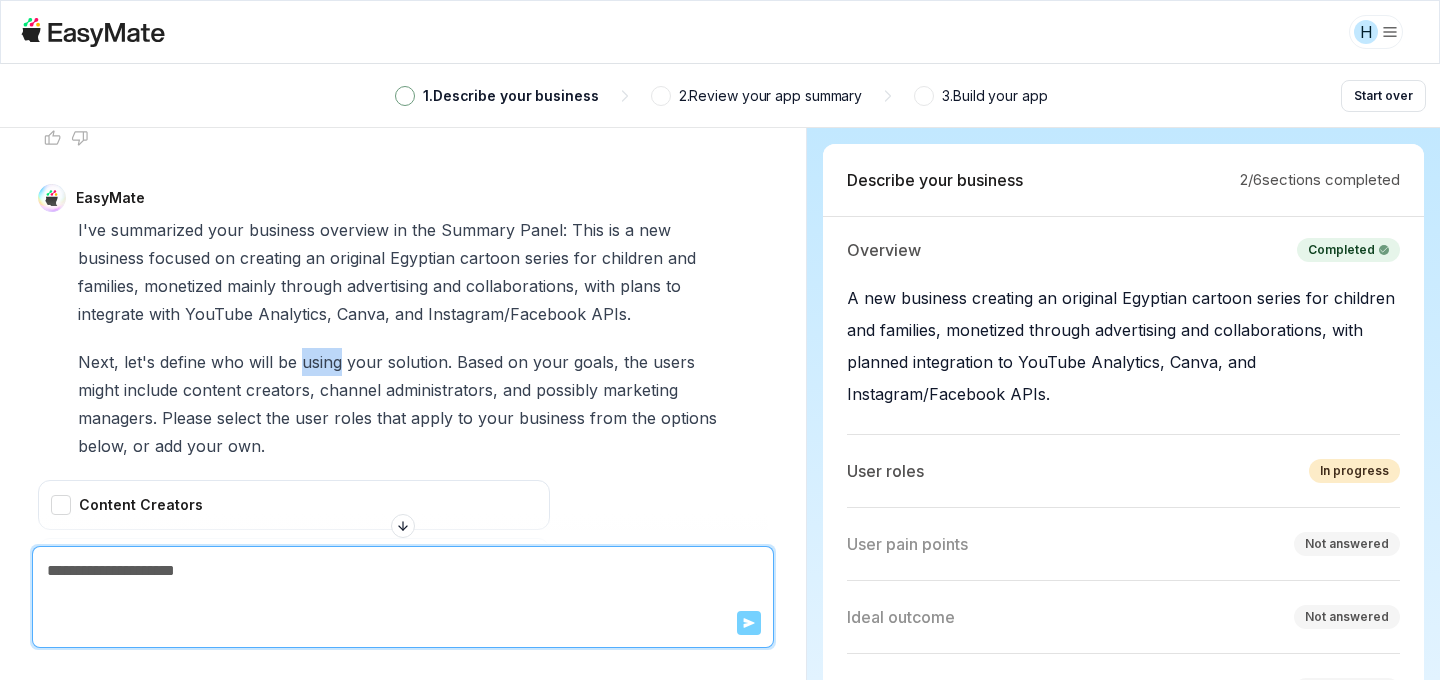 click on "using" at bounding box center (322, 362) 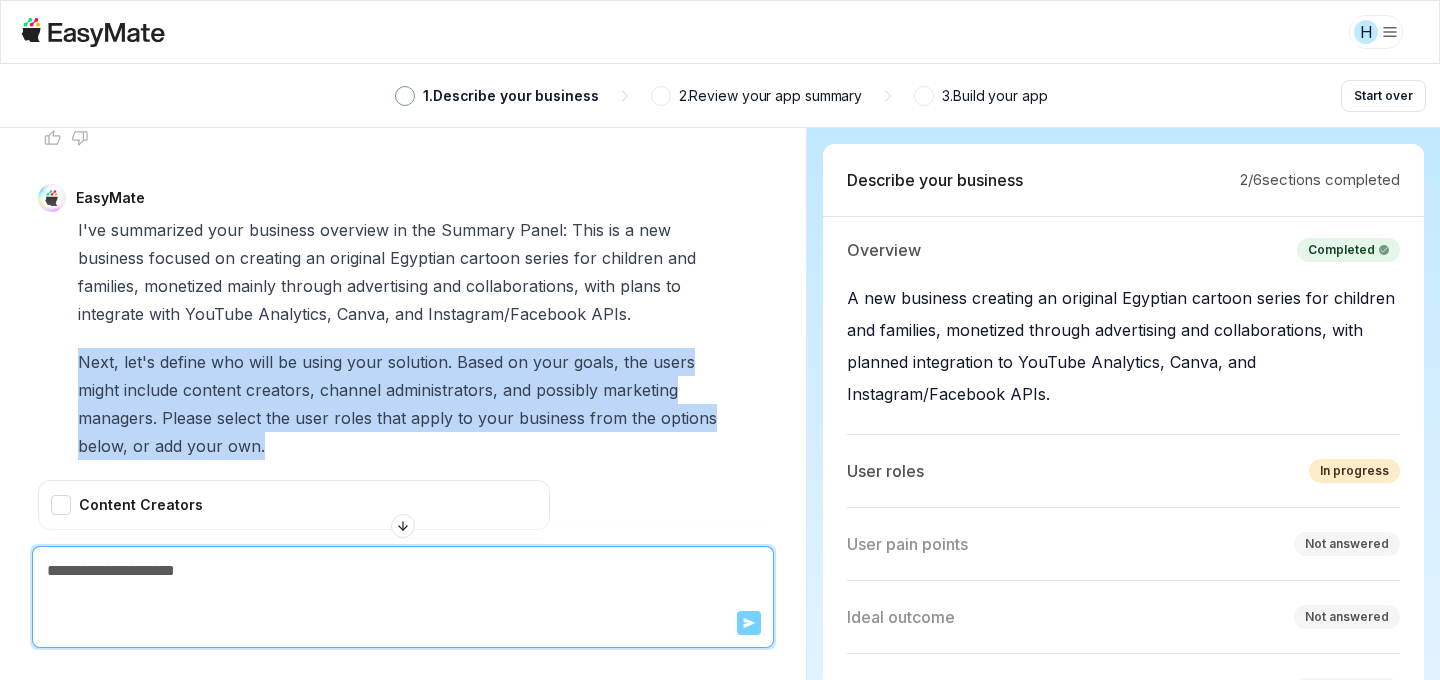 click on "using" at bounding box center [322, 362] 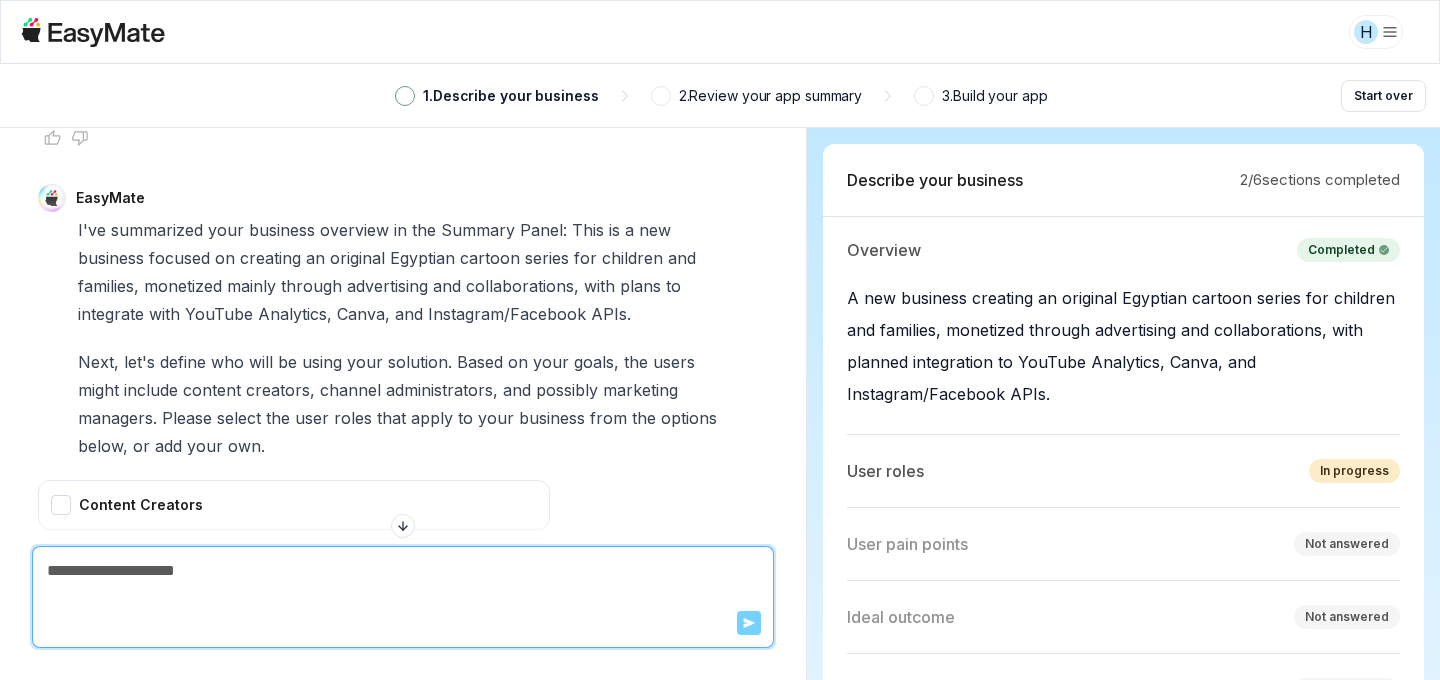 click on "Instagram/Facebook" at bounding box center [507, 314] 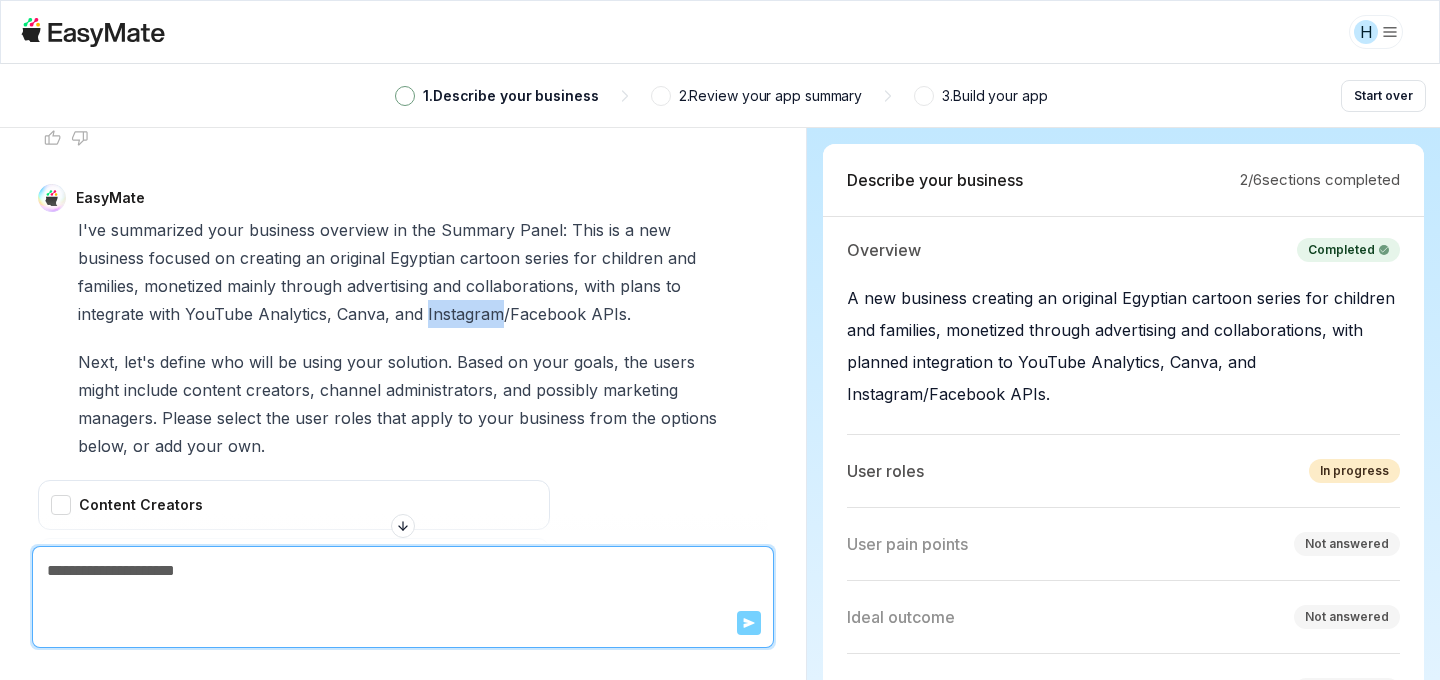 click on "Instagram/Facebook" at bounding box center [507, 314] 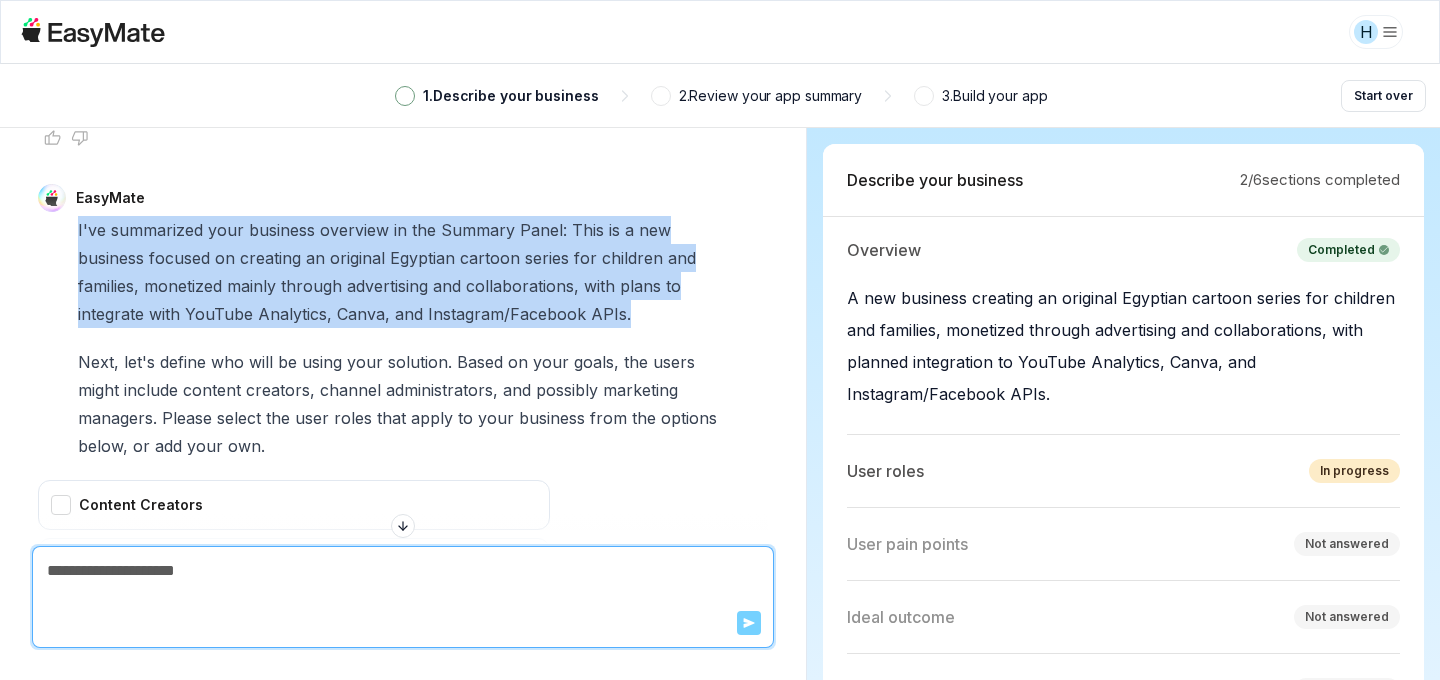 click on "Instagram/Facebook" at bounding box center (507, 314) 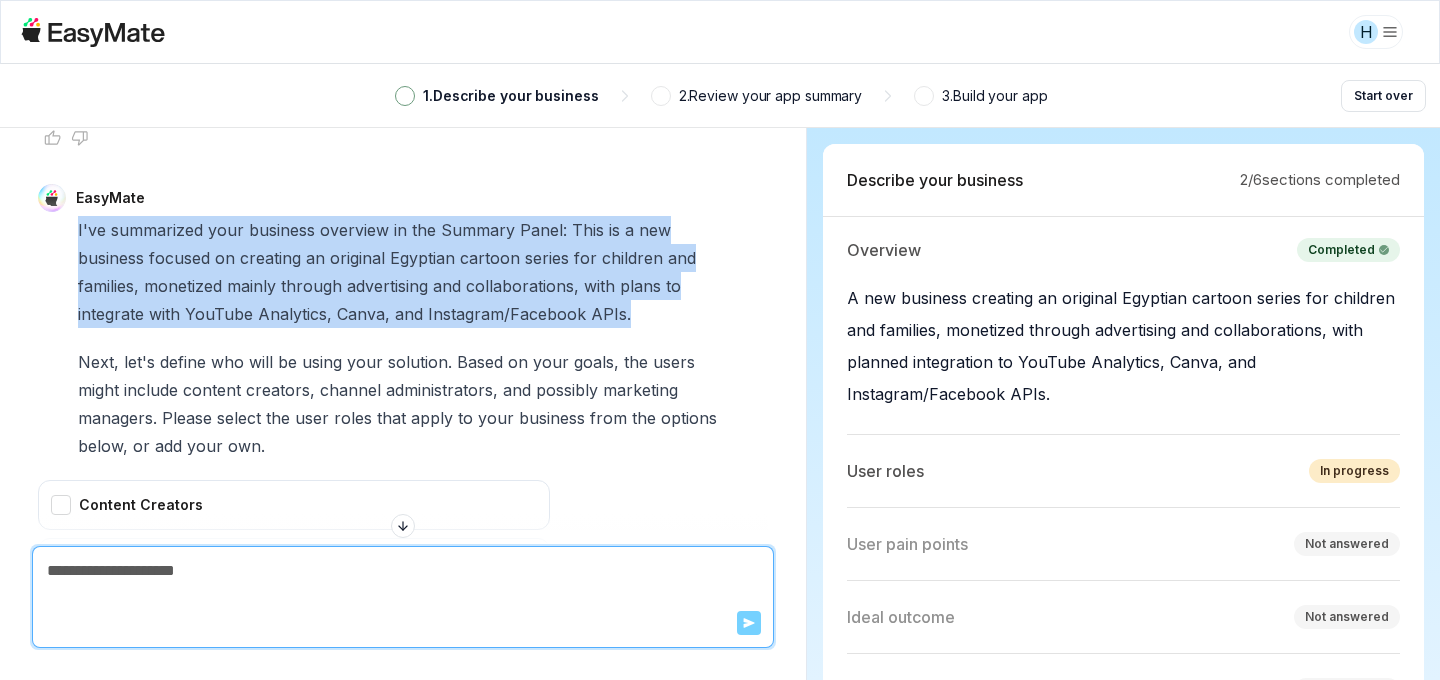 copy on "I've   summarized   your   business   overview   in   the   Summary   Panel:   This   is   a   new   business   focused   on   creating   an   original   Egyptian   cartoon   series   for   children   and   families,   monetized   mainly   through   advertising   and   collaborations,   with   plans   to   integrate   with   YouTube   Analytics,   Canva,   and   Instagram/Facebook   APIs." 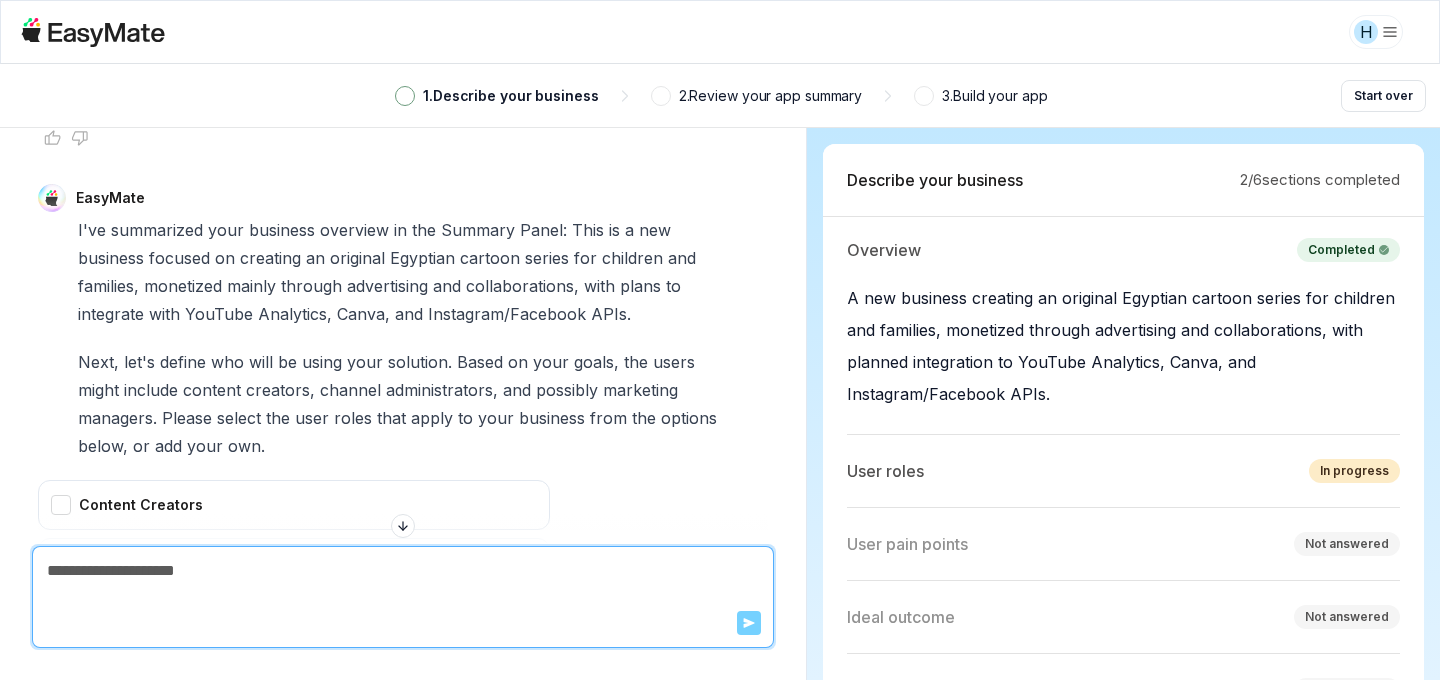 click on "administrators," at bounding box center (442, 390) 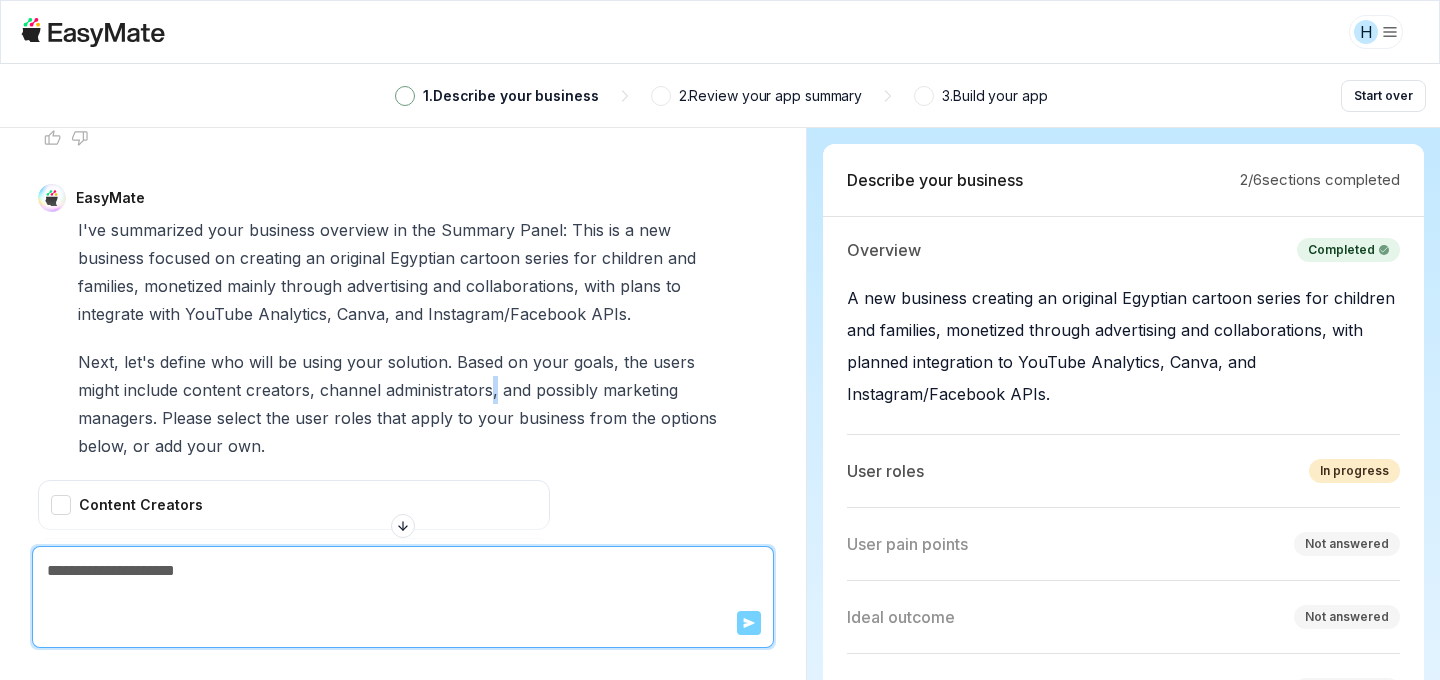 click on "administrators," at bounding box center (442, 390) 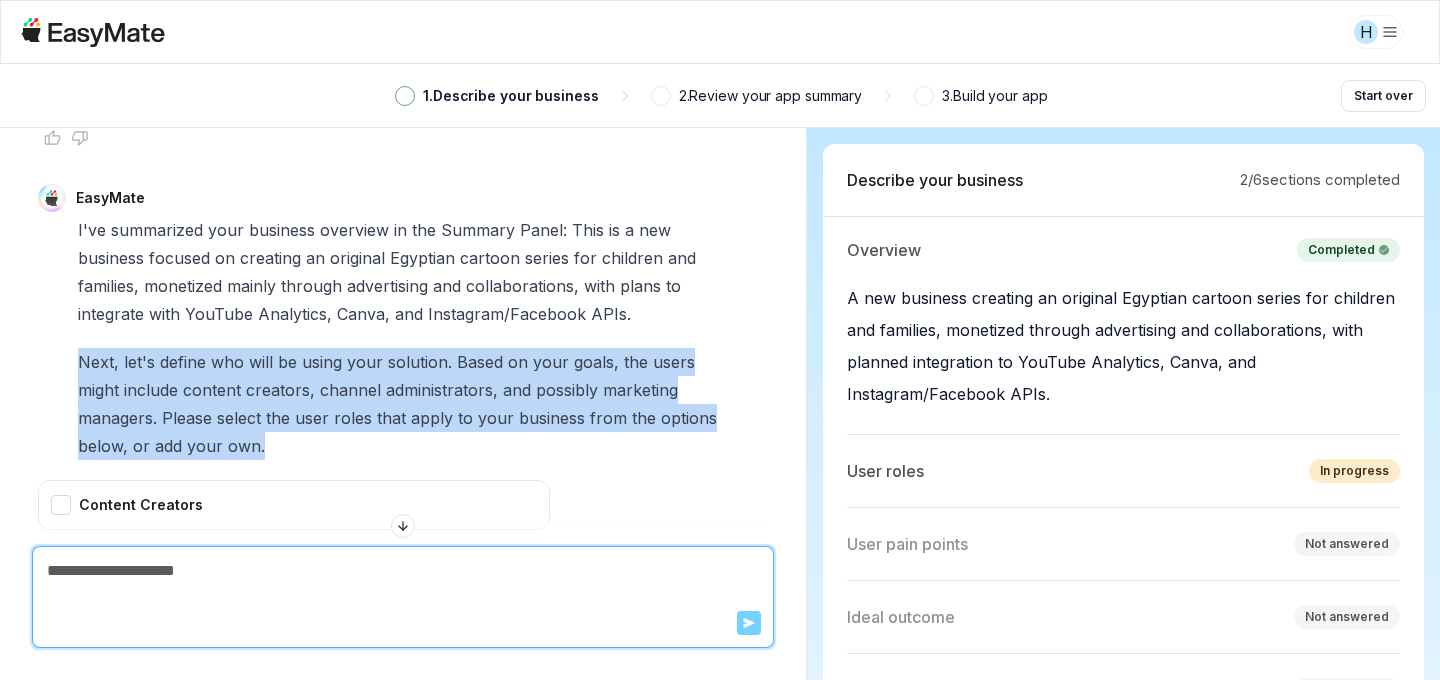 click on "administrators," at bounding box center (442, 390) 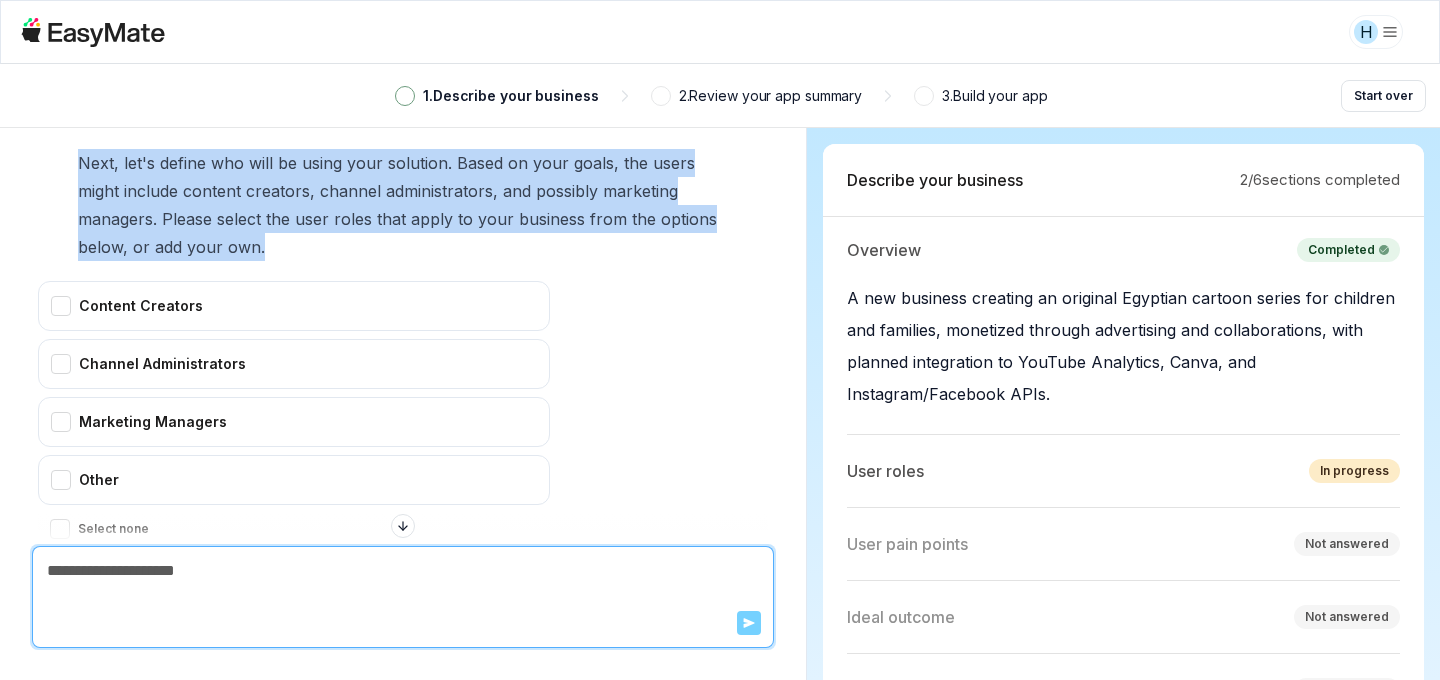 scroll, scrollTop: 4136, scrollLeft: 0, axis: vertical 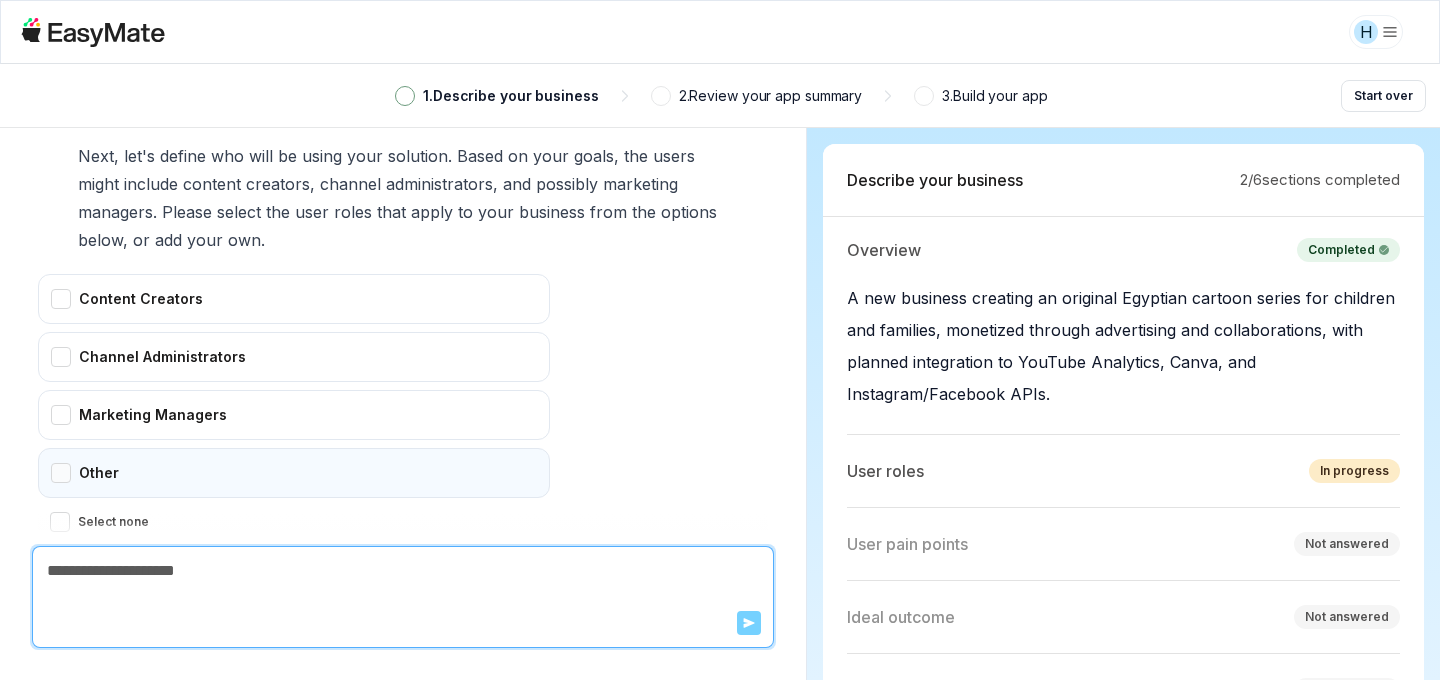 drag, startPoint x: 56, startPoint y: 371, endPoint x: 67, endPoint y: 397, distance: 28.231188 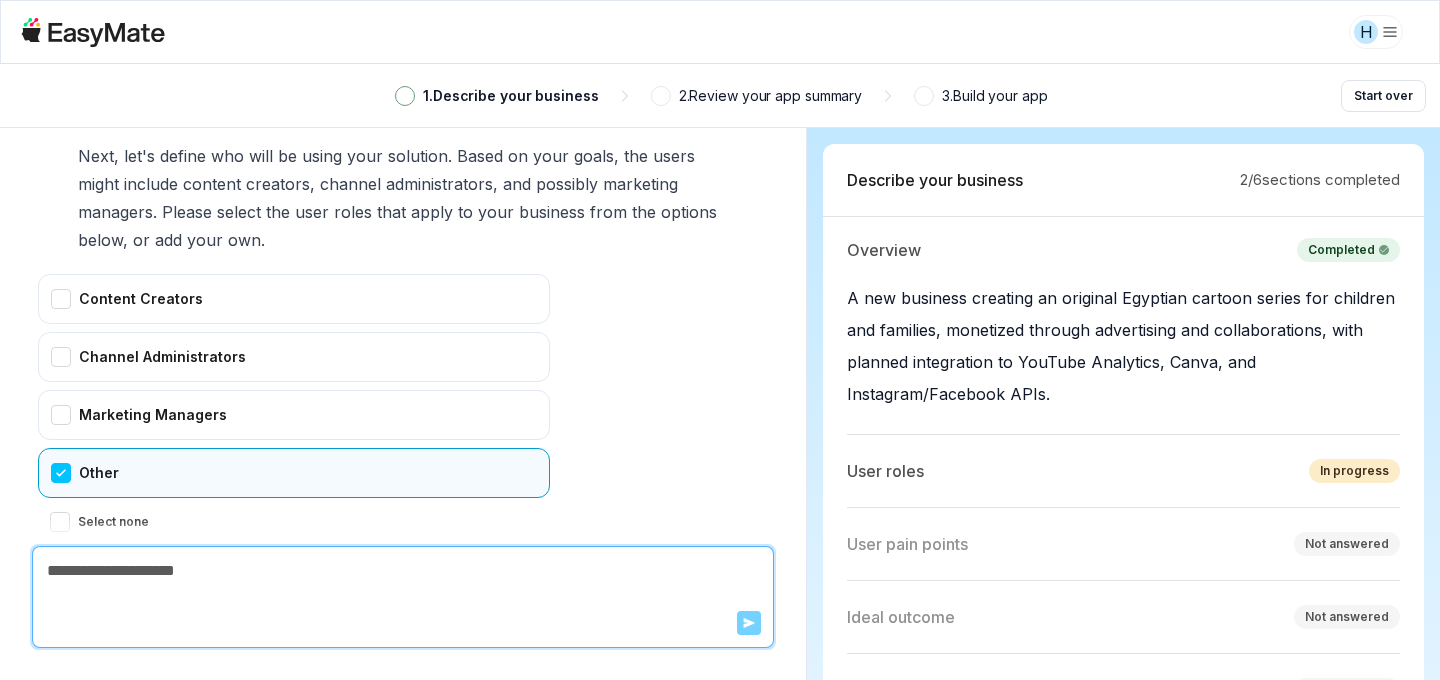 drag, startPoint x: 74, startPoint y: 467, endPoint x: 100, endPoint y: 462, distance: 26.476404 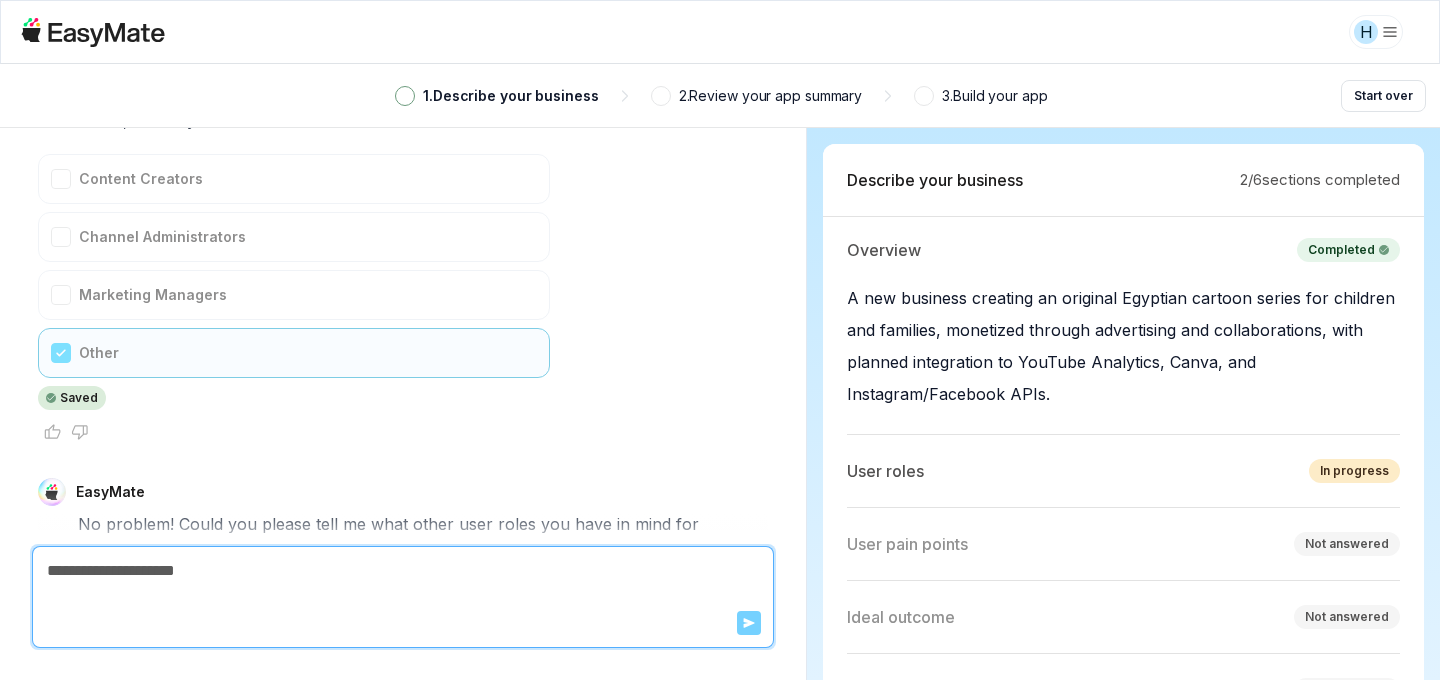 scroll, scrollTop: 4292, scrollLeft: 0, axis: vertical 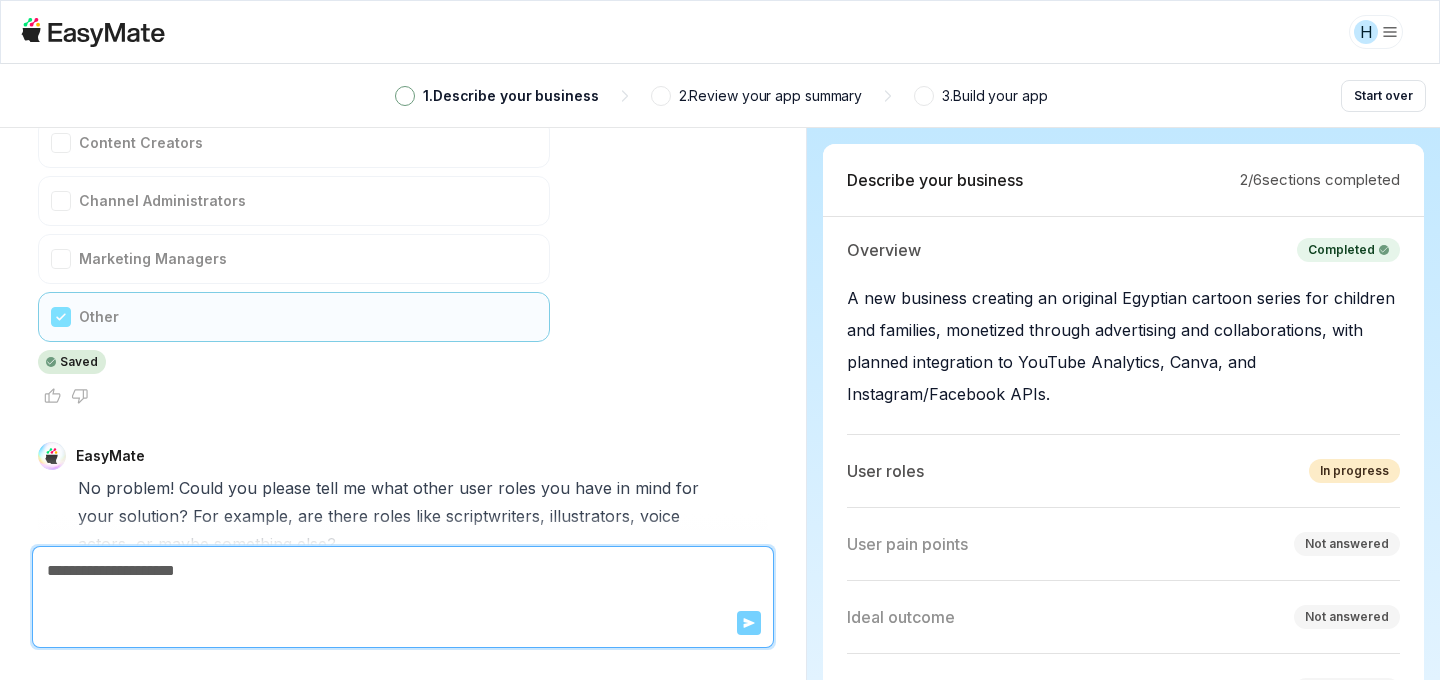 click on "scriptwriters," at bounding box center (495, 516) 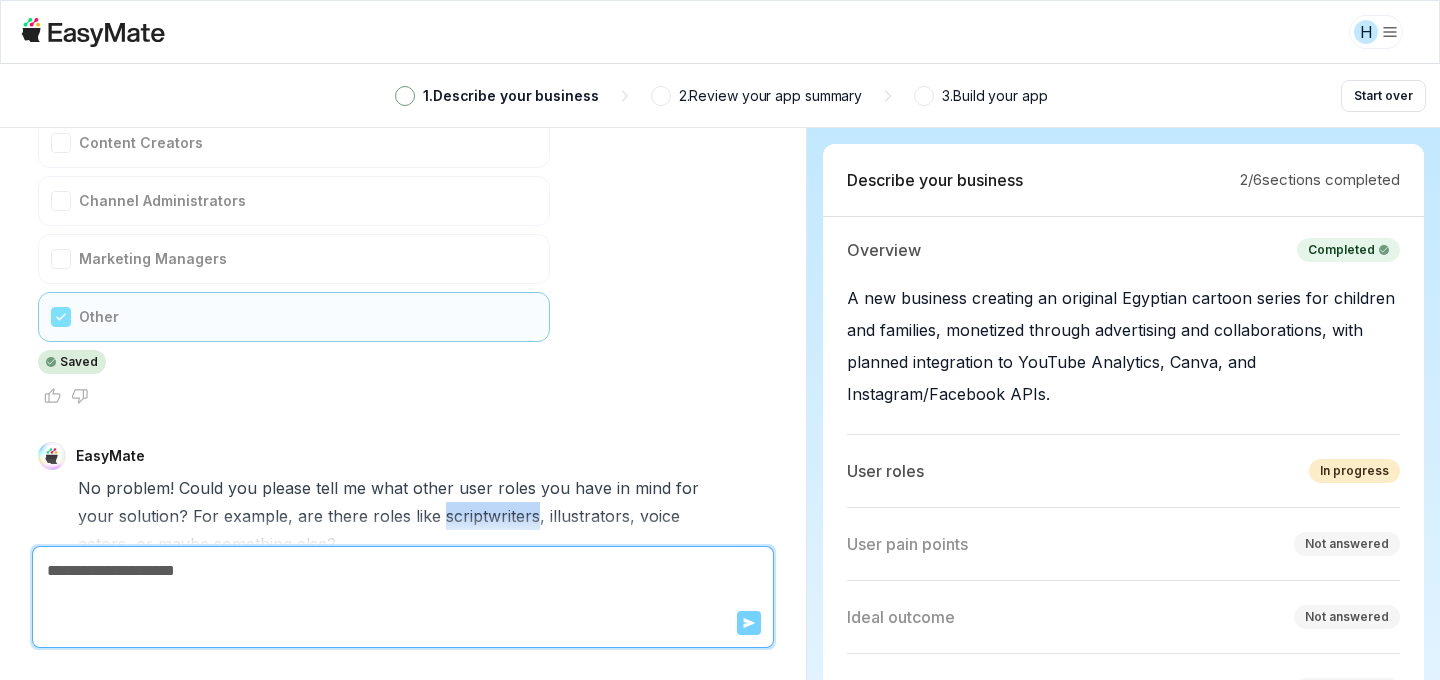 click on "scriptwriters," at bounding box center [495, 516] 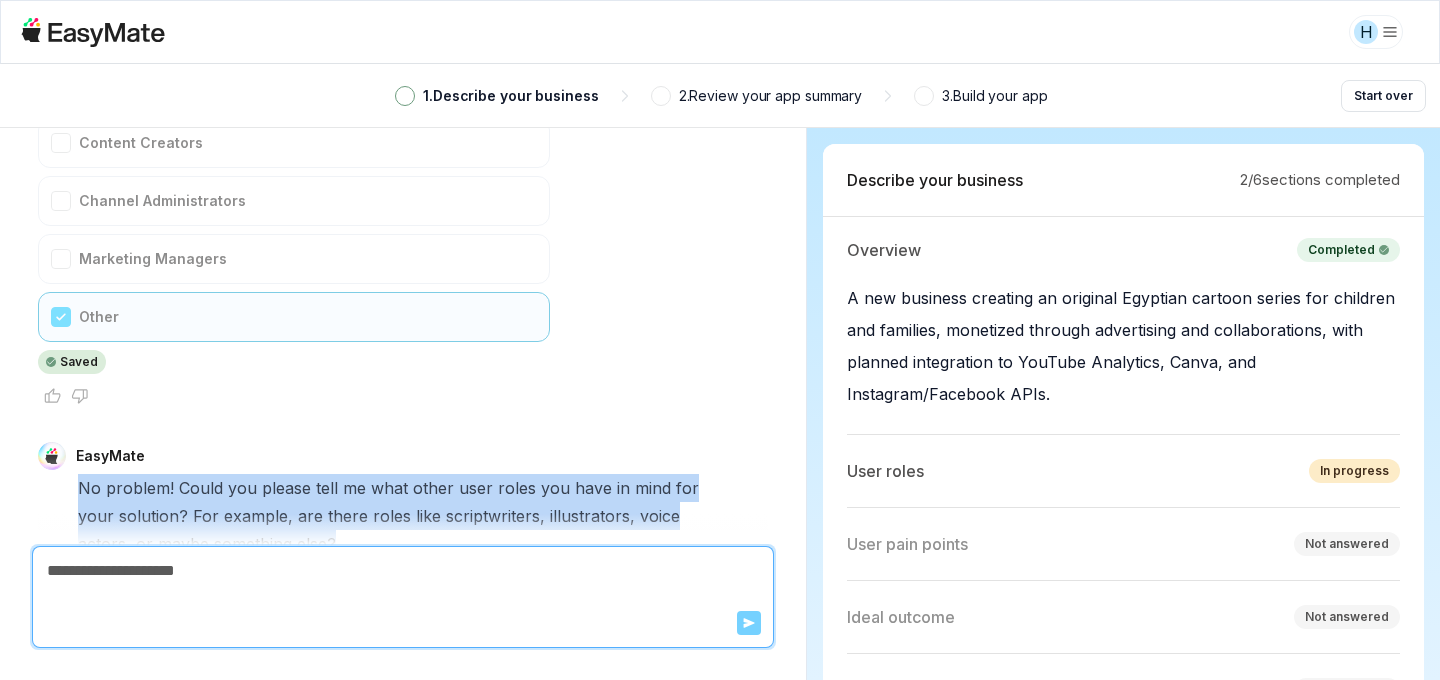 click on "scriptwriters," at bounding box center [495, 516] 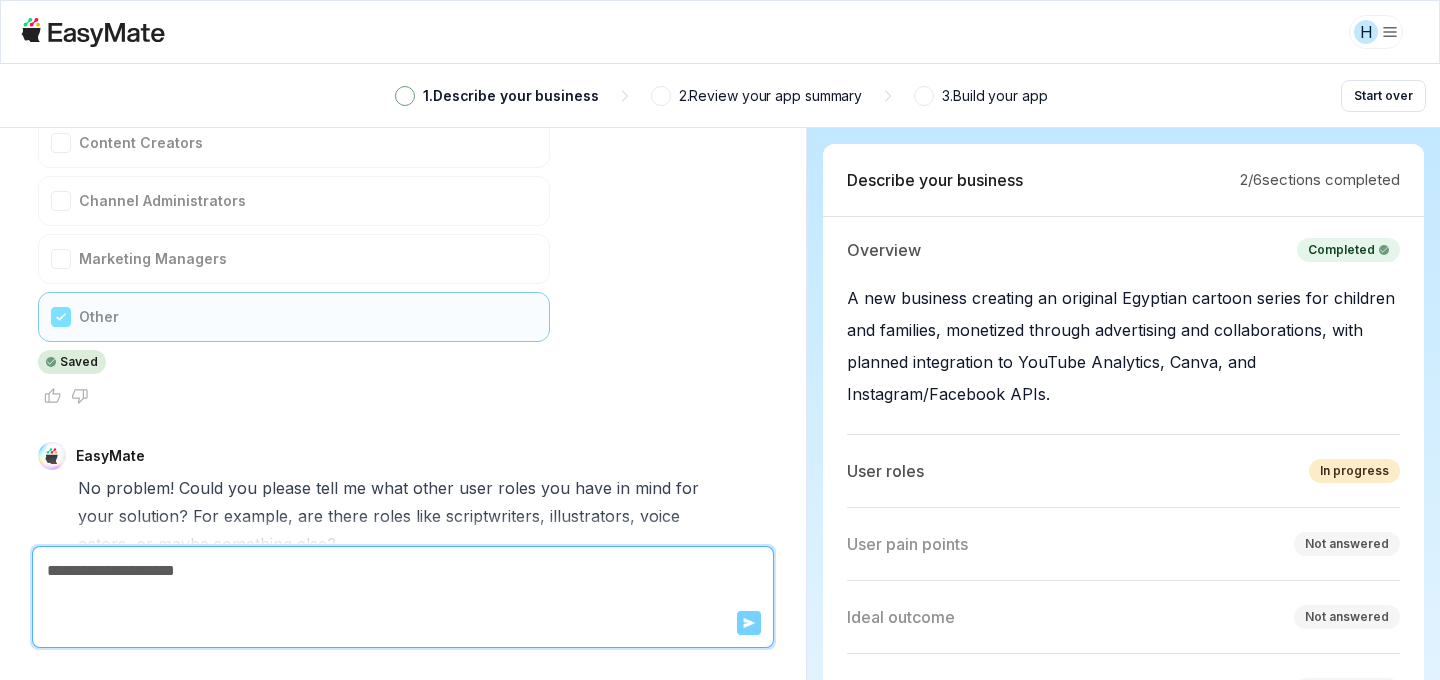 click at bounding box center [403, 571] 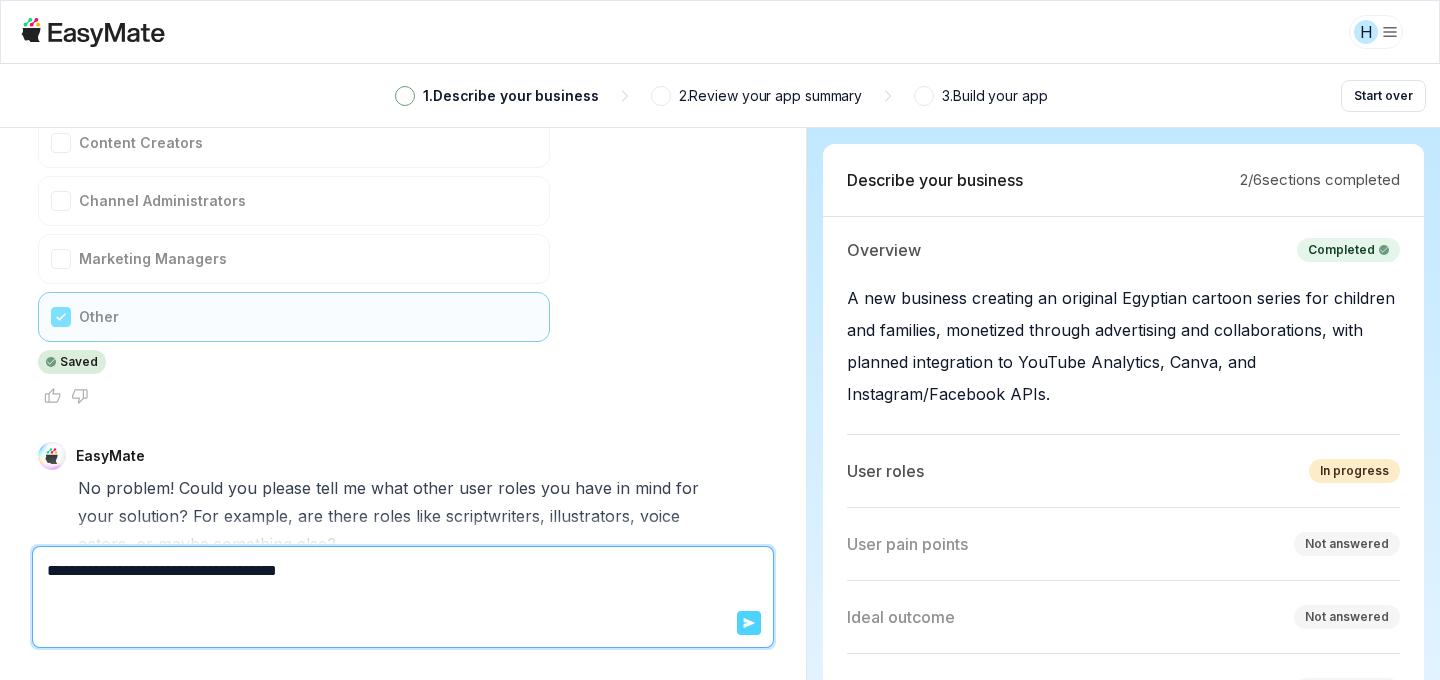 type on "**********" 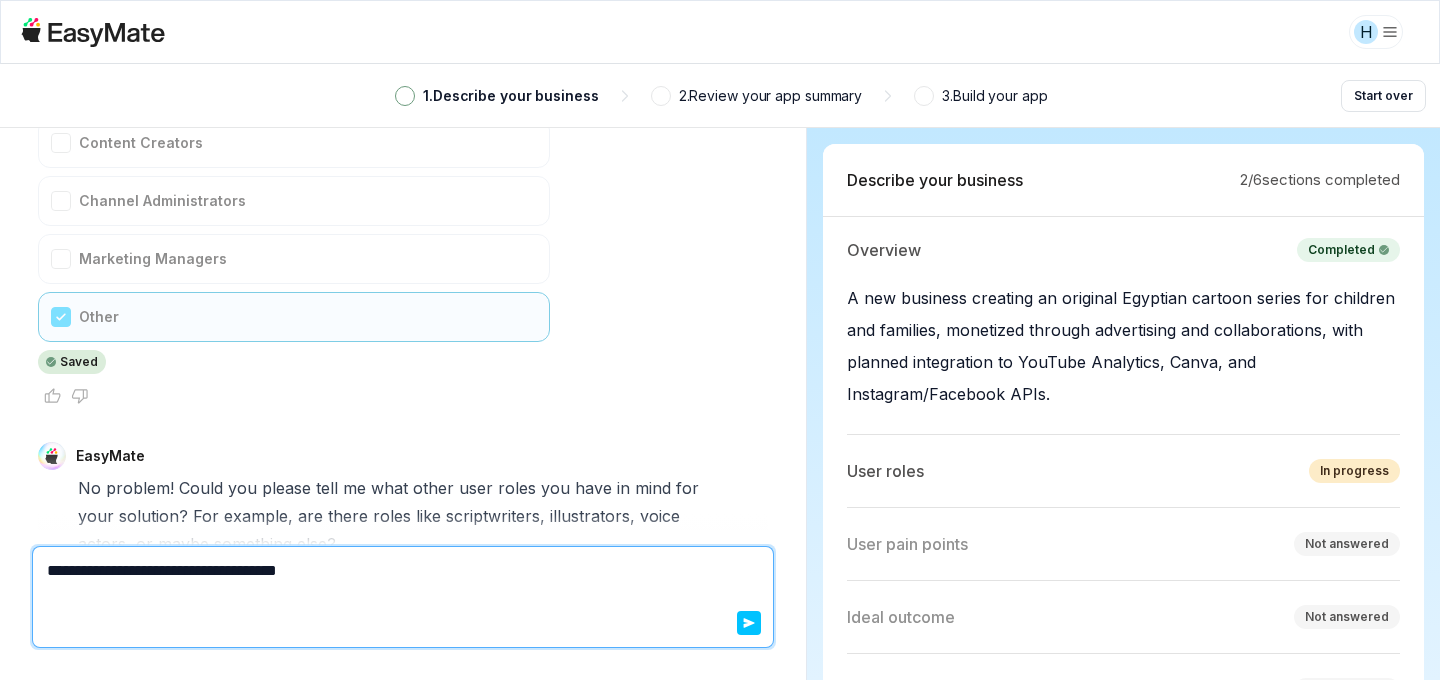 type on "*" 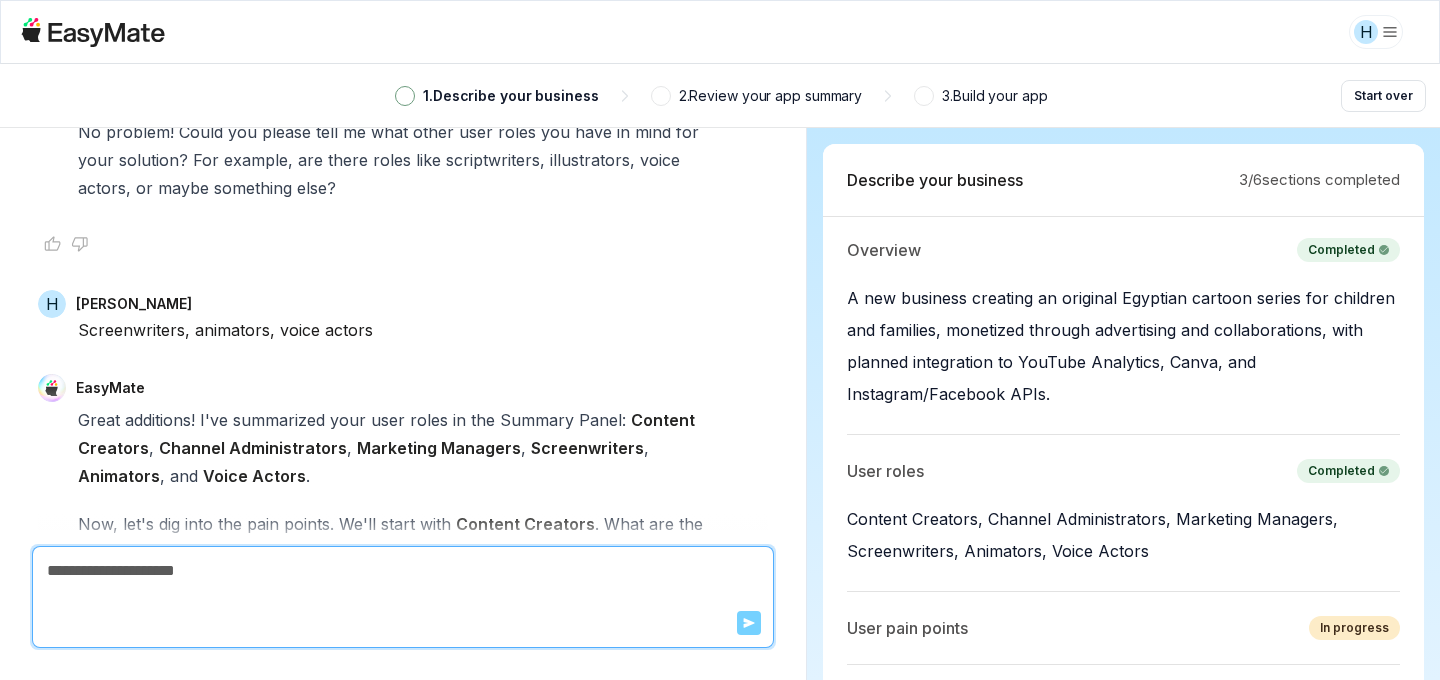 scroll, scrollTop: 5046, scrollLeft: 0, axis: vertical 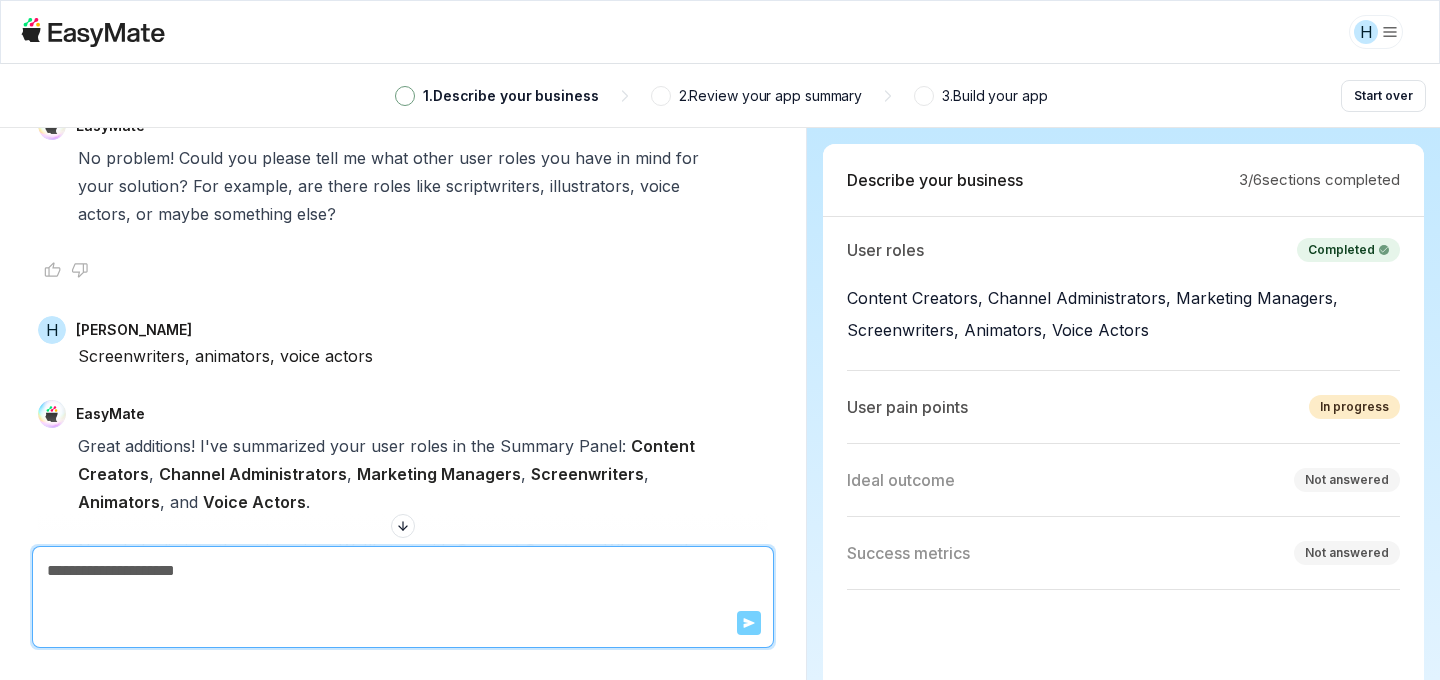 click on "Great   additions!   I've   summarized   your   user   roles   in   the   Summary   Panel:   Content   Creators ,   Channel   Administrators ,   Marketing   Managers ,   Screenwriters ,   Animators ,   and   Voice   Actors ." at bounding box center [403, 474] 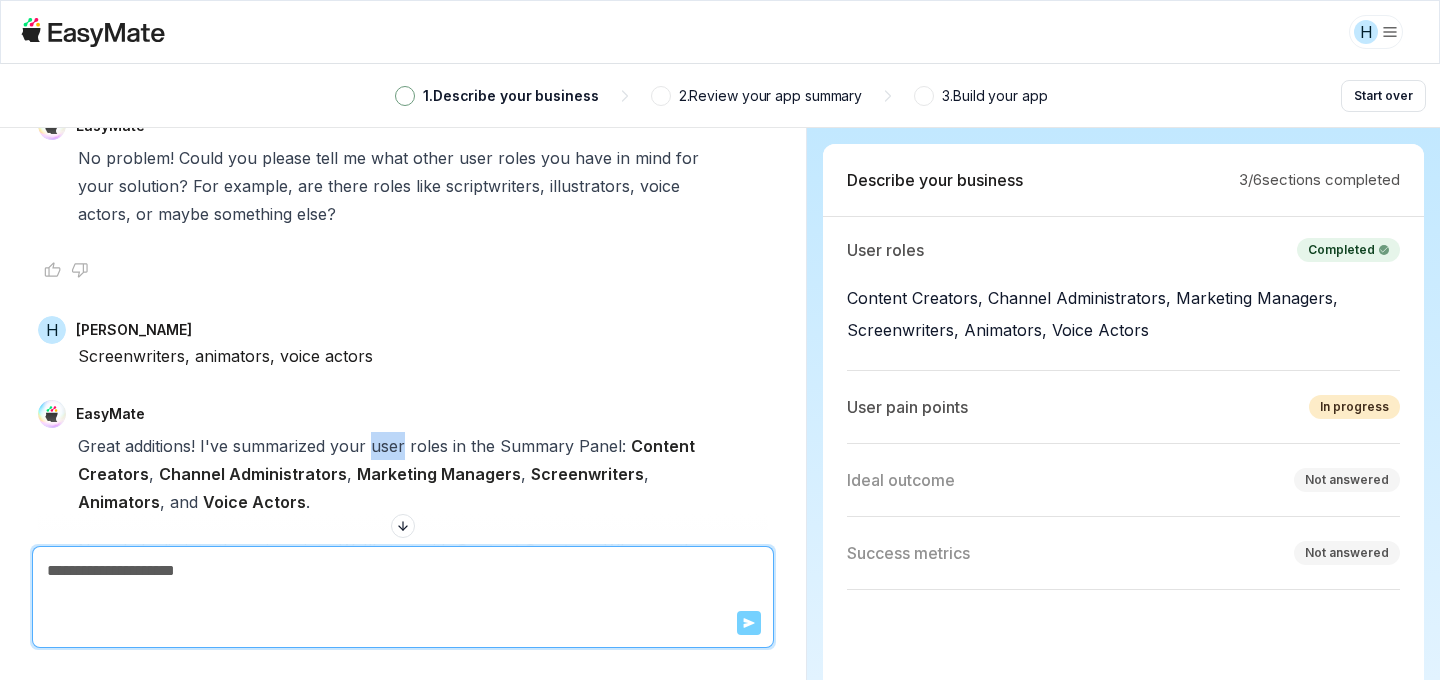 click on "Great   additions!   I've   summarized   your   user   roles   in   the   Summary   Panel:   Content   Creators ,   Channel   Administrators ,   Marketing   Managers ,   Screenwriters ,   Animators ,   and   Voice   Actors ." at bounding box center [403, 474] 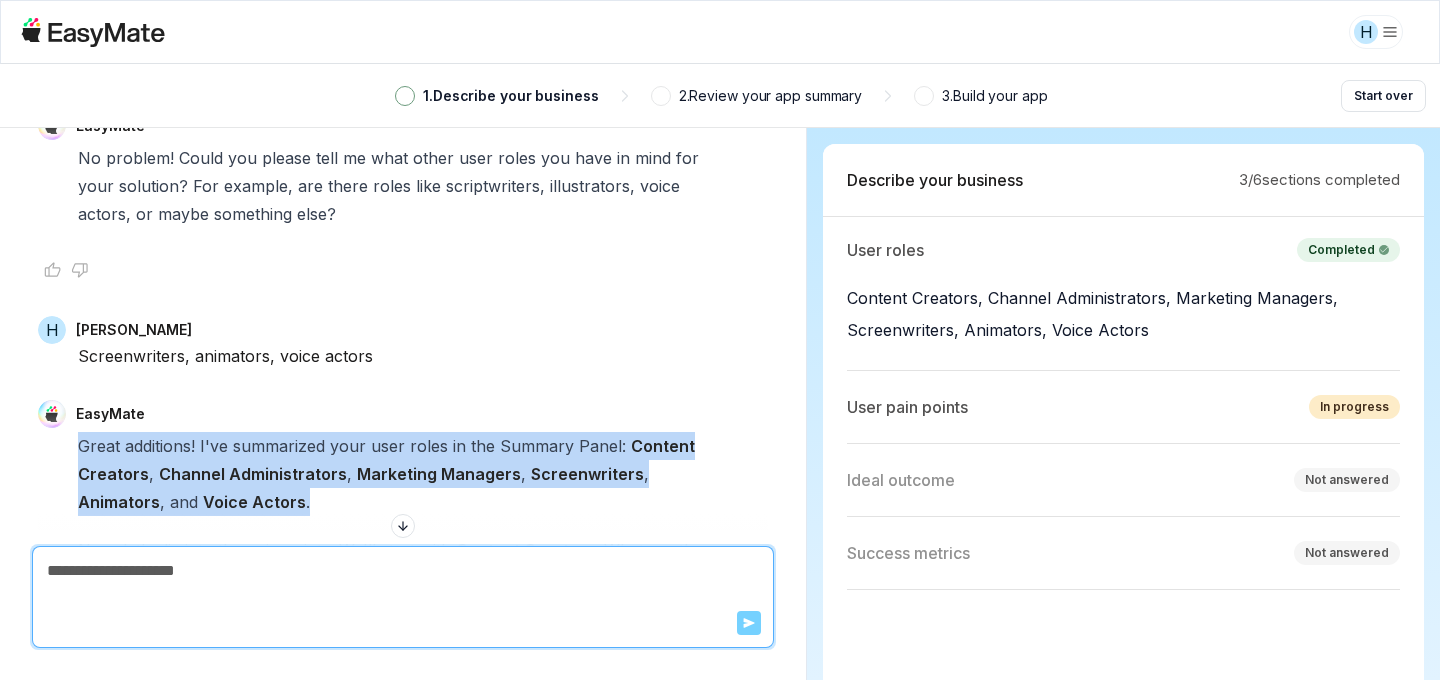click on "Great   additions!   I've   summarized   your   user   roles   in   the   Summary   Panel:   Content   Creators ,   Channel   Administrators ,   Marketing   Managers ,   Screenwriters ,   Animators ,   and   Voice   Actors ." at bounding box center (403, 474) 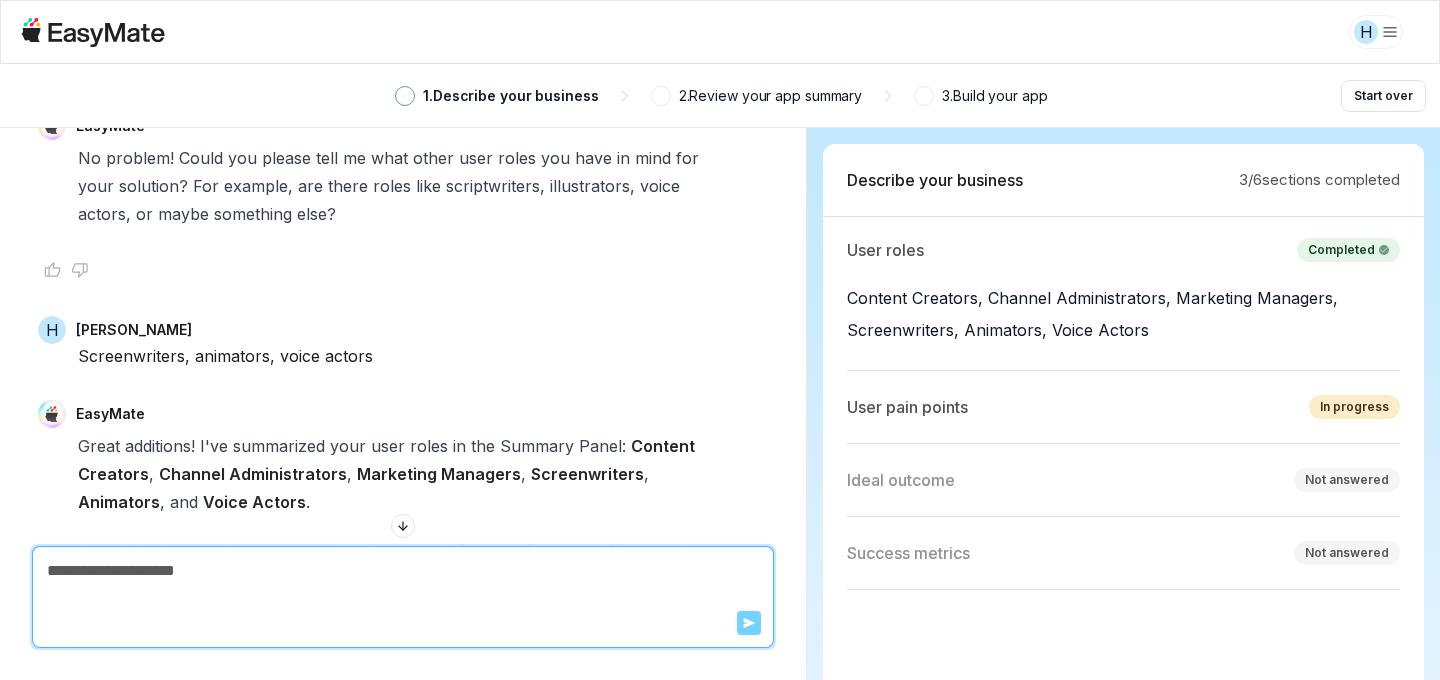 click on "with" at bounding box center (435, 550) 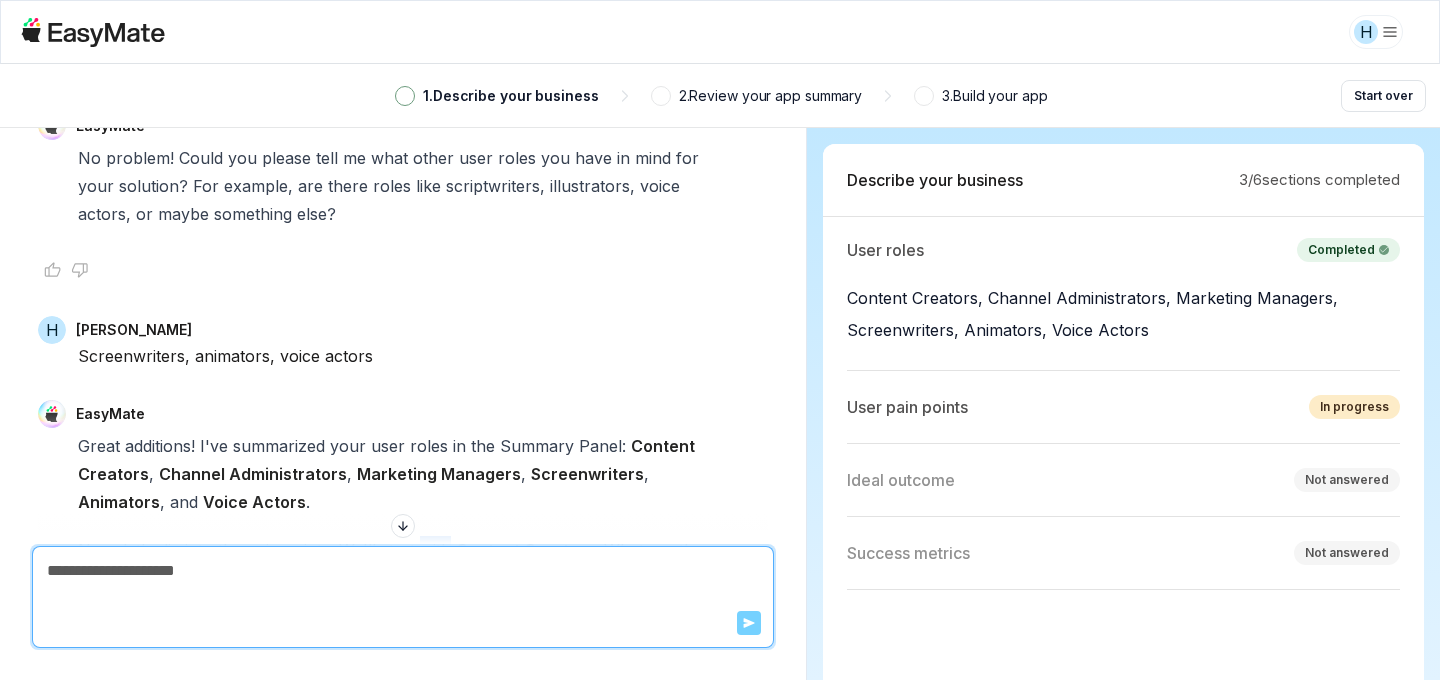 click on "with" at bounding box center [435, 550] 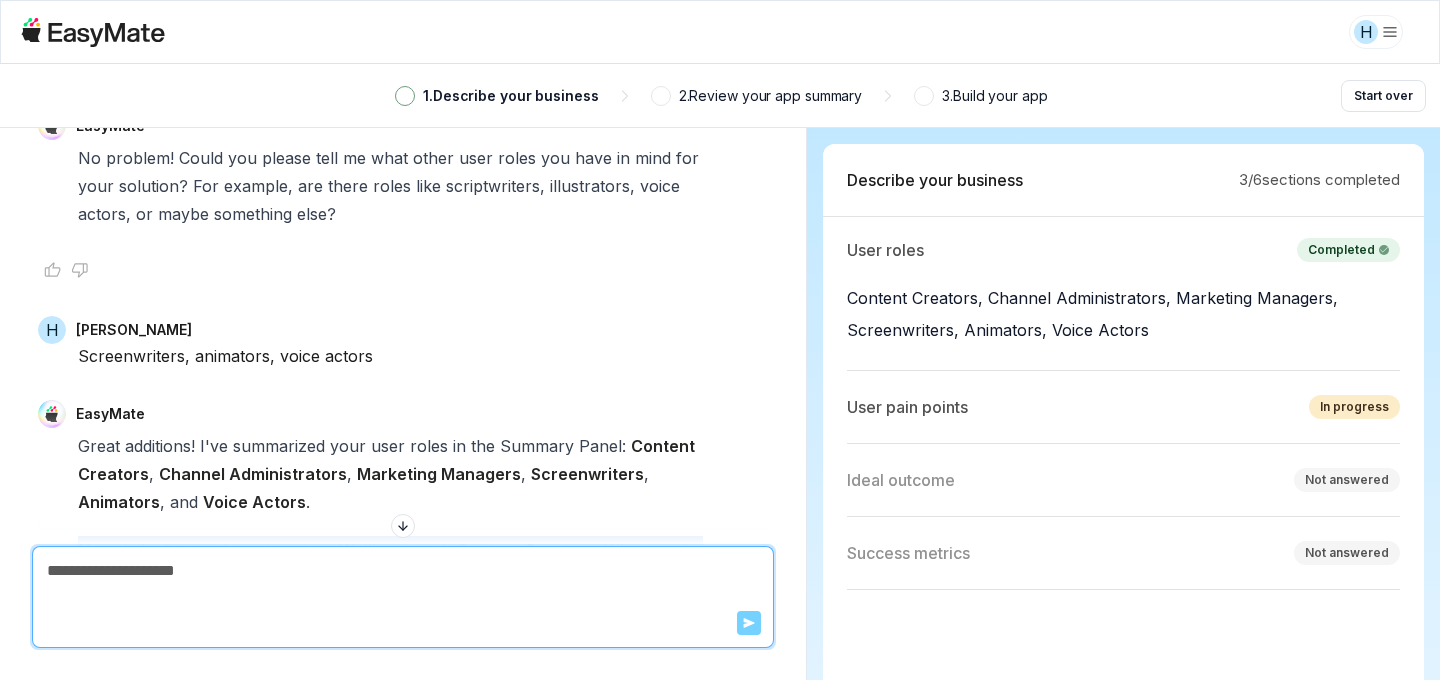 click on "with" at bounding box center [435, 550] 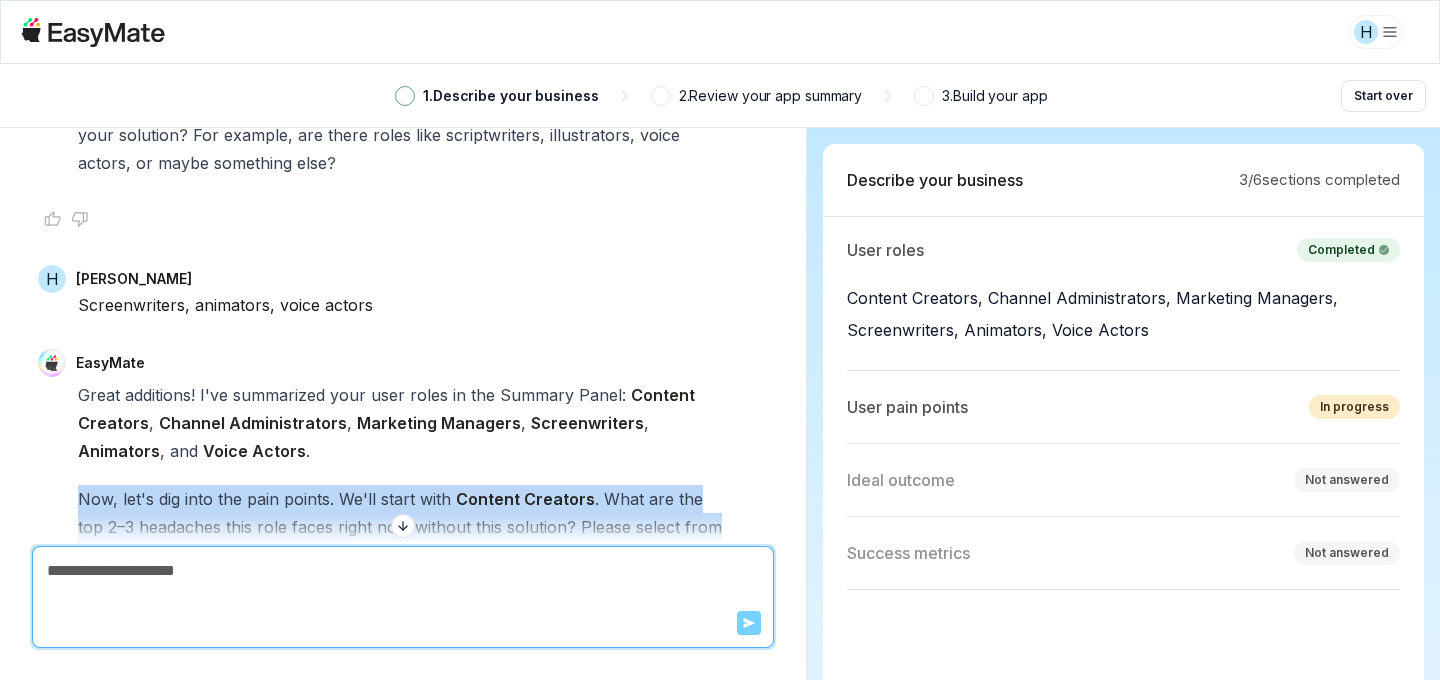 scroll, scrollTop: 4944, scrollLeft: 0, axis: vertical 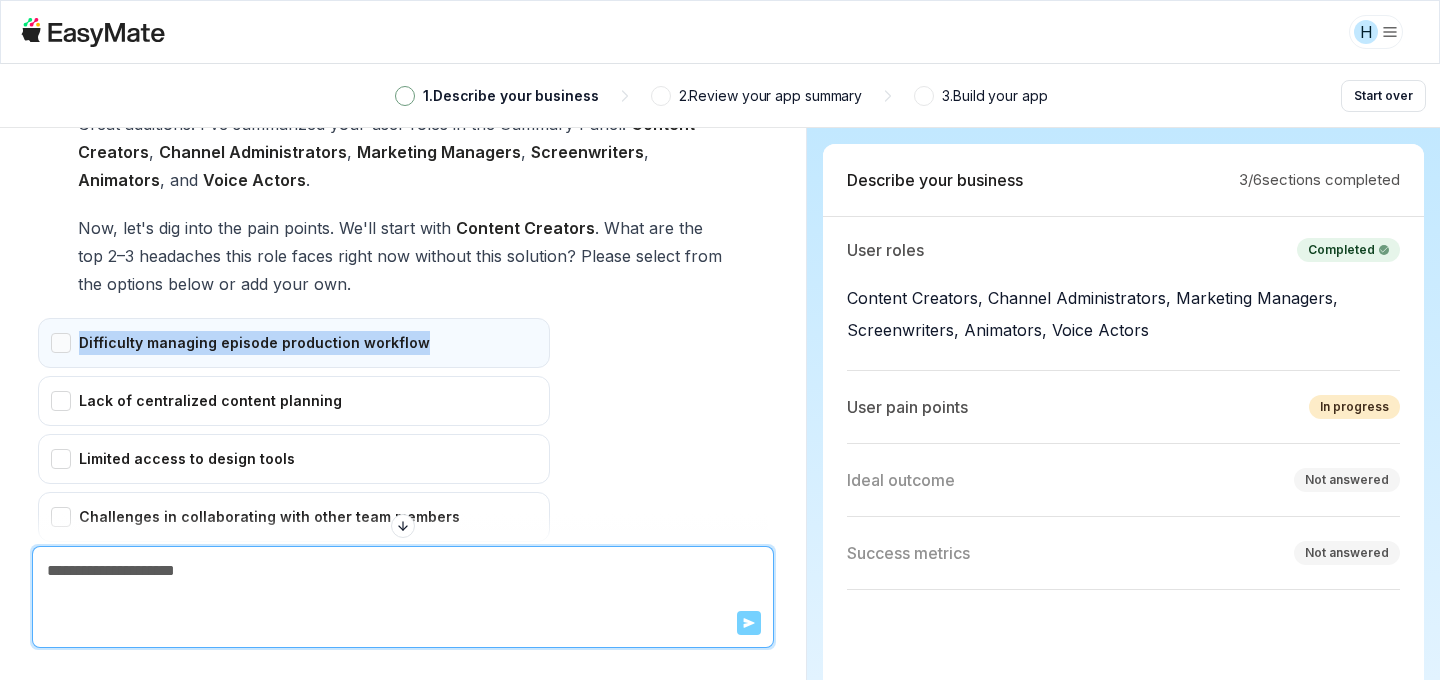 drag, startPoint x: 431, startPoint y: 239, endPoint x: 82, endPoint y: 251, distance: 349.20624 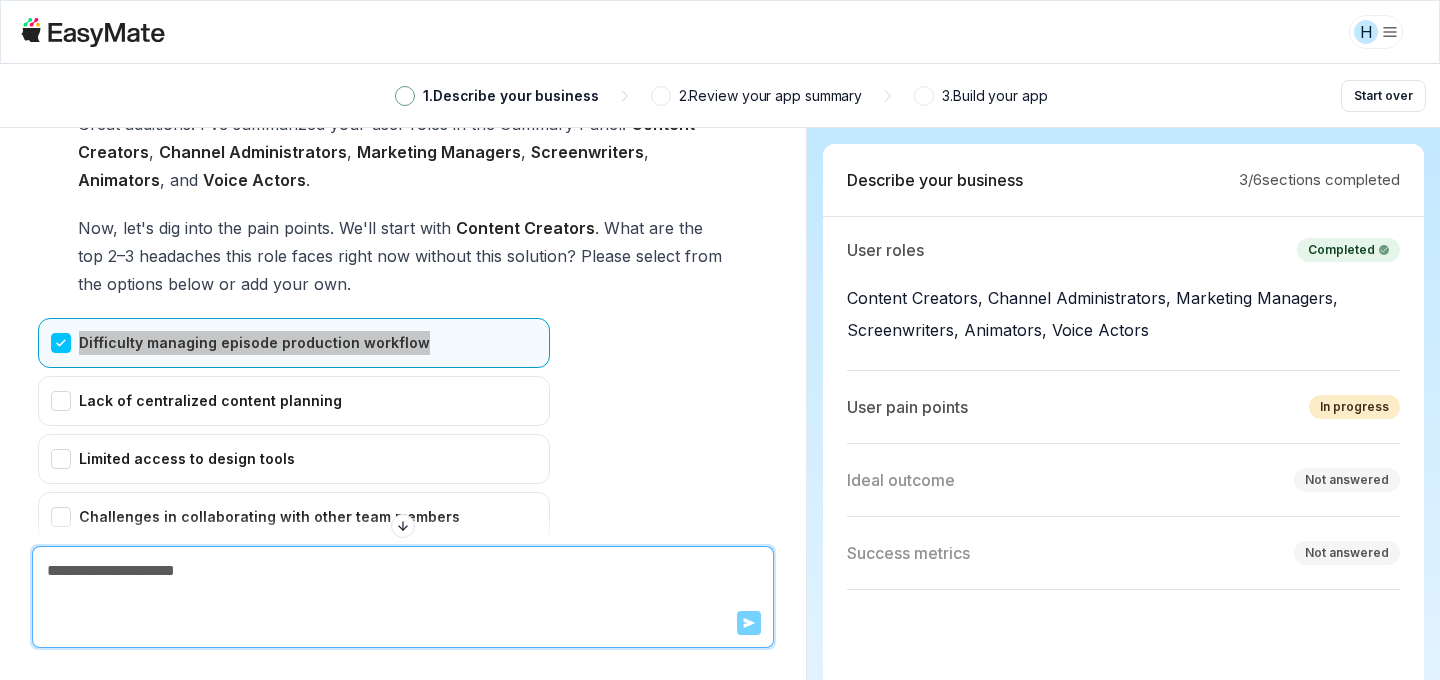 type on "*" 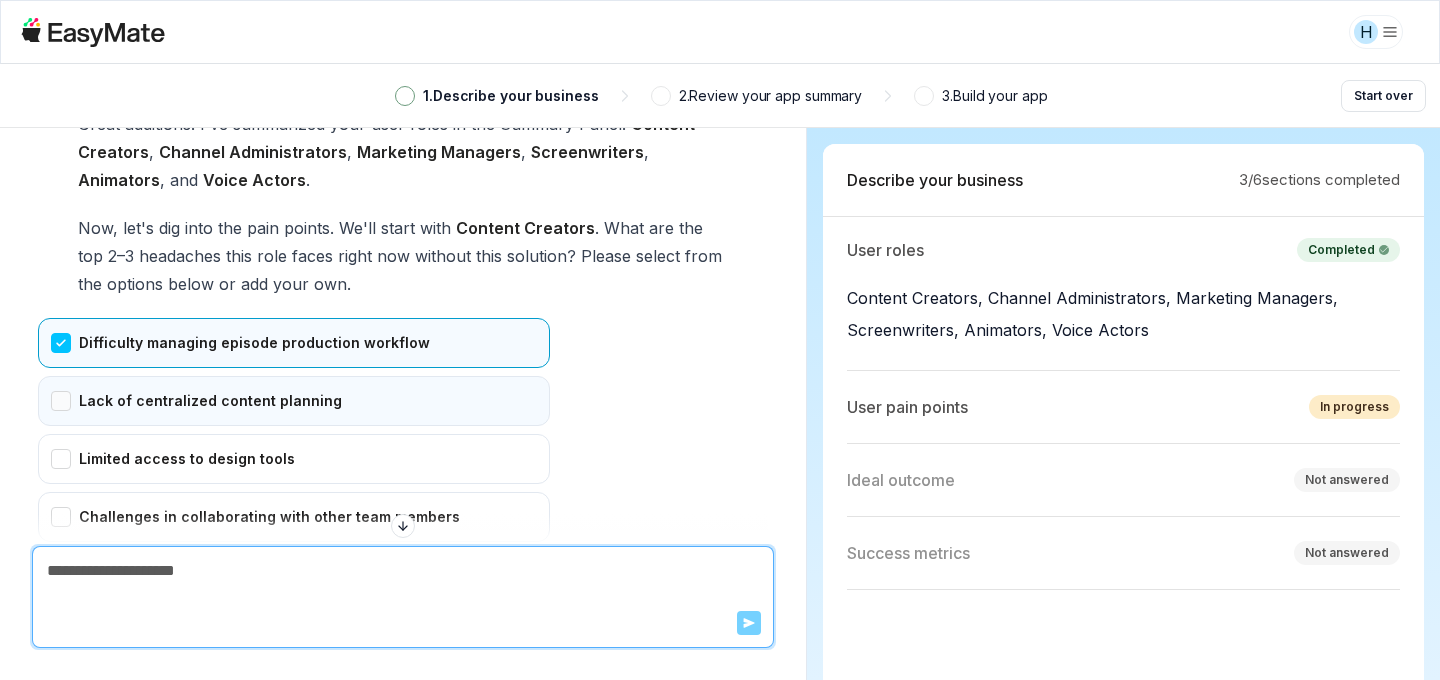 click on "Lack of centralized content planning" at bounding box center (294, 401) 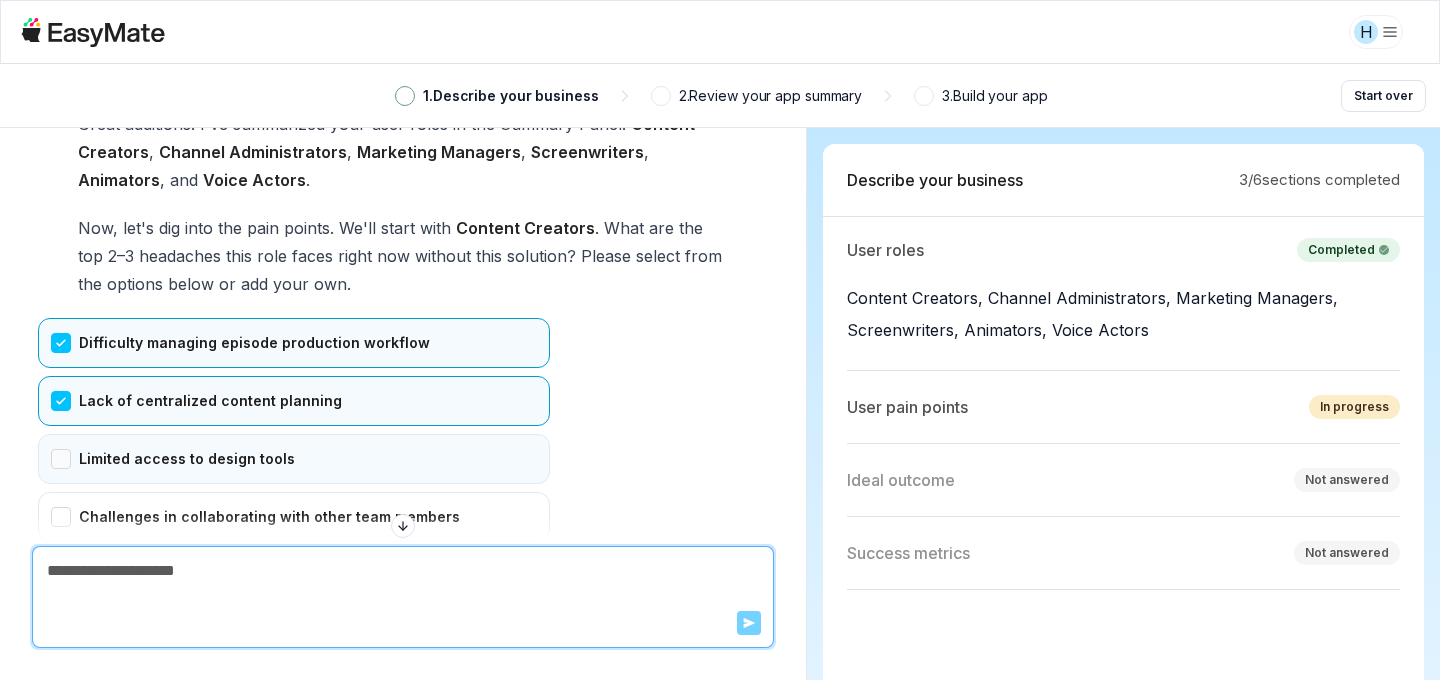 click on "Limited access to design tools" at bounding box center [294, 459] 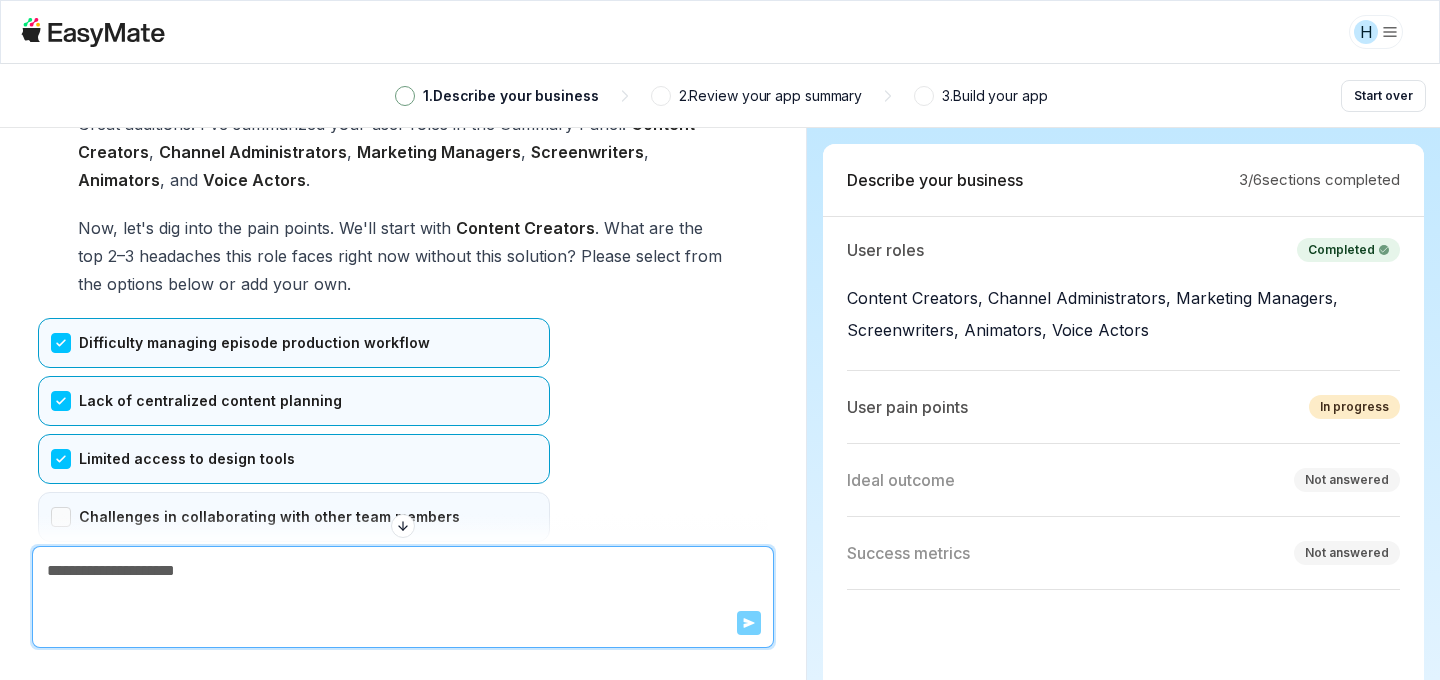 click on "Challenges in collaborating with other team members" at bounding box center (294, 517) 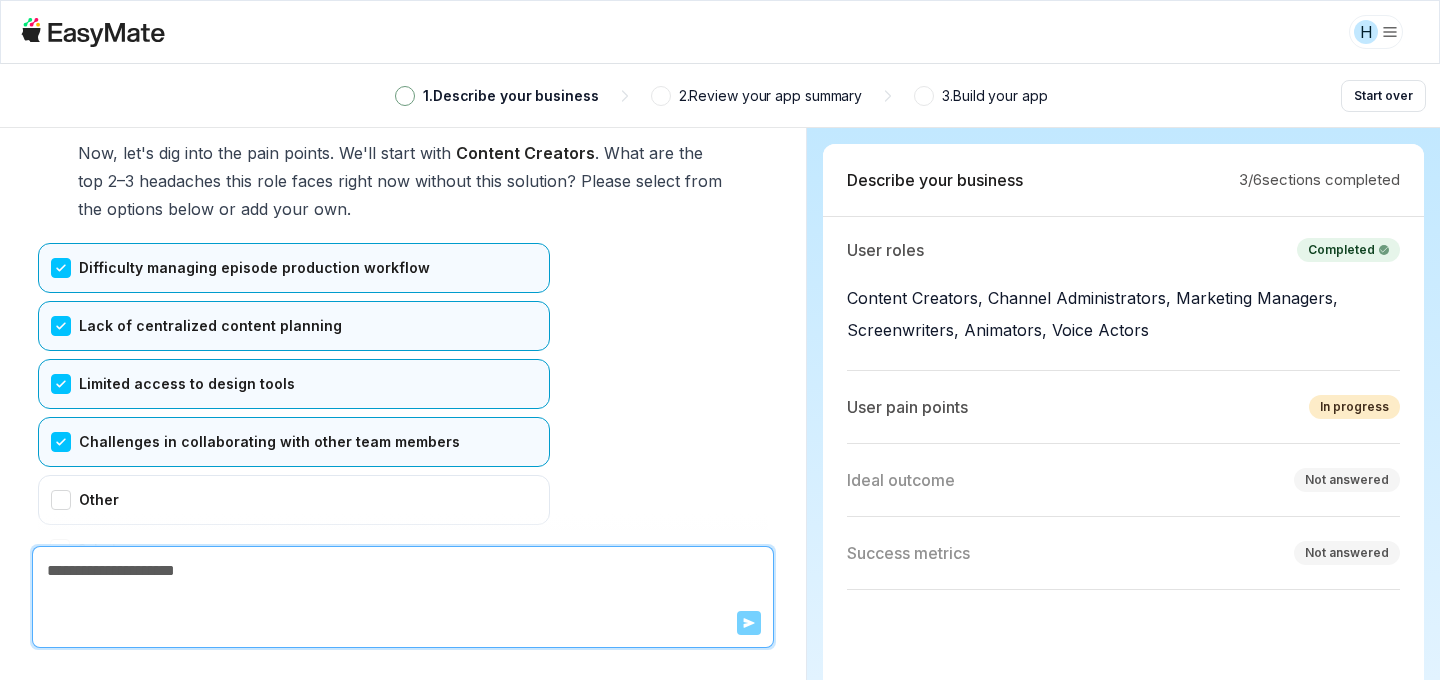 scroll, scrollTop: 5046, scrollLeft: 0, axis: vertical 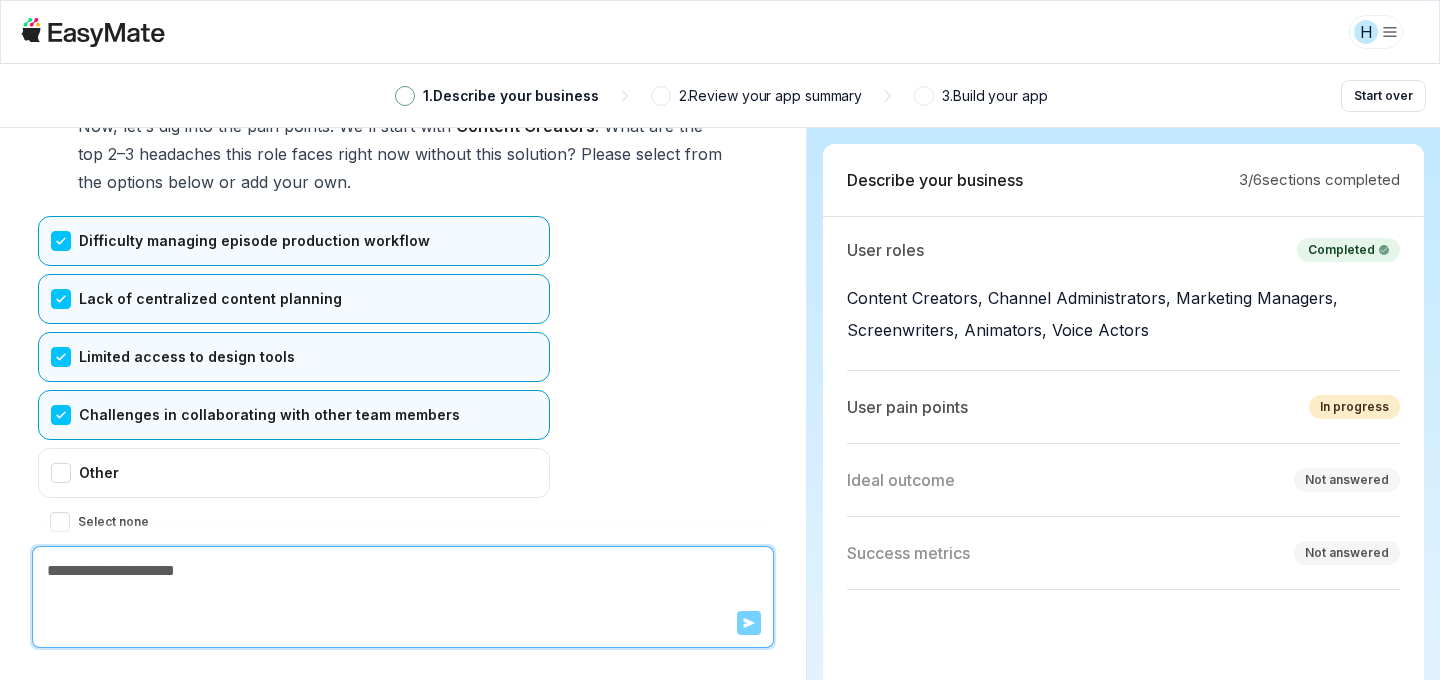 click on "Confirm" at bounding box center [73, 562] 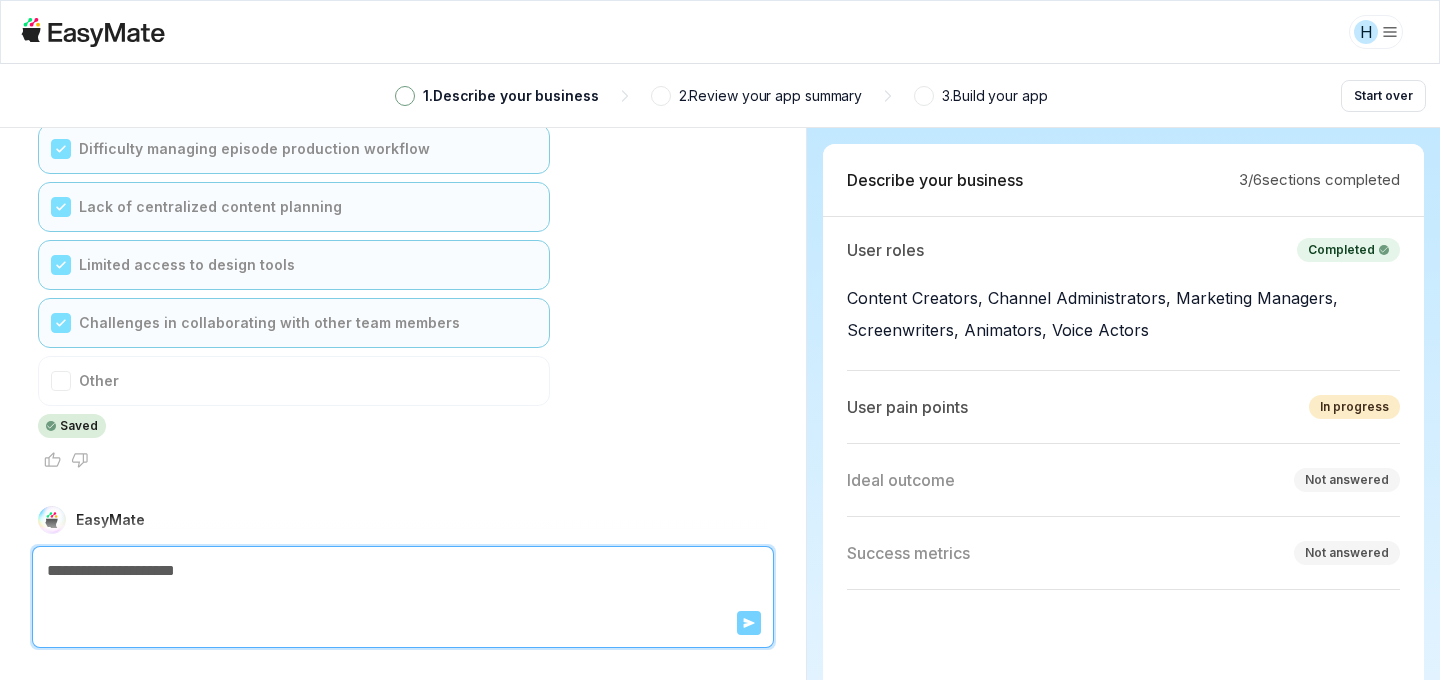 scroll, scrollTop: 5282, scrollLeft: 0, axis: vertical 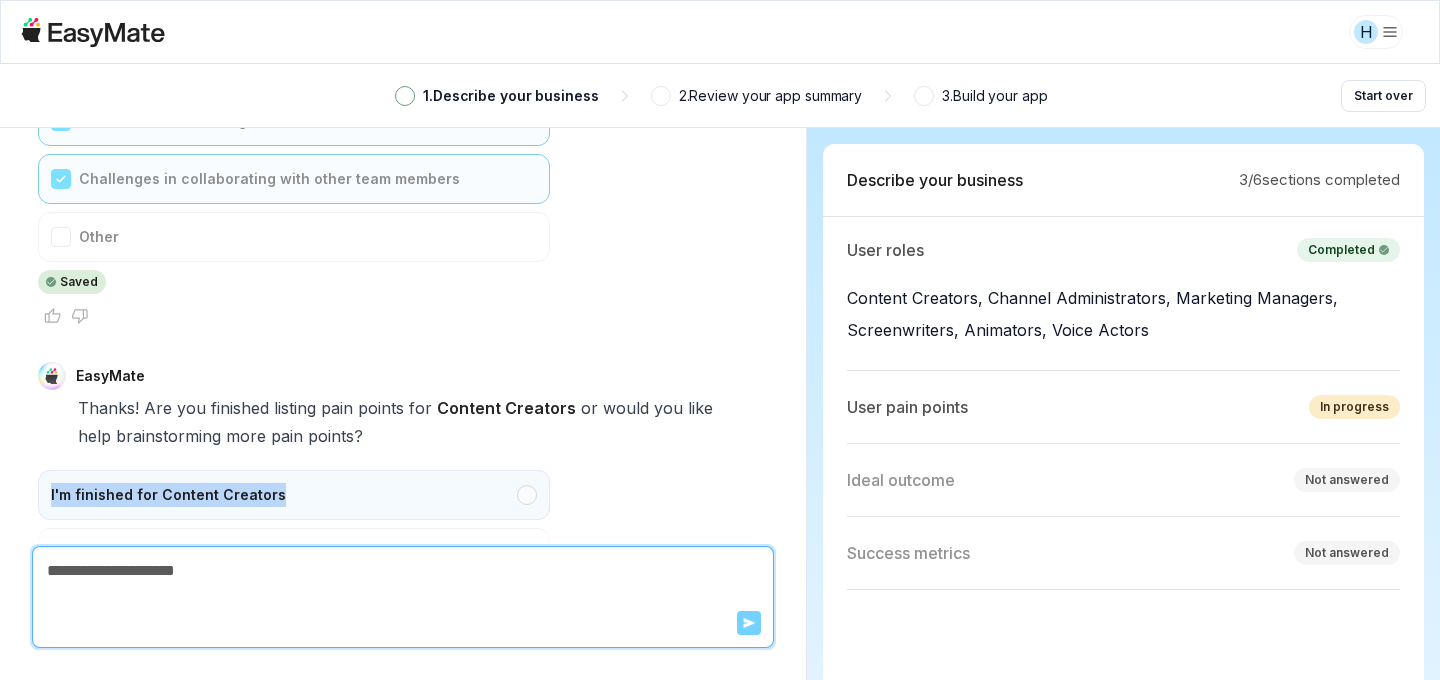drag, startPoint x: 290, startPoint y: 396, endPoint x: 51, endPoint y: 398, distance: 239.00836 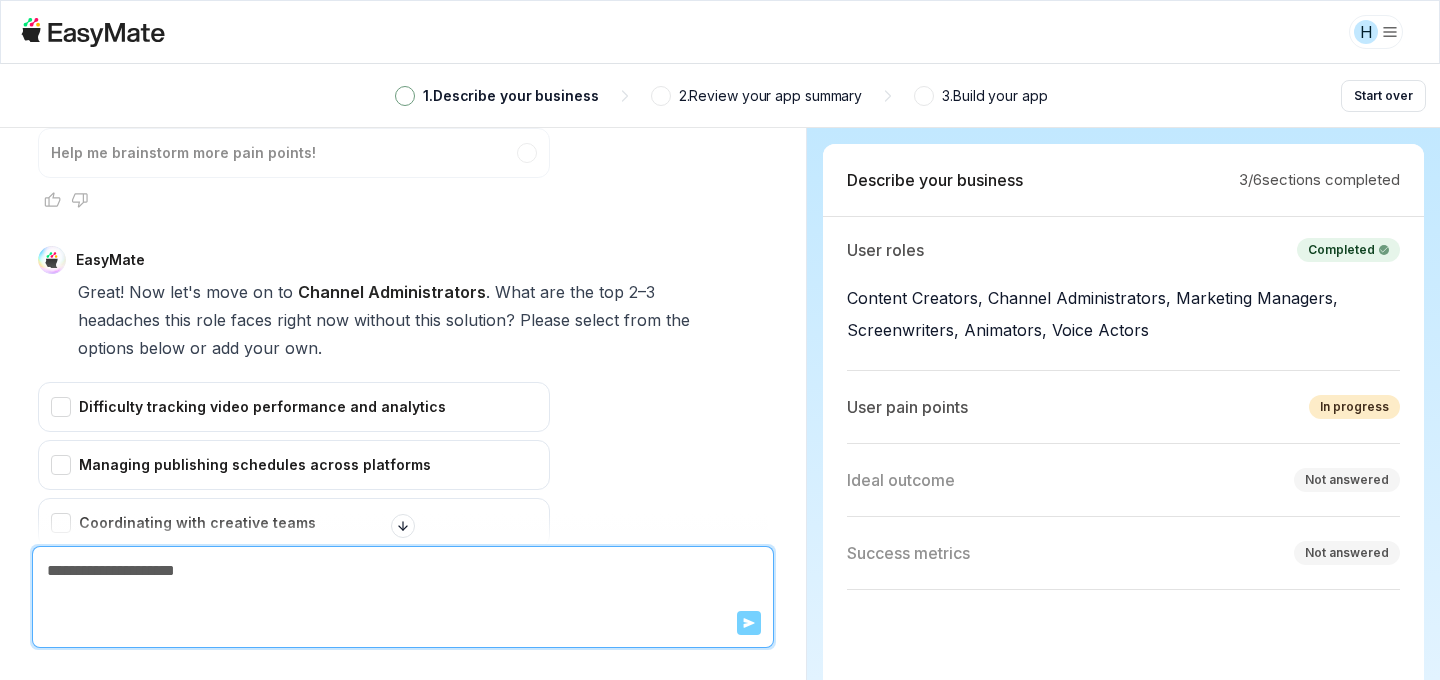scroll, scrollTop: 5683, scrollLeft: 0, axis: vertical 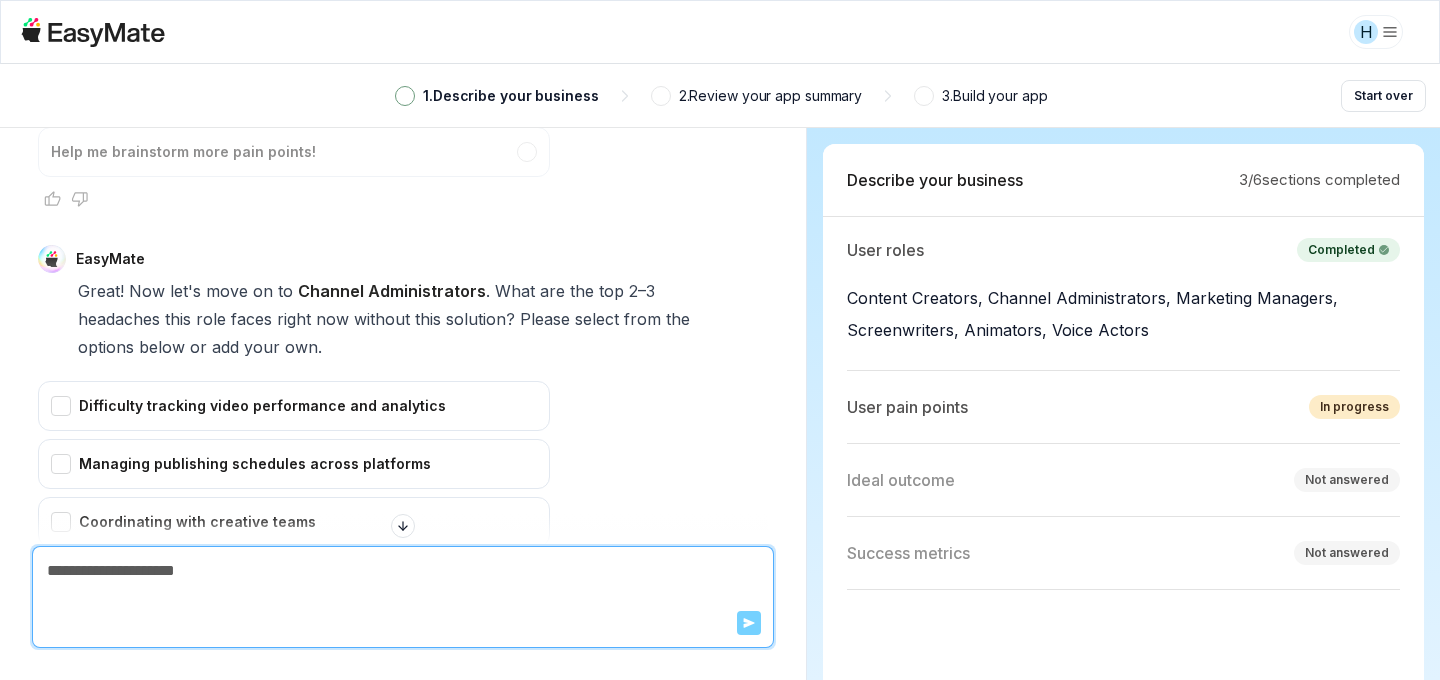 click on "without" at bounding box center (382, 319) 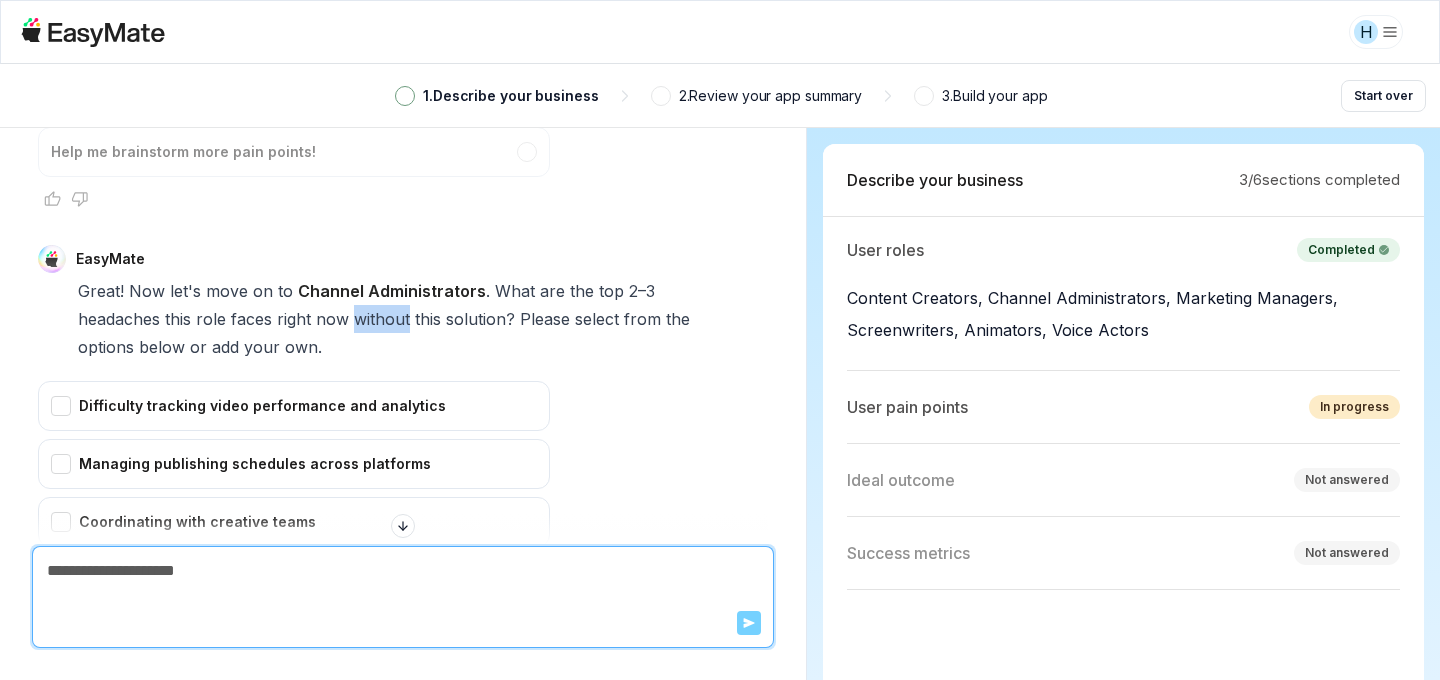 click on "without" at bounding box center [382, 319] 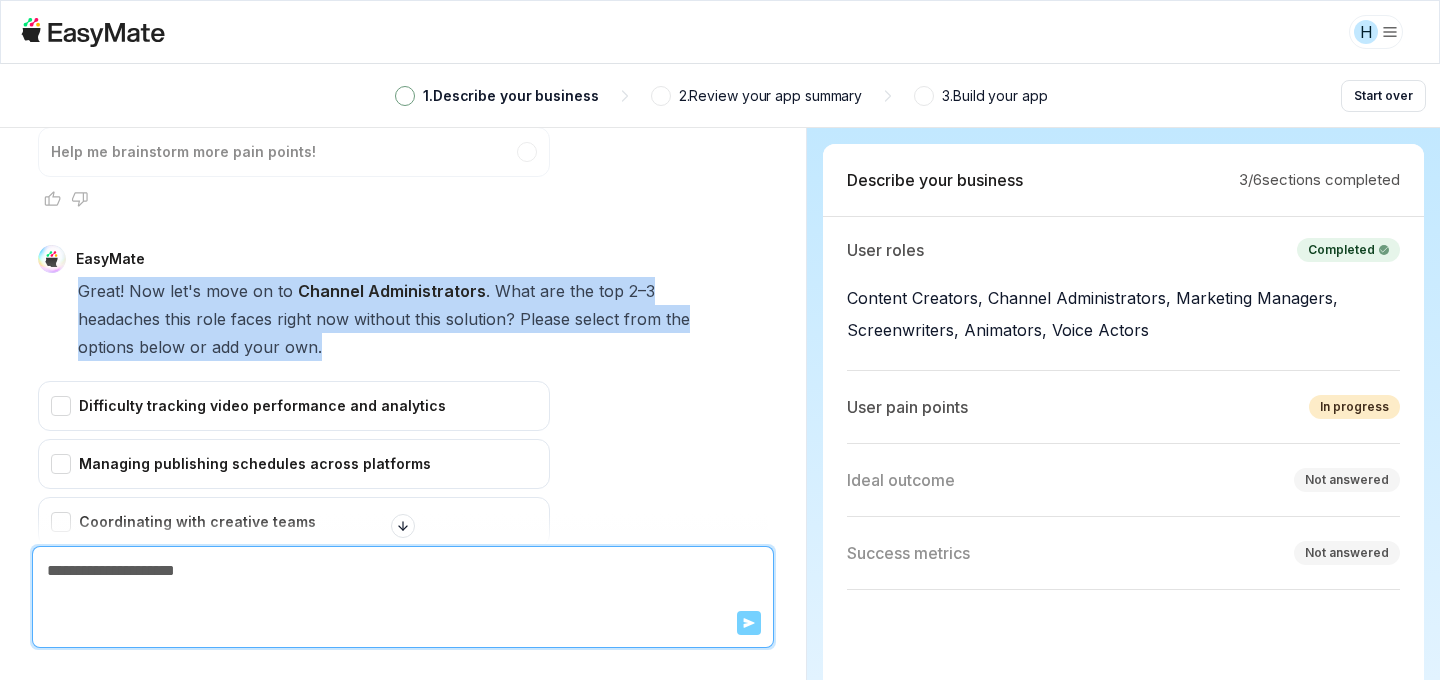 click on "without" at bounding box center (382, 319) 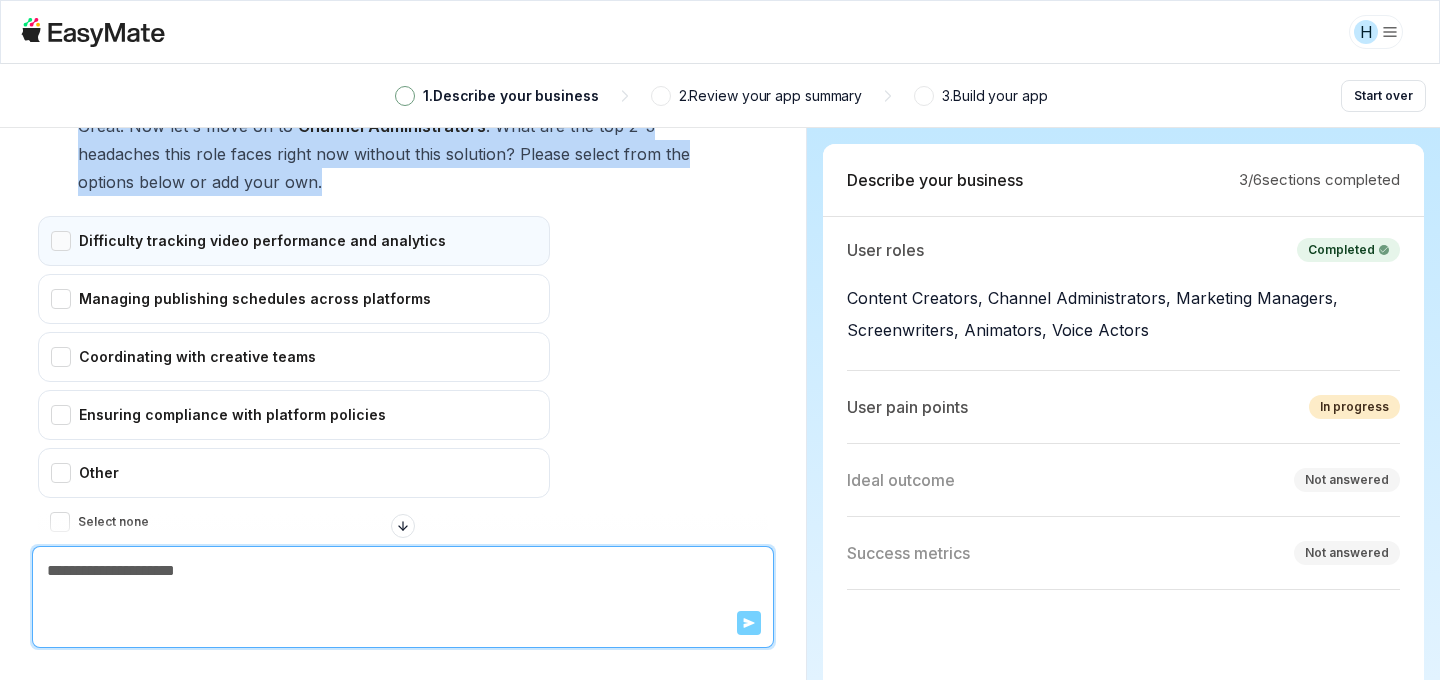 scroll, scrollTop: 5816, scrollLeft: 0, axis: vertical 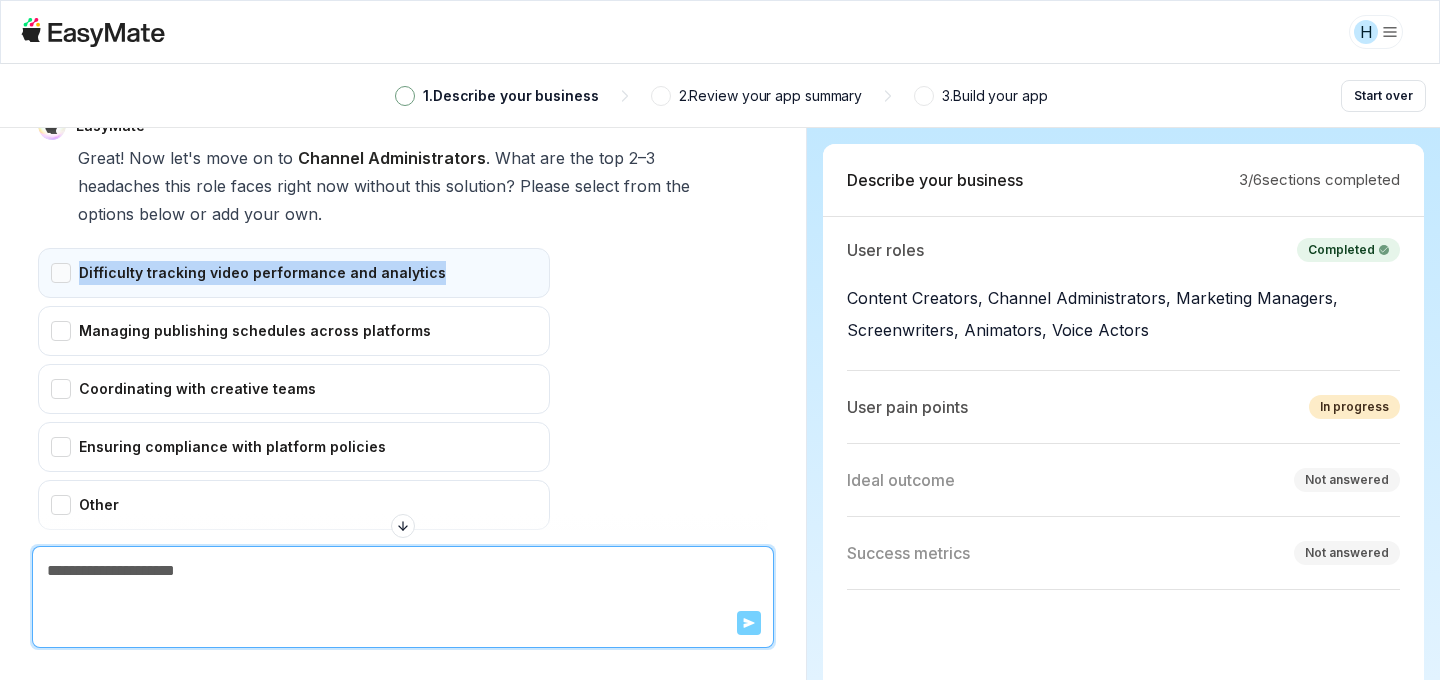 drag, startPoint x: 439, startPoint y: 178, endPoint x: 79, endPoint y: 179, distance: 360.0014 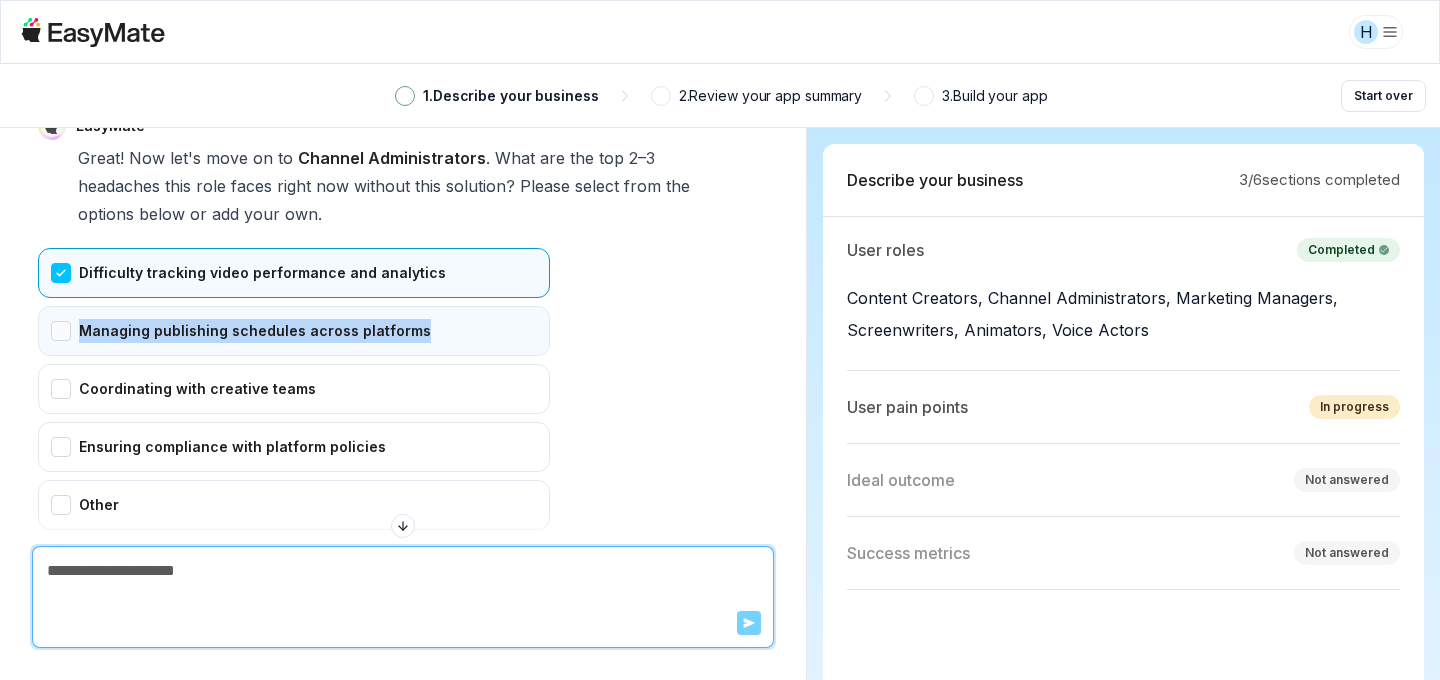 drag, startPoint x: 416, startPoint y: 232, endPoint x: 82, endPoint y: 232, distance: 334 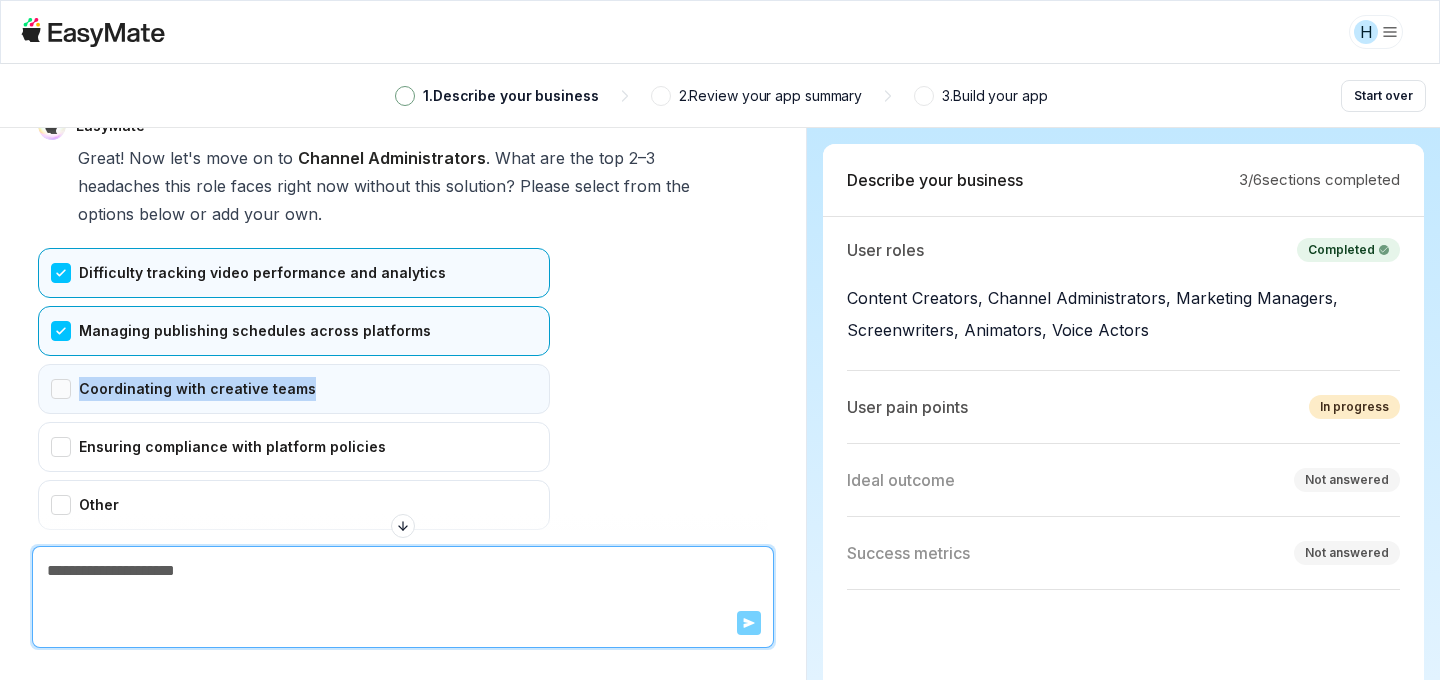drag, startPoint x: 322, startPoint y: 290, endPoint x: 68, endPoint y: 310, distance: 254.78618 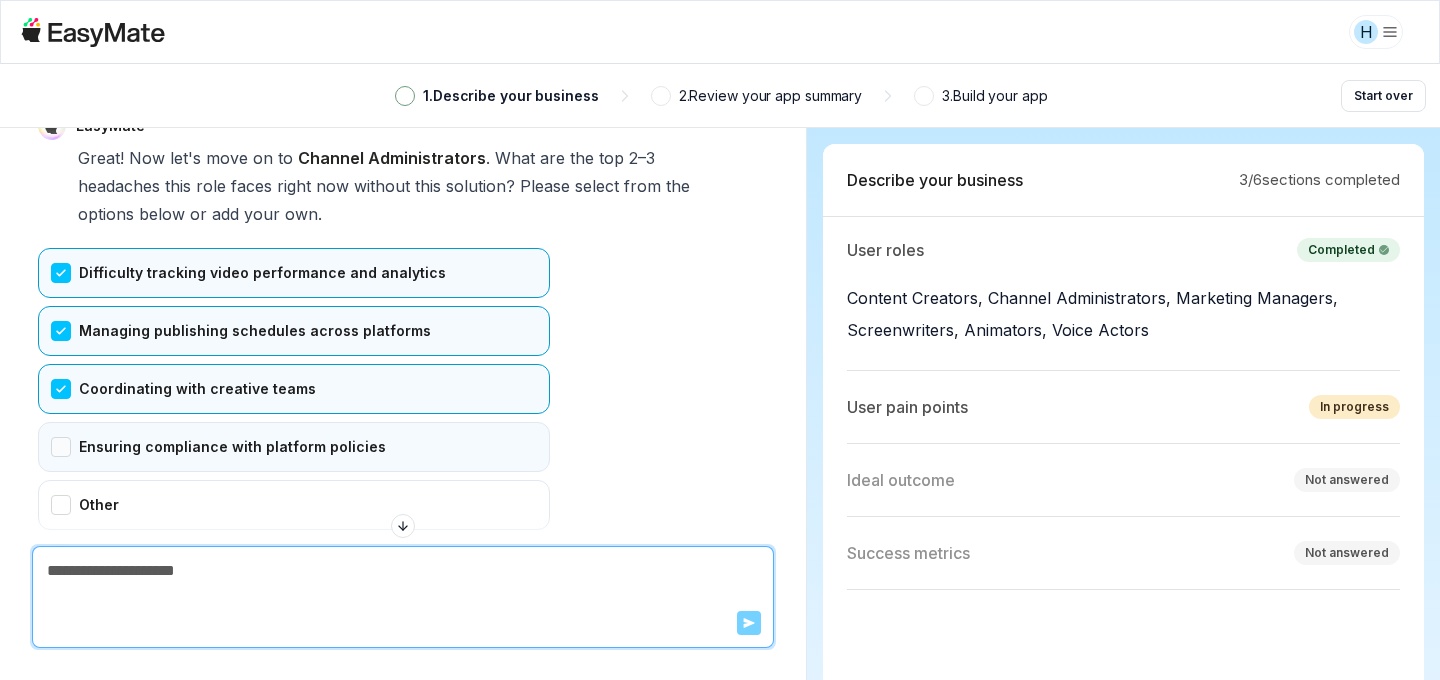 click on "Ensuring compliance with platform policies" at bounding box center [294, 447] 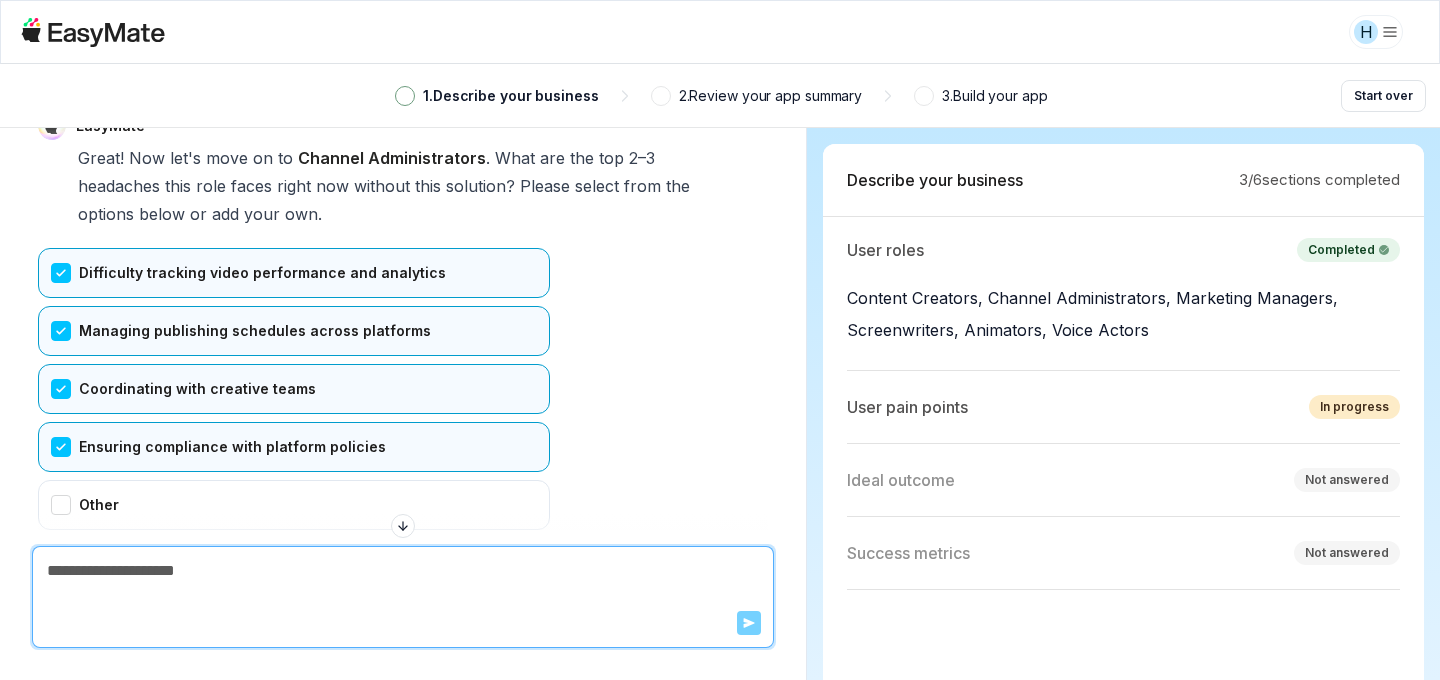 click on "Confirm" at bounding box center (73, 594) 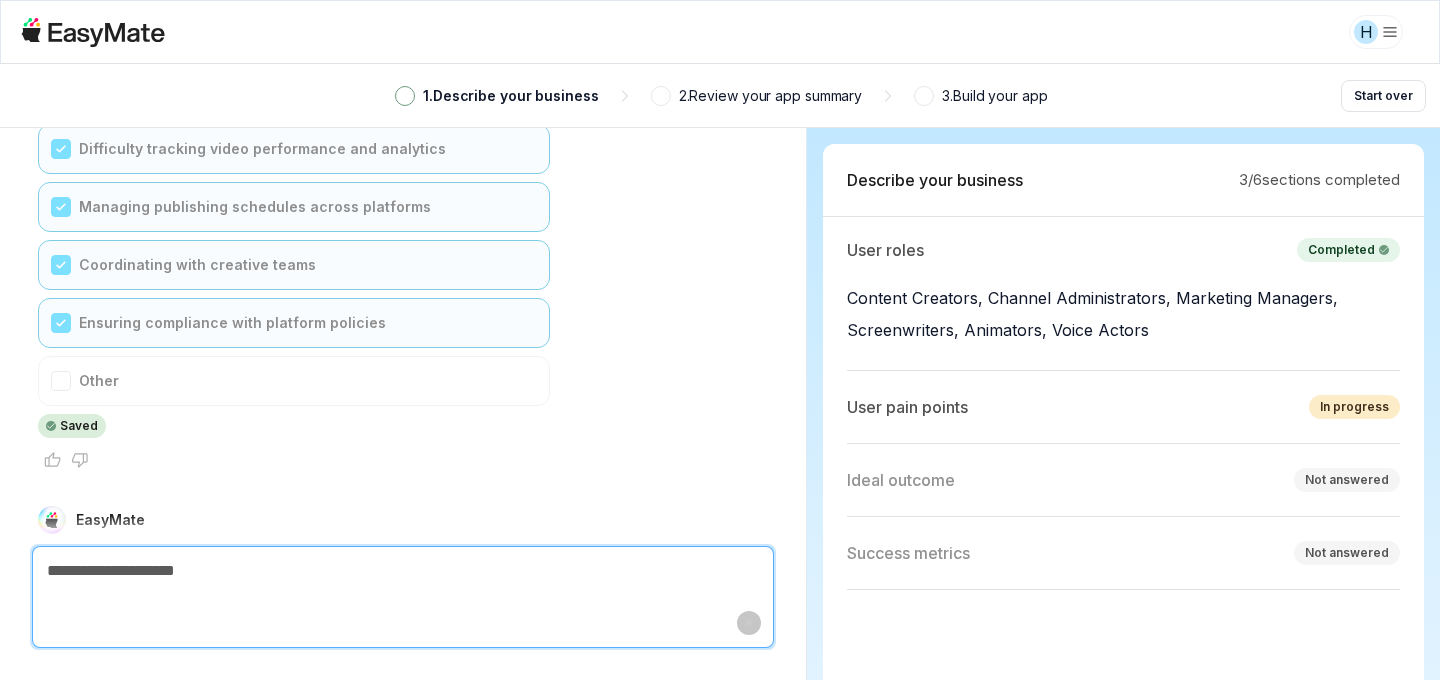 scroll, scrollTop: 6084, scrollLeft: 0, axis: vertical 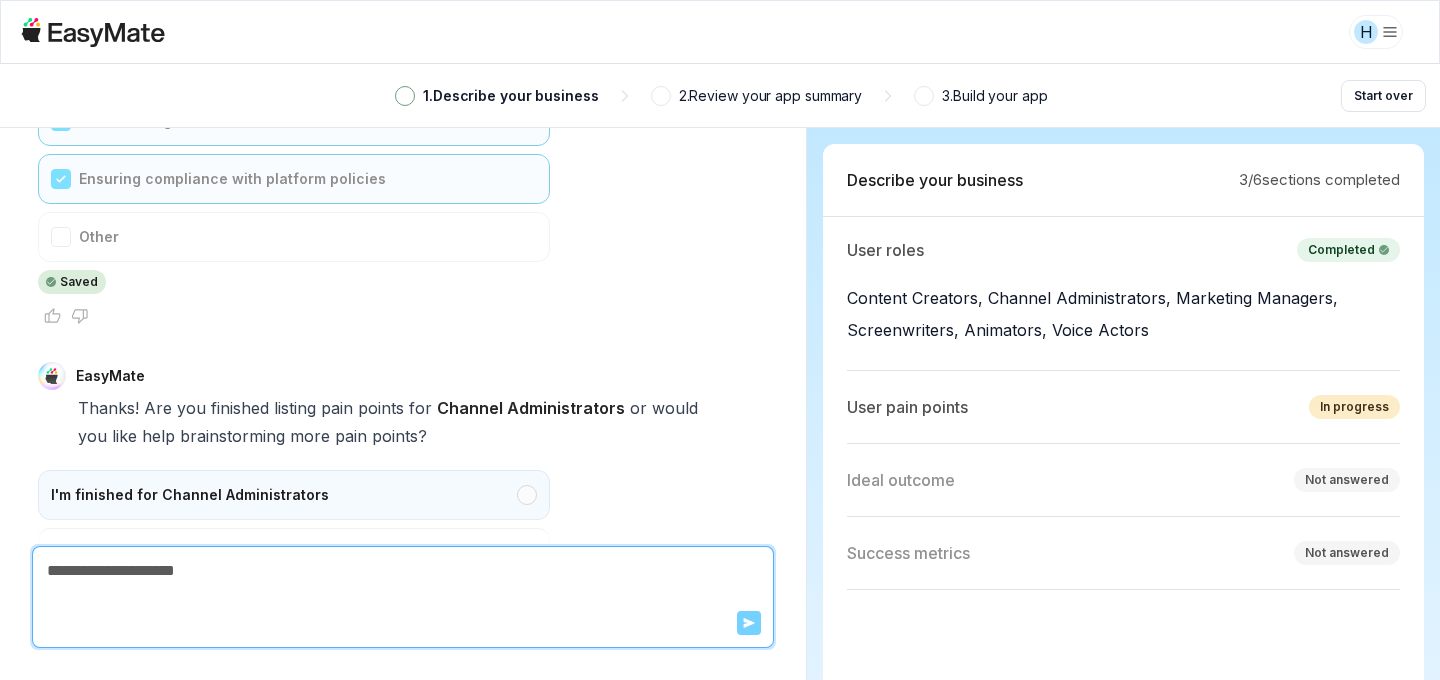 click on "I'm finished for Channel Administrators" at bounding box center [294, 495] 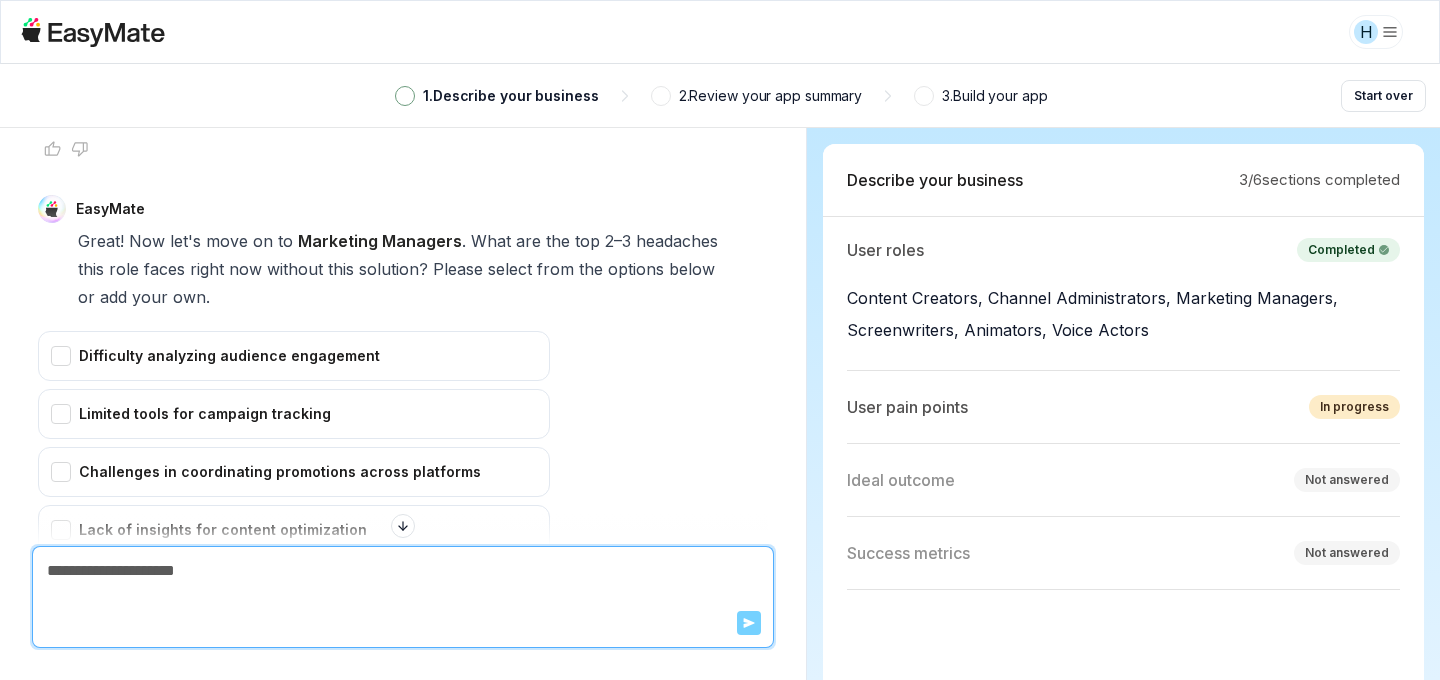 scroll, scrollTop: 6650, scrollLeft: 0, axis: vertical 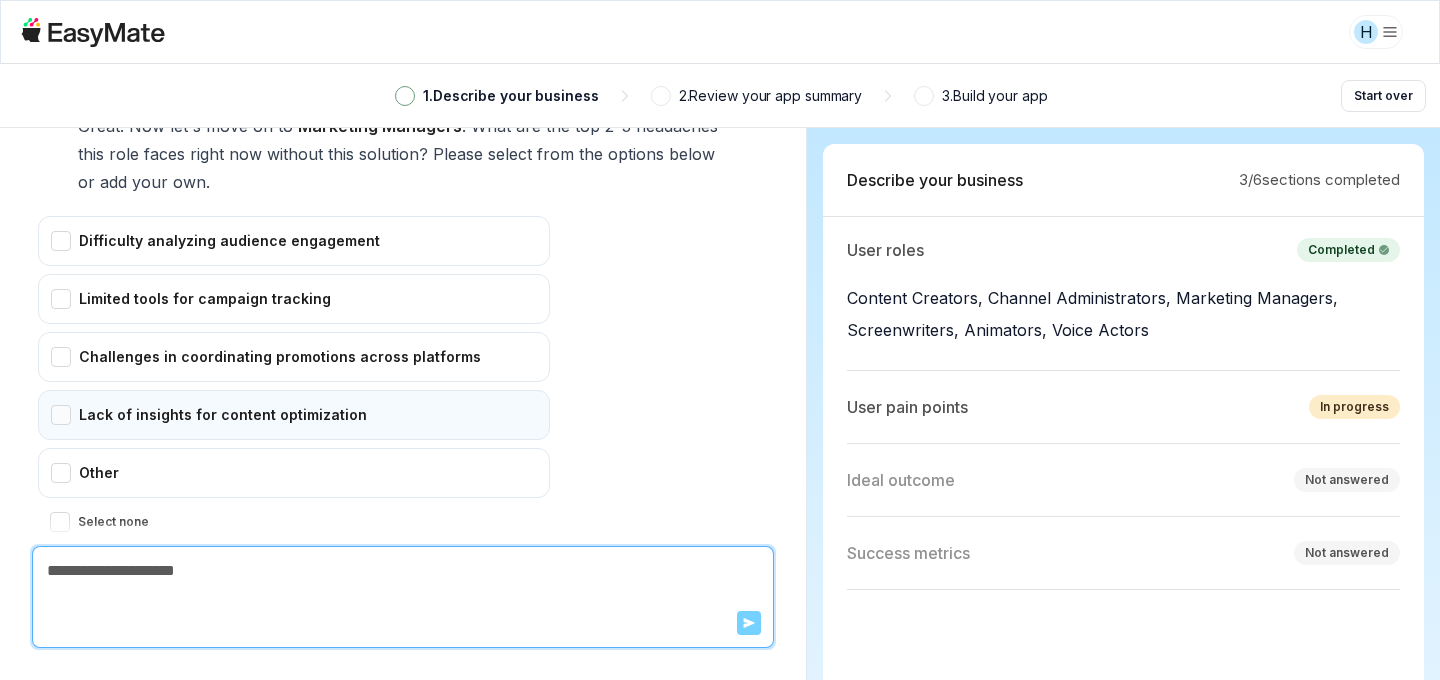 click on "Lack of insights for content optimization" at bounding box center (294, 415) 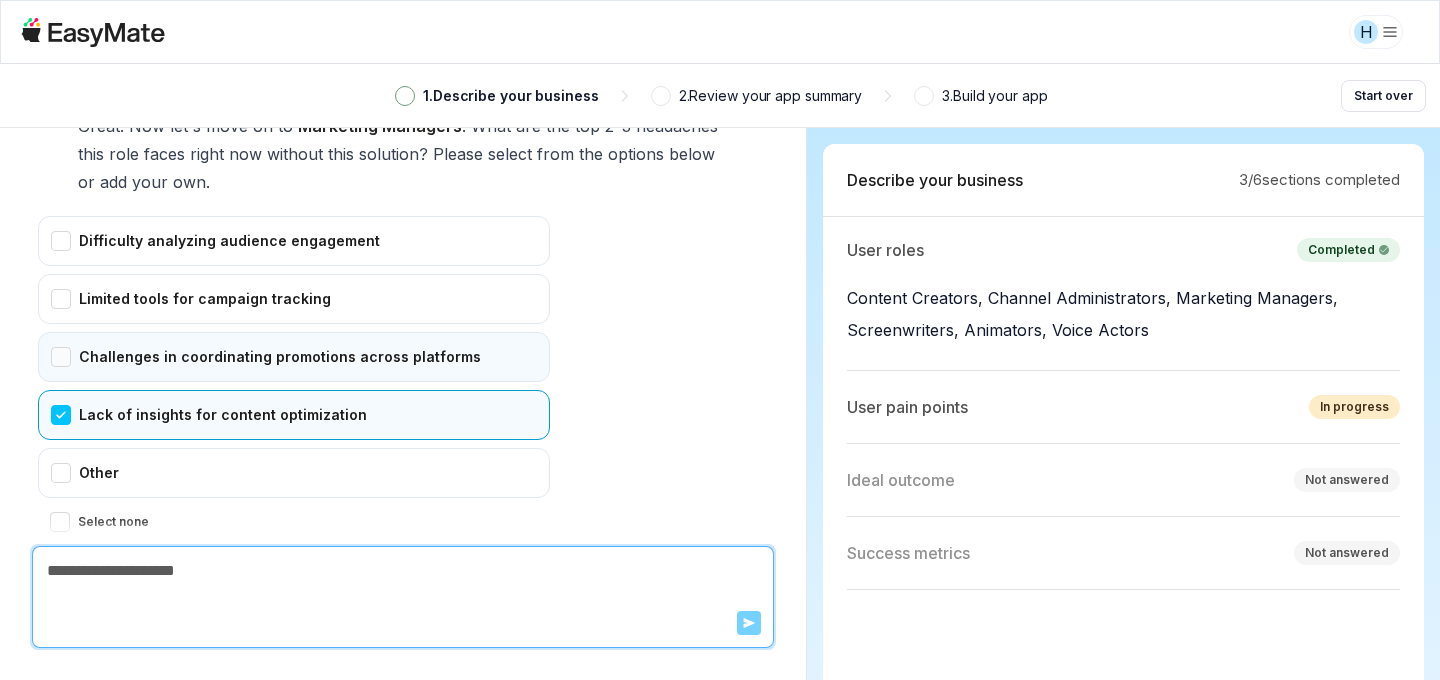 click on "Challenges in coordinating promotions across platforms" at bounding box center [294, 357] 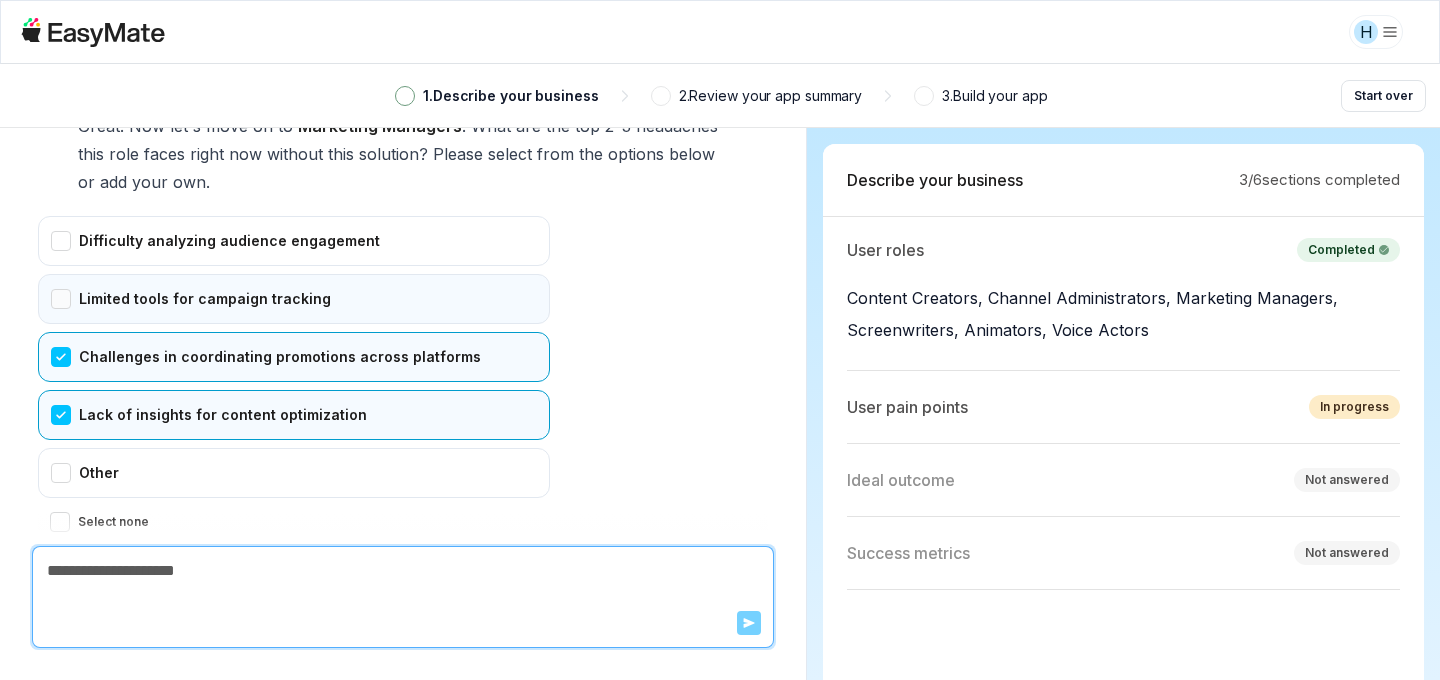 click on "Limited tools for campaign tracking" at bounding box center [294, 299] 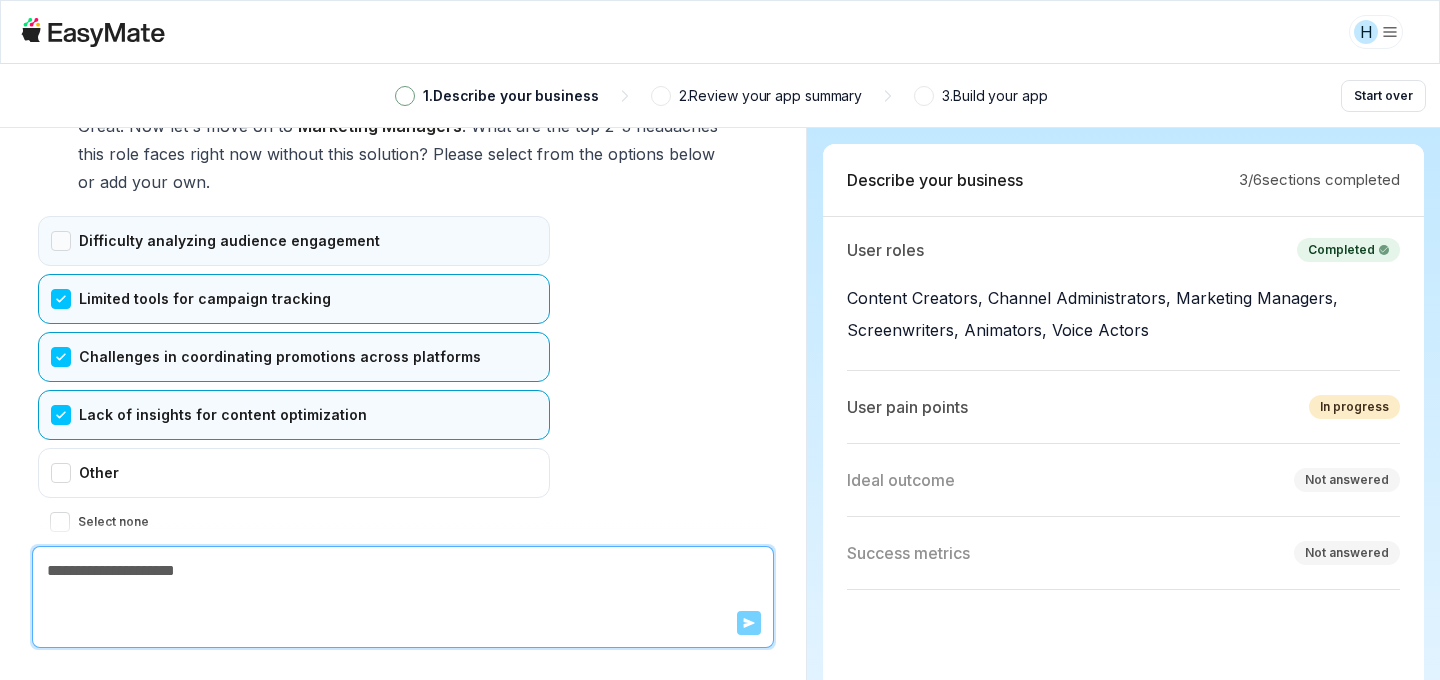 click on "Difficulty analyzing audience engagement" at bounding box center [294, 241] 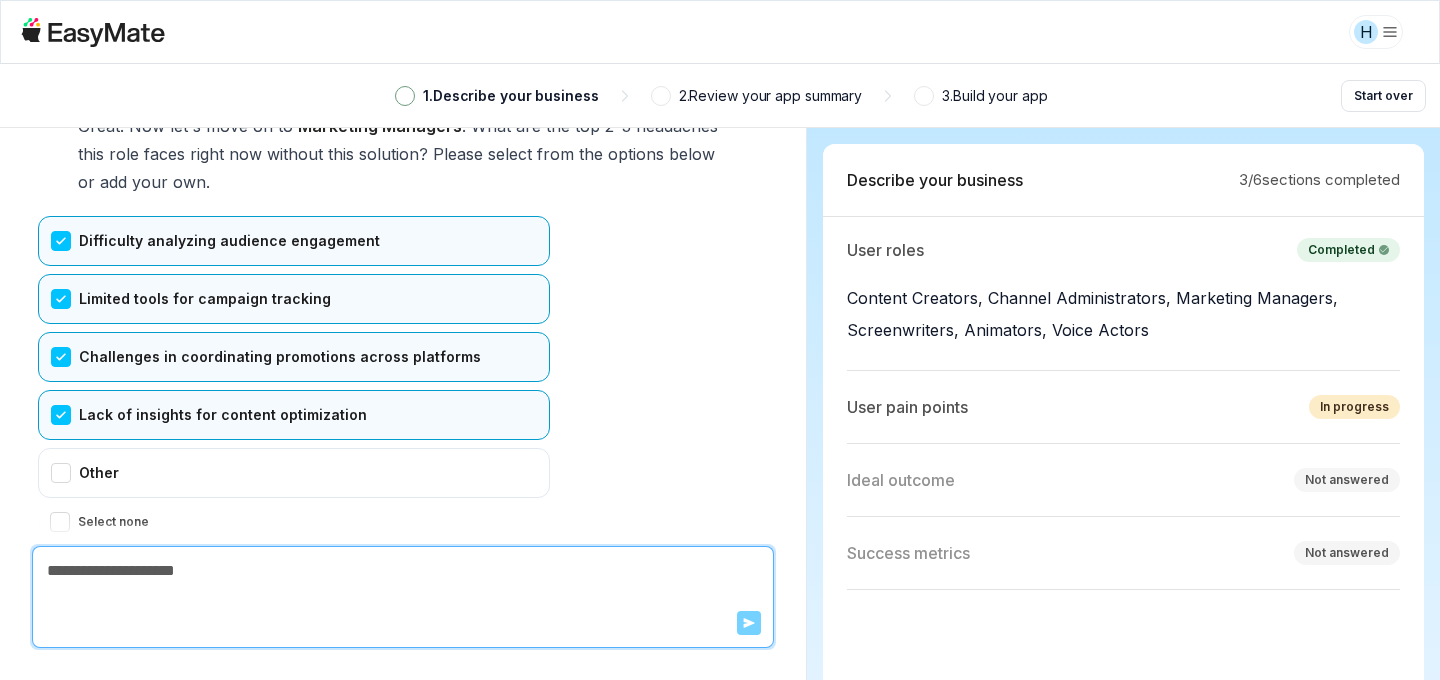 click on "Confirm" at bounding box center (73, 562) 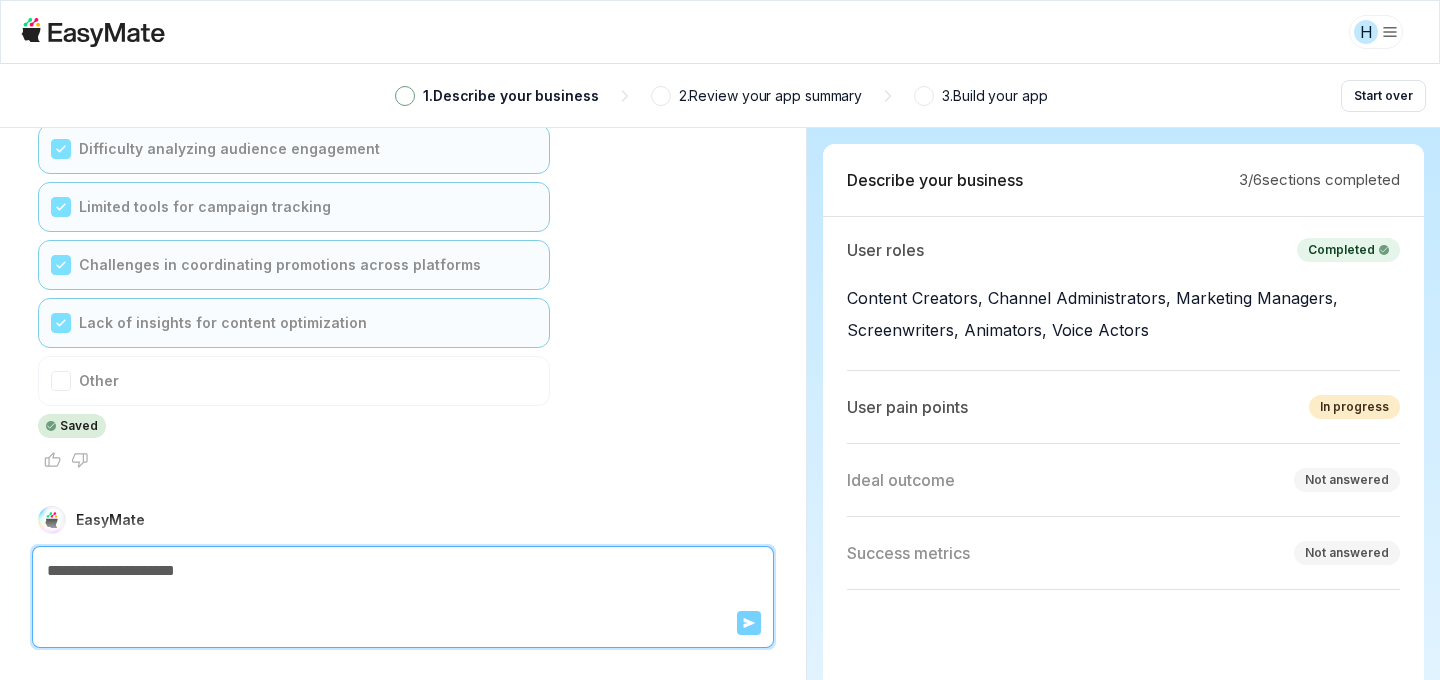 scroll, scrollTop: 6886, scrollLeft: 0, axis: vertical 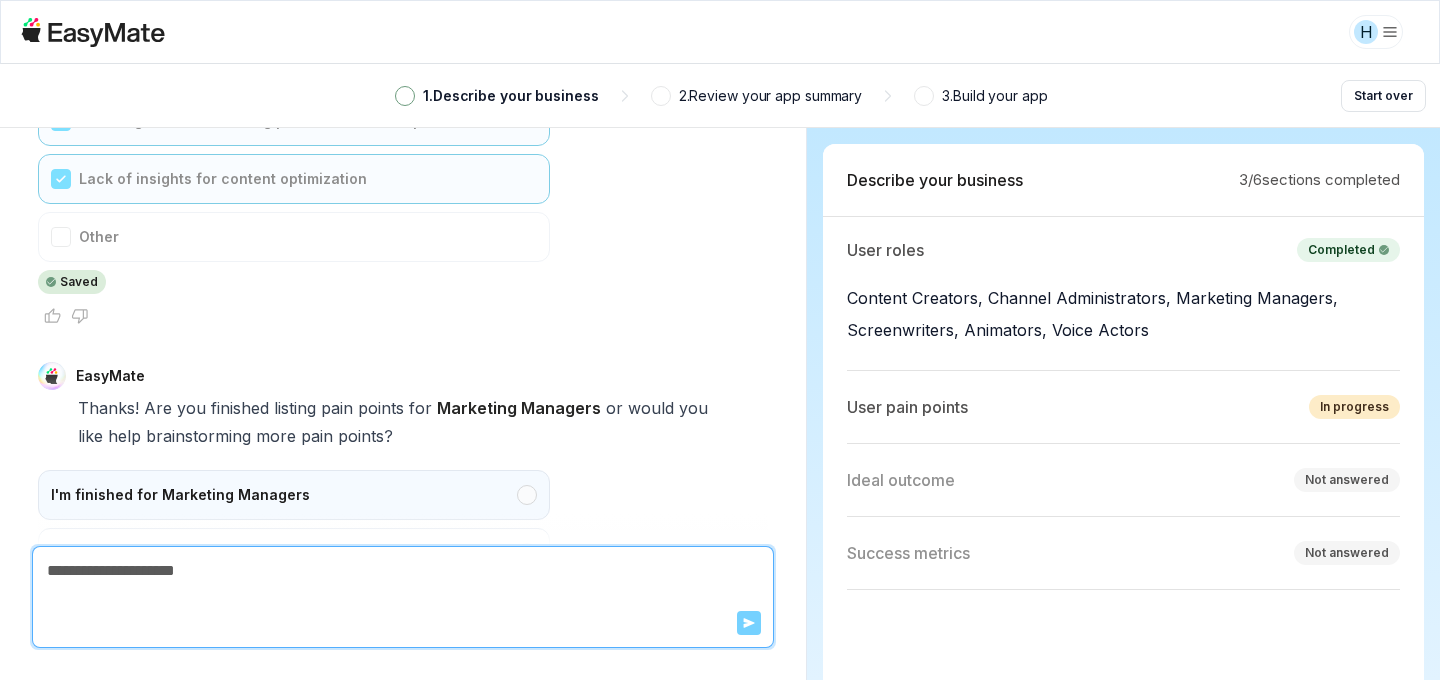 click on "I'm finished for Marketing Managers" at bounding box center (294, 495) 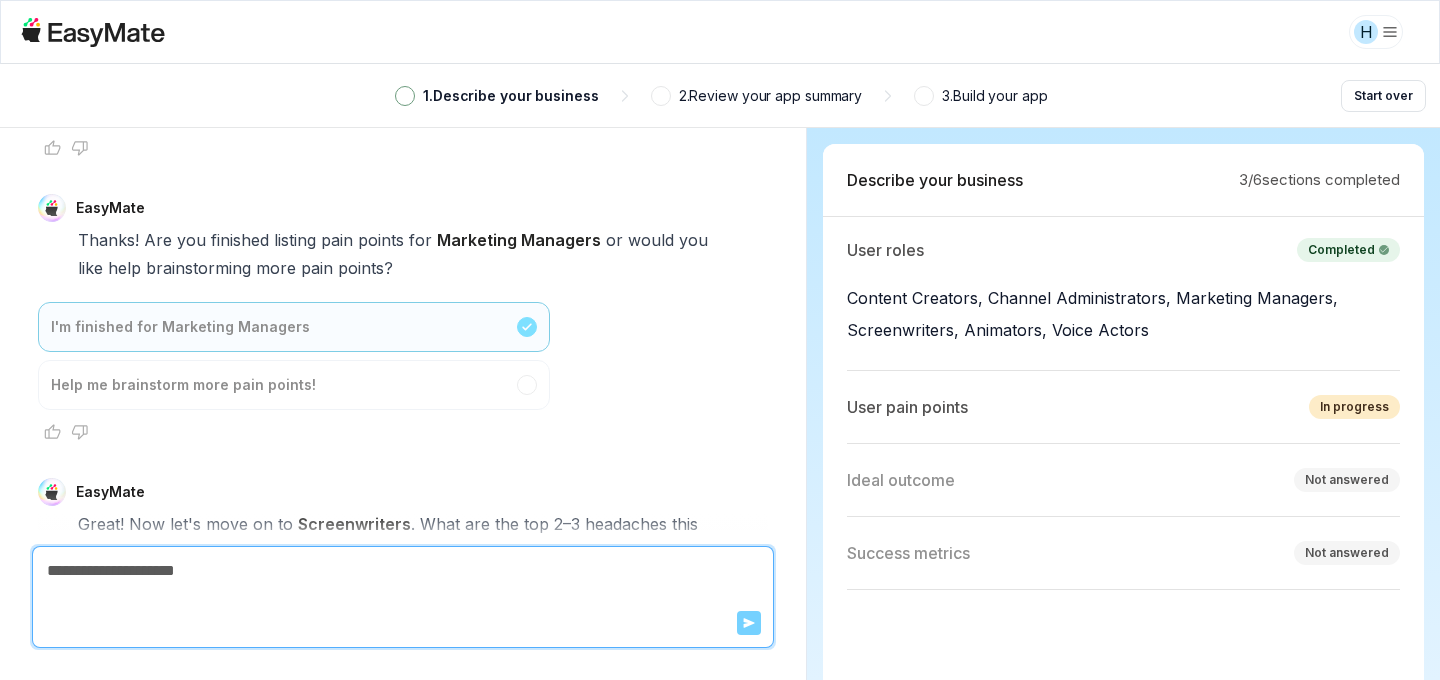 scroll, scrollTop: 7452, scrollLeft: 0, axis: vertical 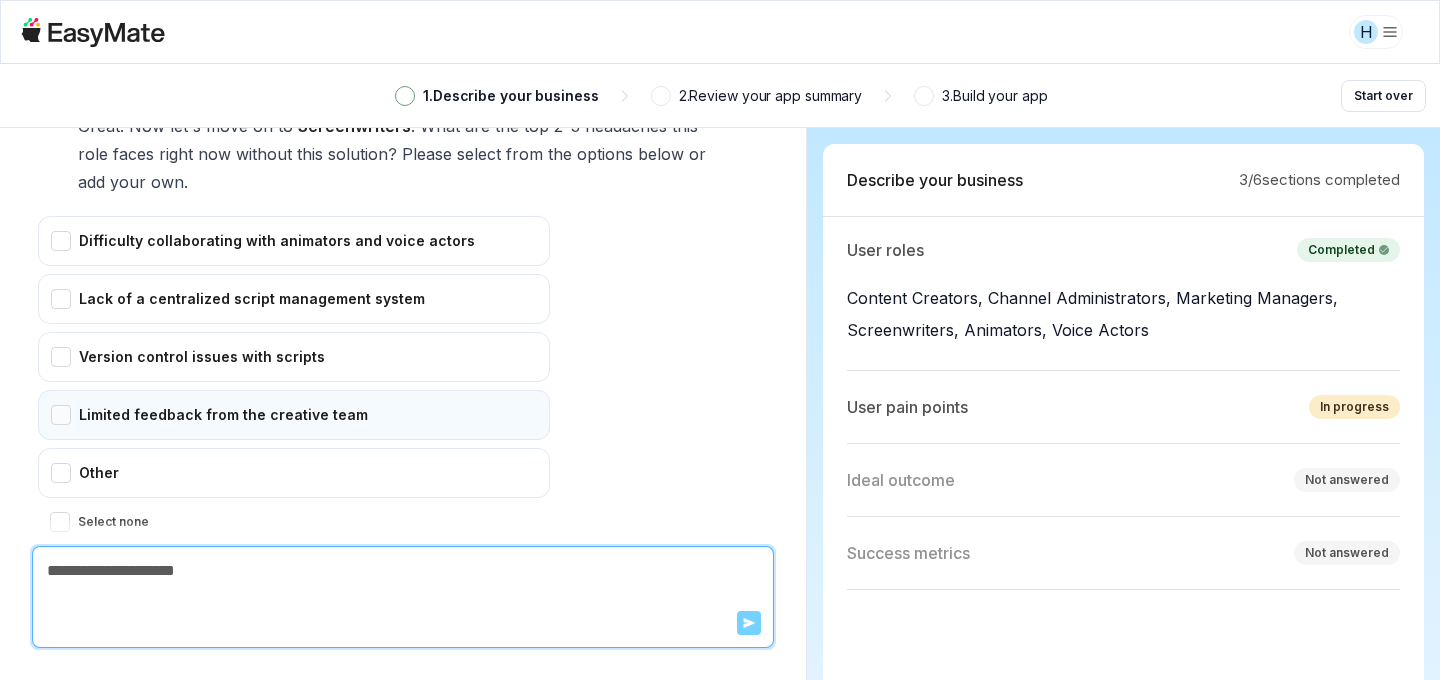 click on "Limited feedback from the creative team" at bounding box center (294, 415) 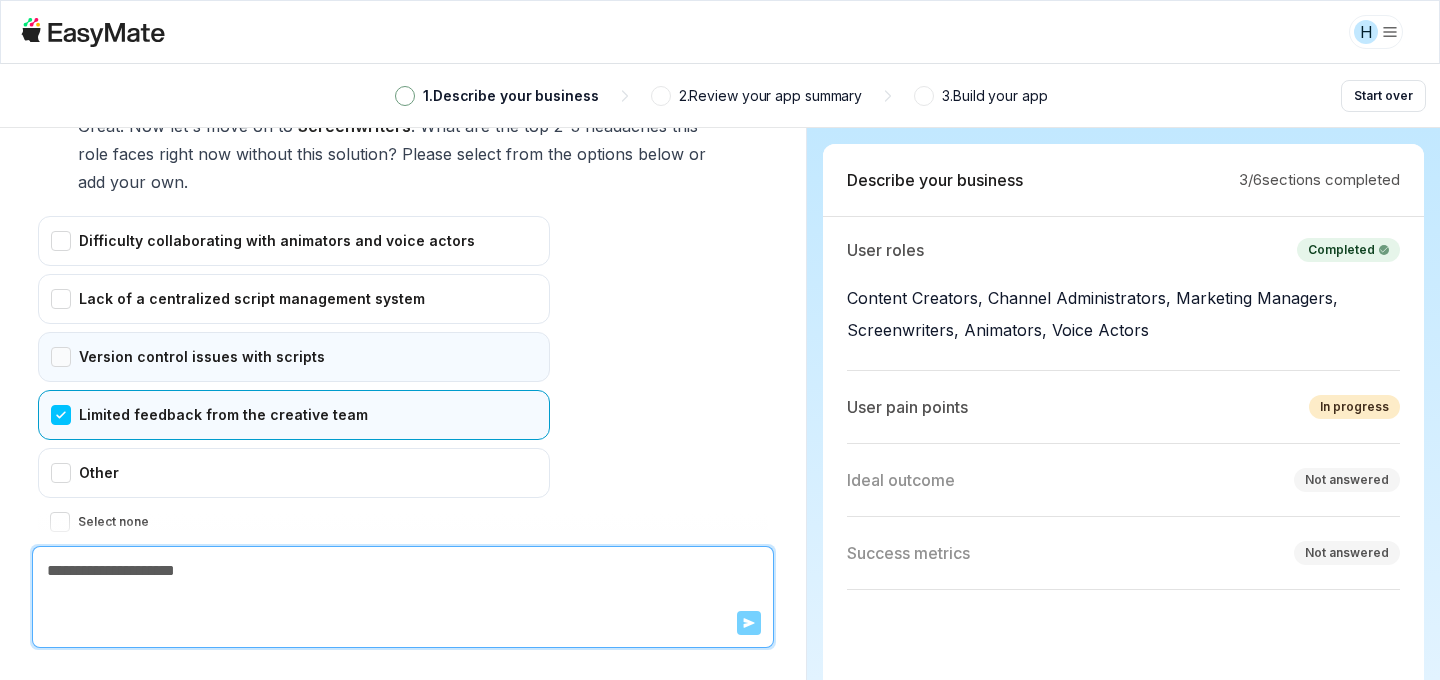 click on "Version control issues with scripts" at bounding box center [294, 357] 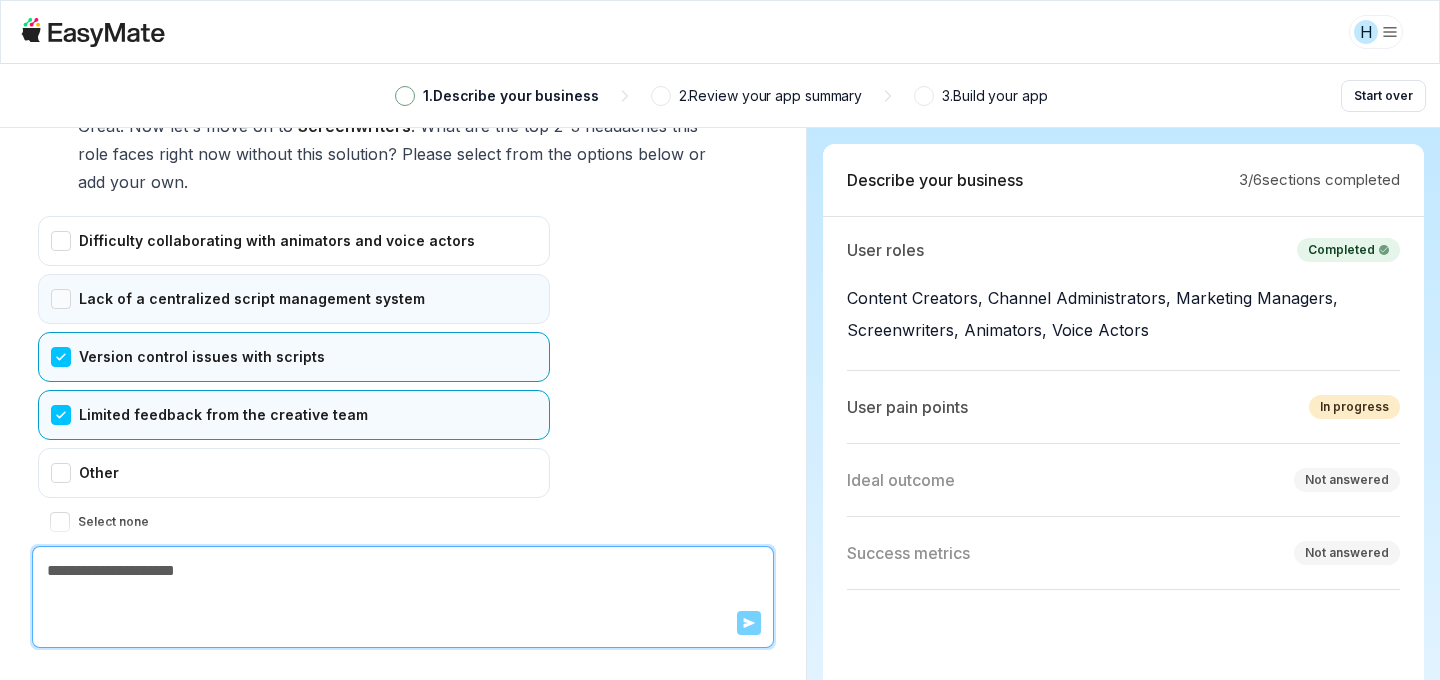click on "Lack of a centralized script management system" at bounding box center (294, 299) 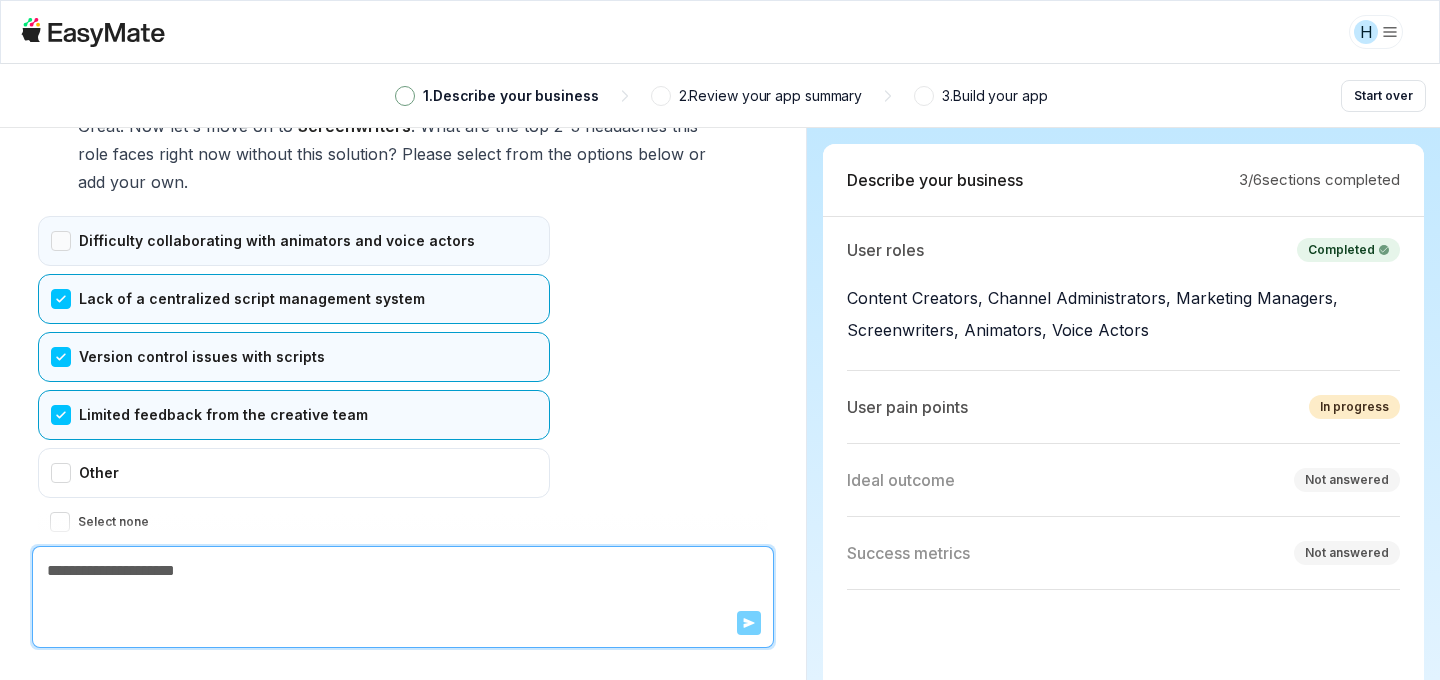 click on "Difficulty collaborating with animators and voice actors" at bounding box center [294, 241] 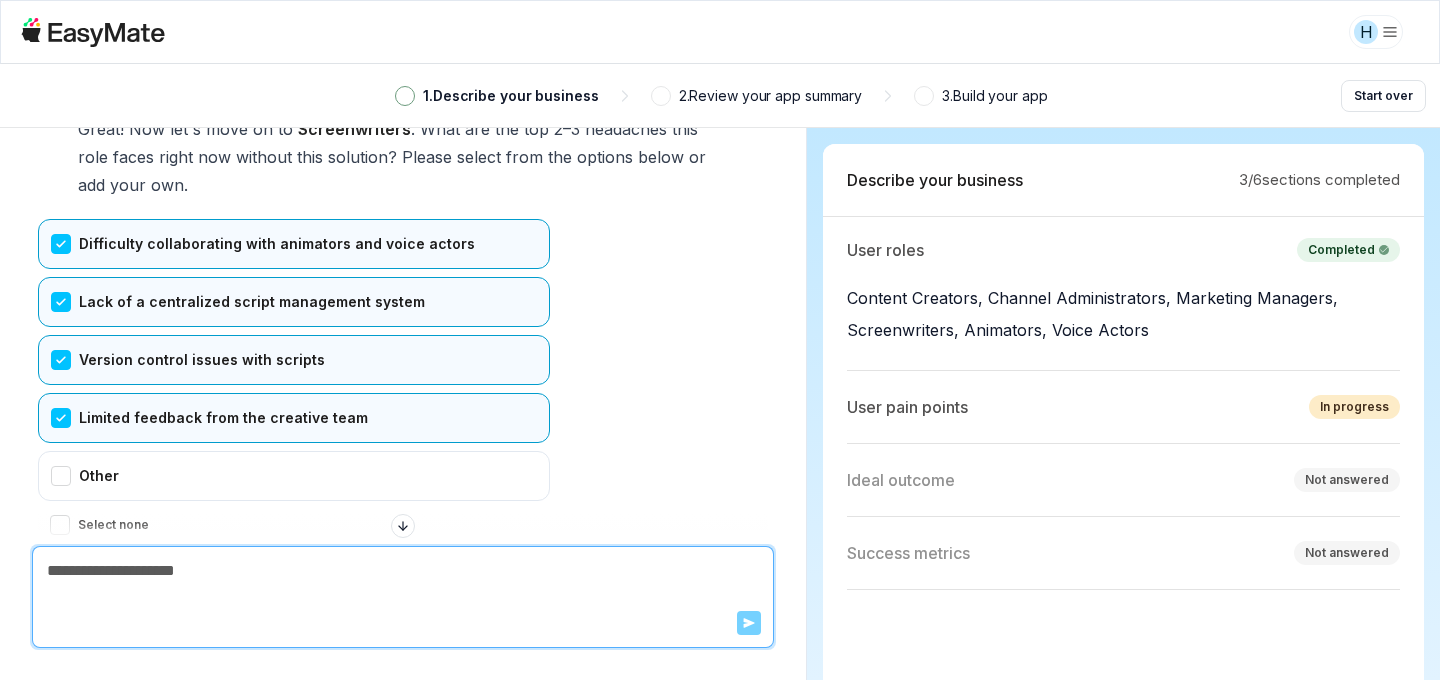 scroll, scrollTop: 7452, scrollLeft: 0, axis: vertical 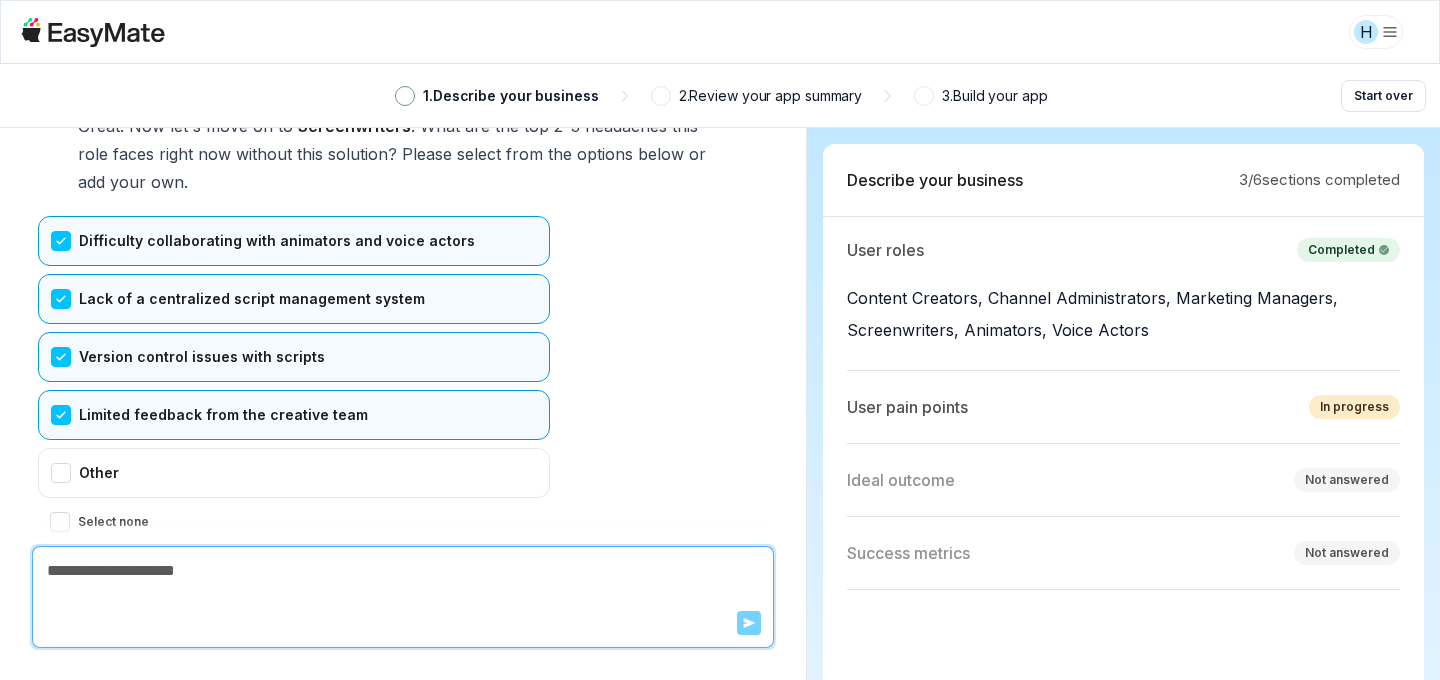 click on "Confirm" at bounding box center [73, 562] 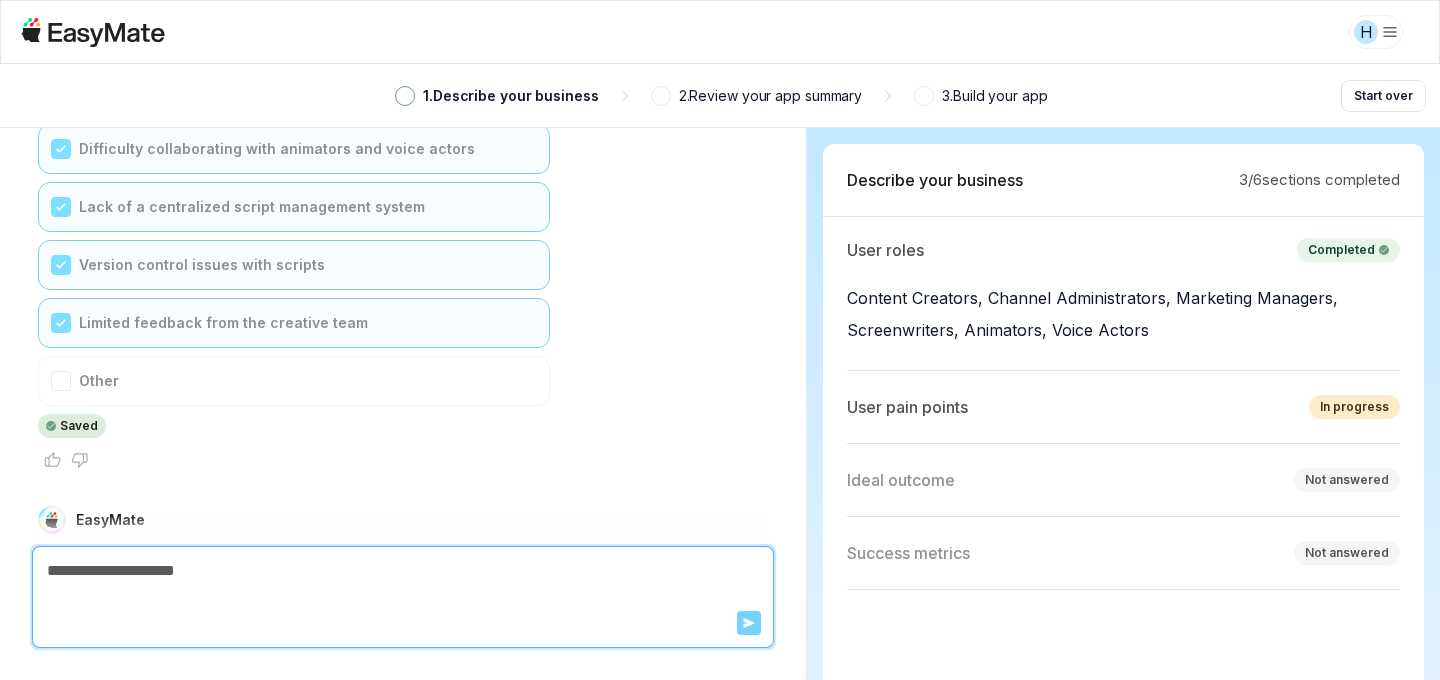 scroll, scrollTop: 7688, scrollLeft: 0, axis: vertical 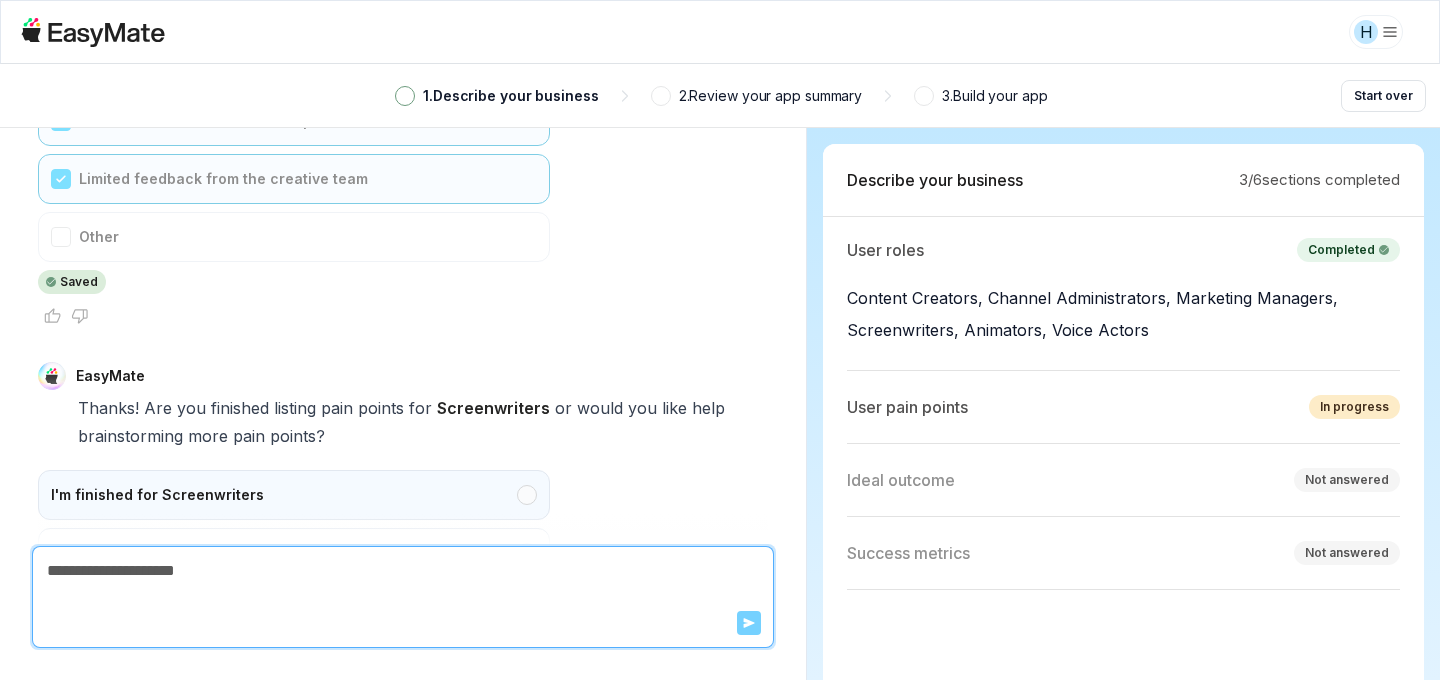 click on "I'm finished for Screenwriters" at bounding box center (294, 495) 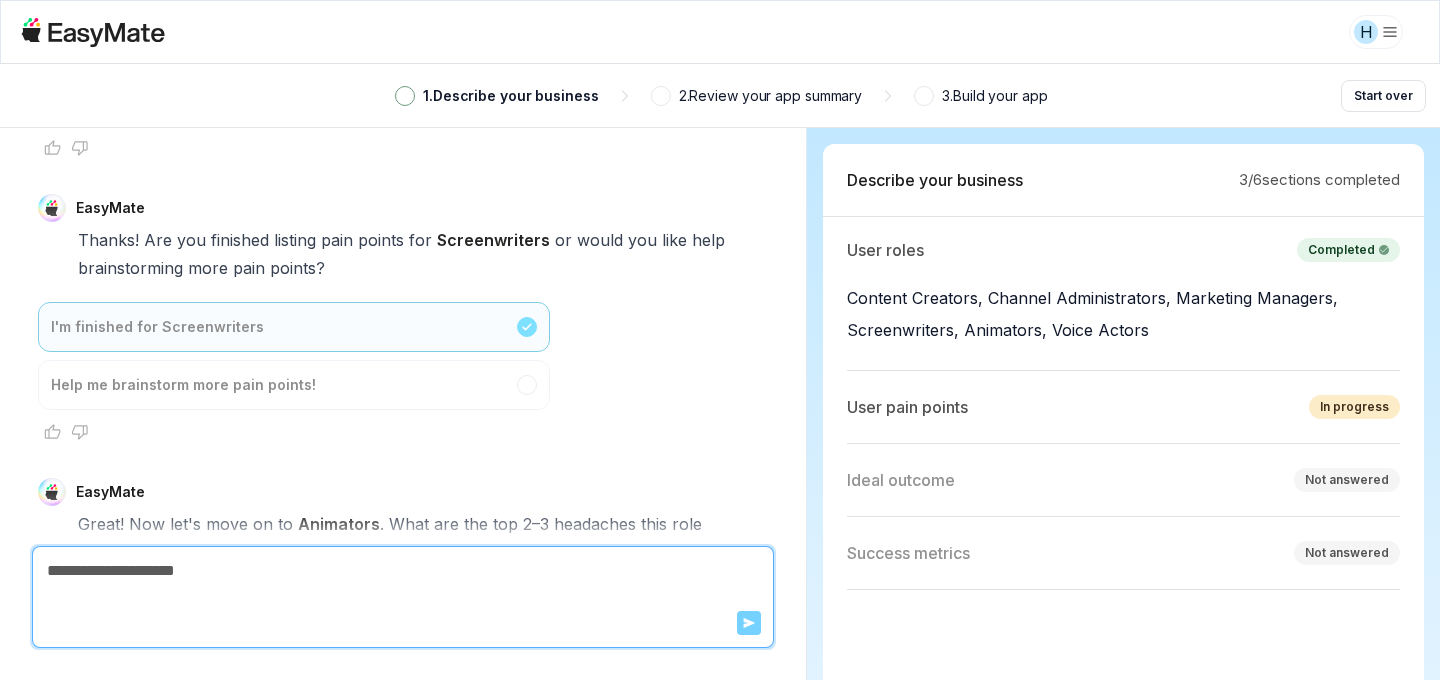 scroll, scrollTop: 8254, scrollLeft: 0, axis: vertical 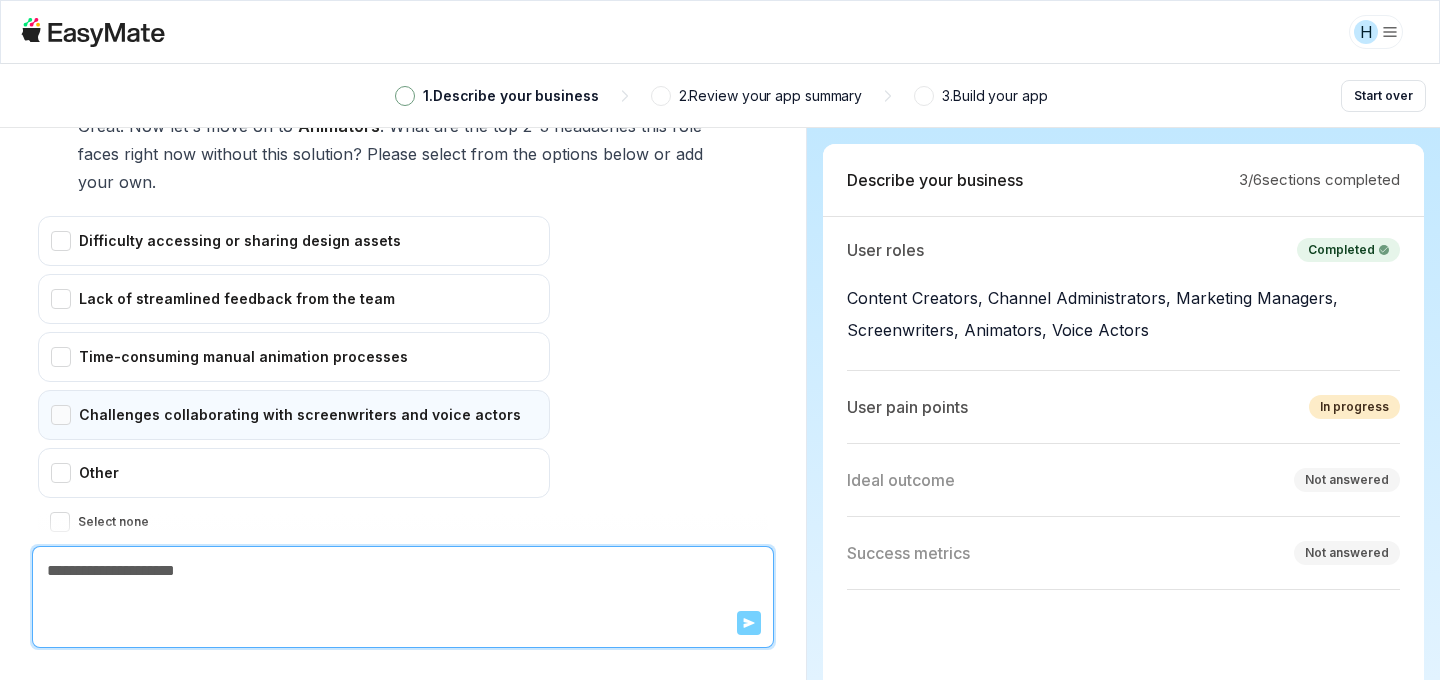 click on "Challenges collaborating with screenwriters and voice actors" at bounding box center [294, 415] 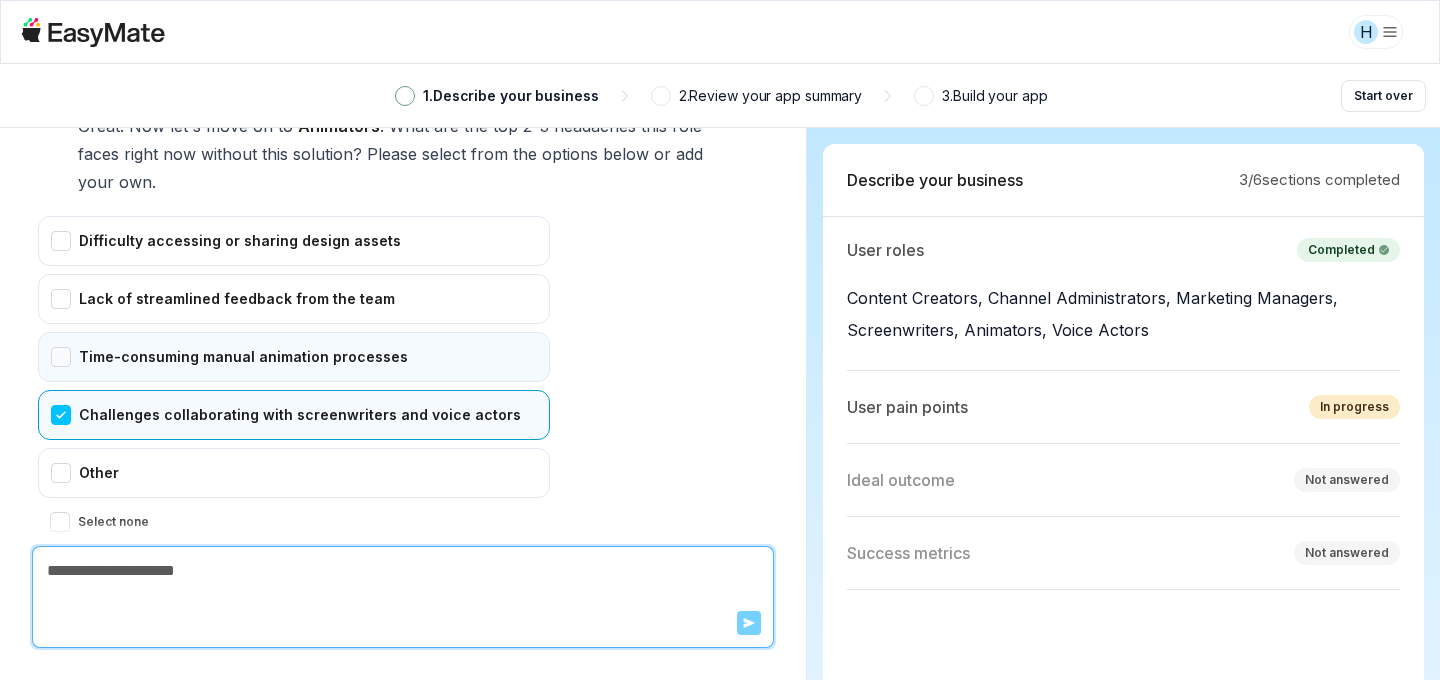 click on "Time-consuming manual animation processes" at bounding box center [294, 357] 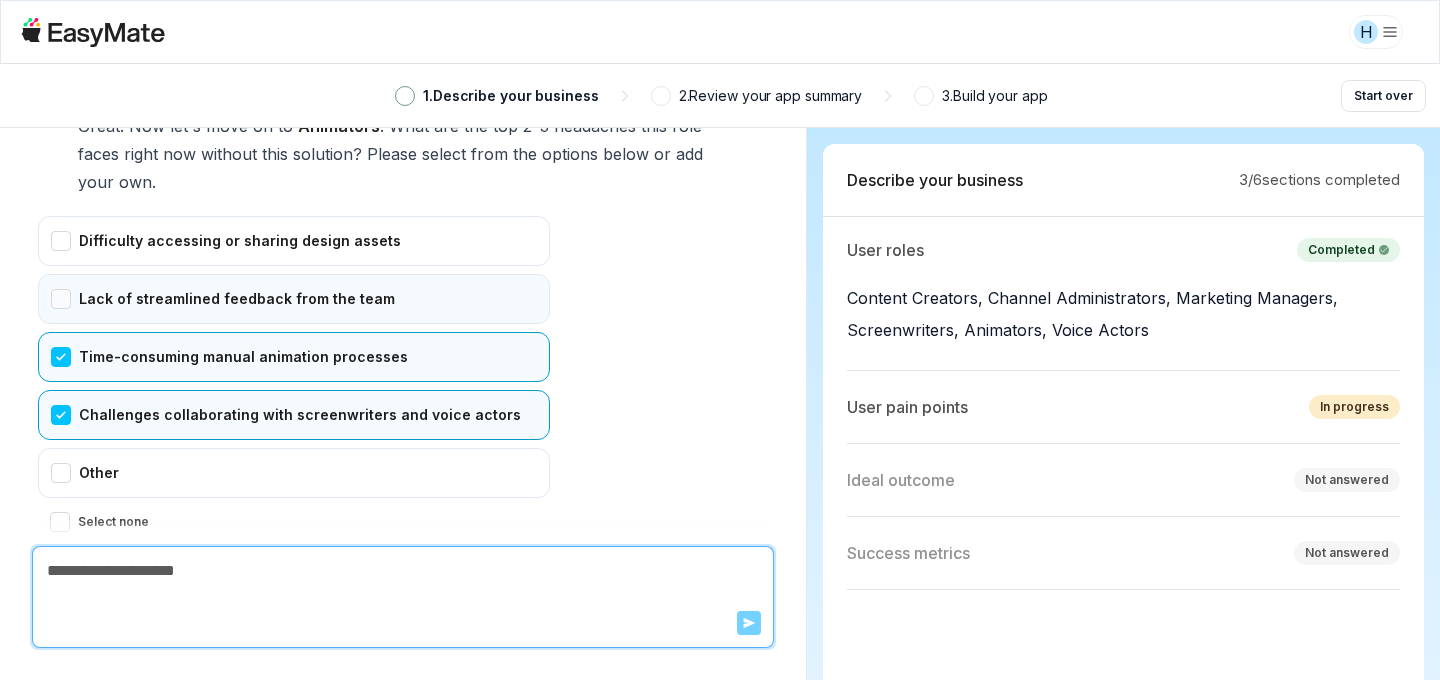 click on "Lack of streamlined feedback from the team" at bounding box center (294, 299) 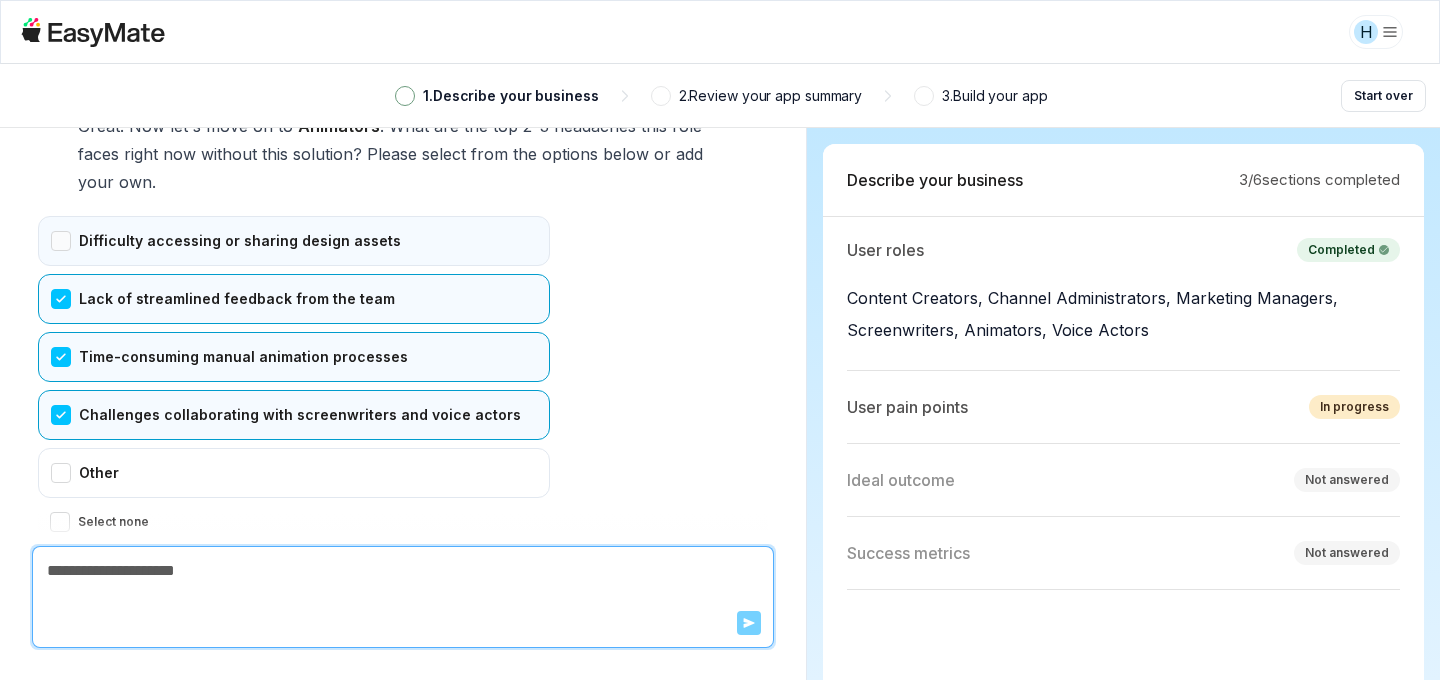 drag, startPoint x: 57, startPoint y: 142, endPoint x: 76, endPoint y: 163, distance: 28.319605 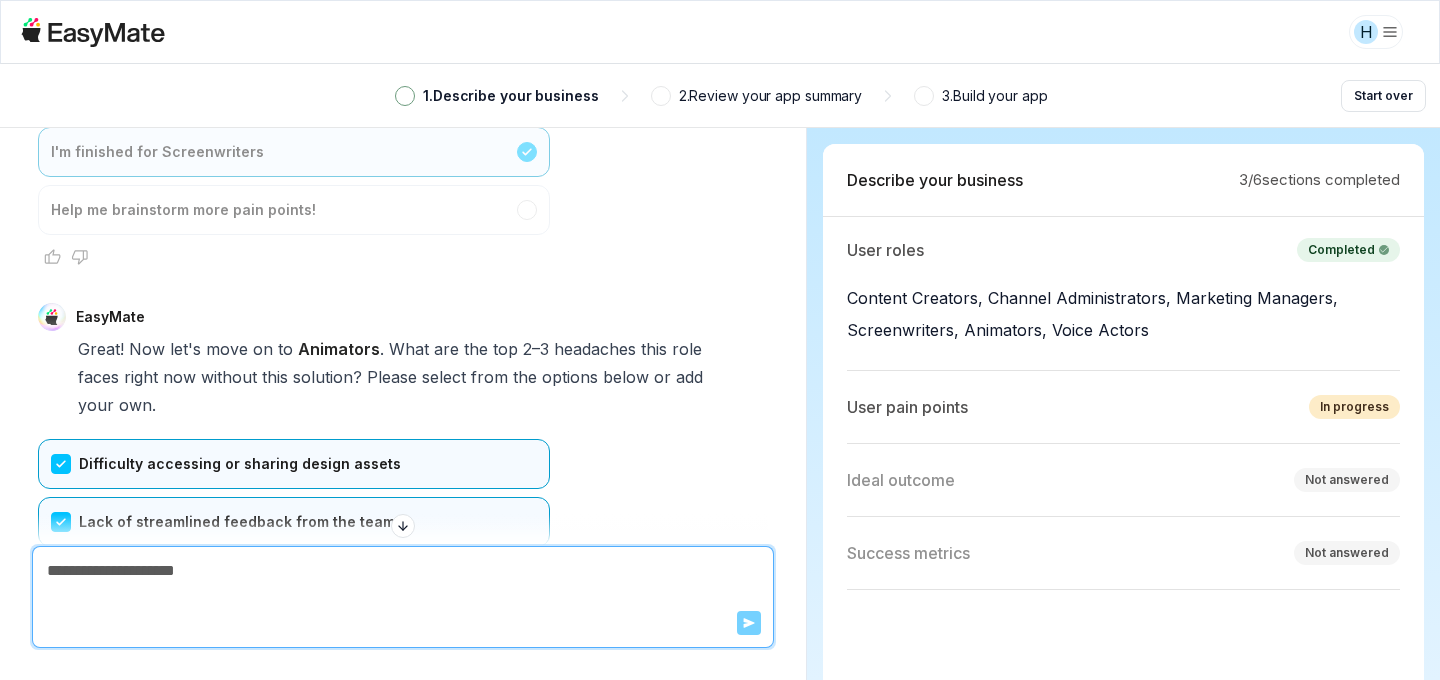 scroll, scrollTop: 8002, scrollLeft: 0, axis: vertical 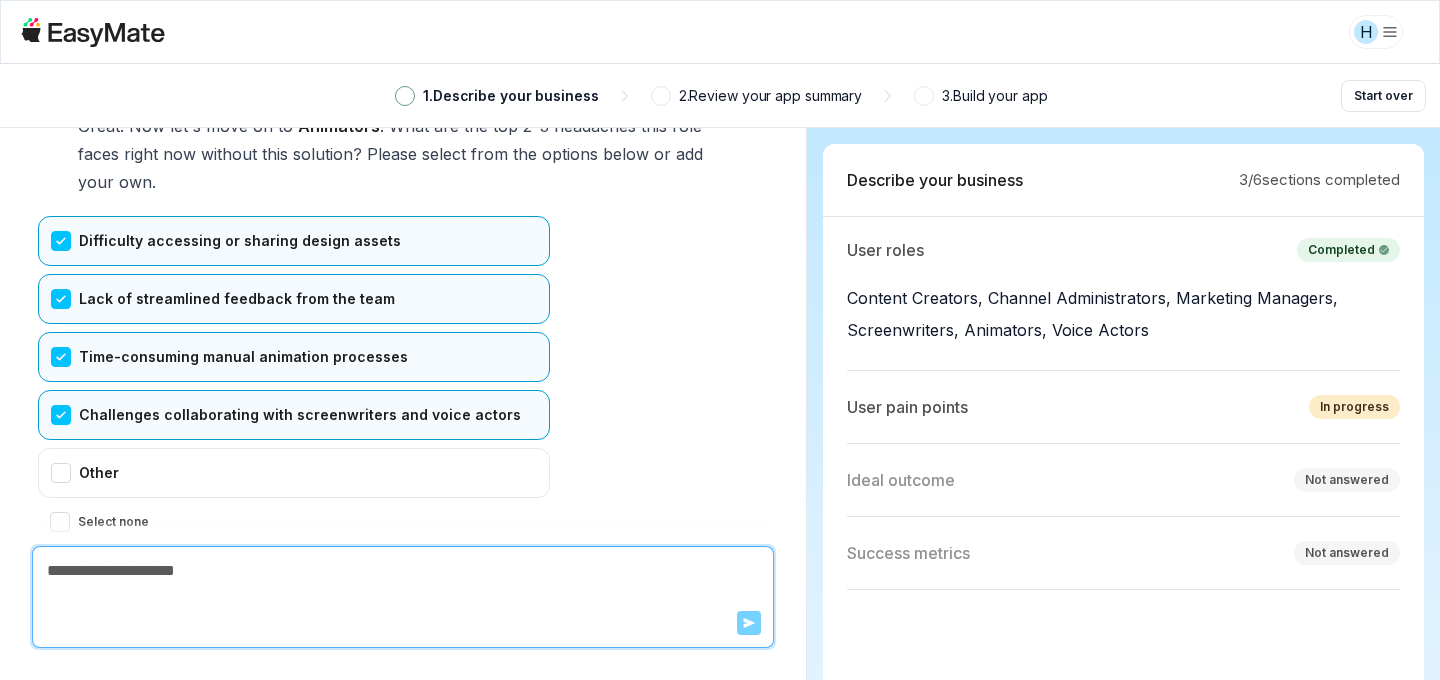 click on "Confirm" at bounding box center [73, 562] 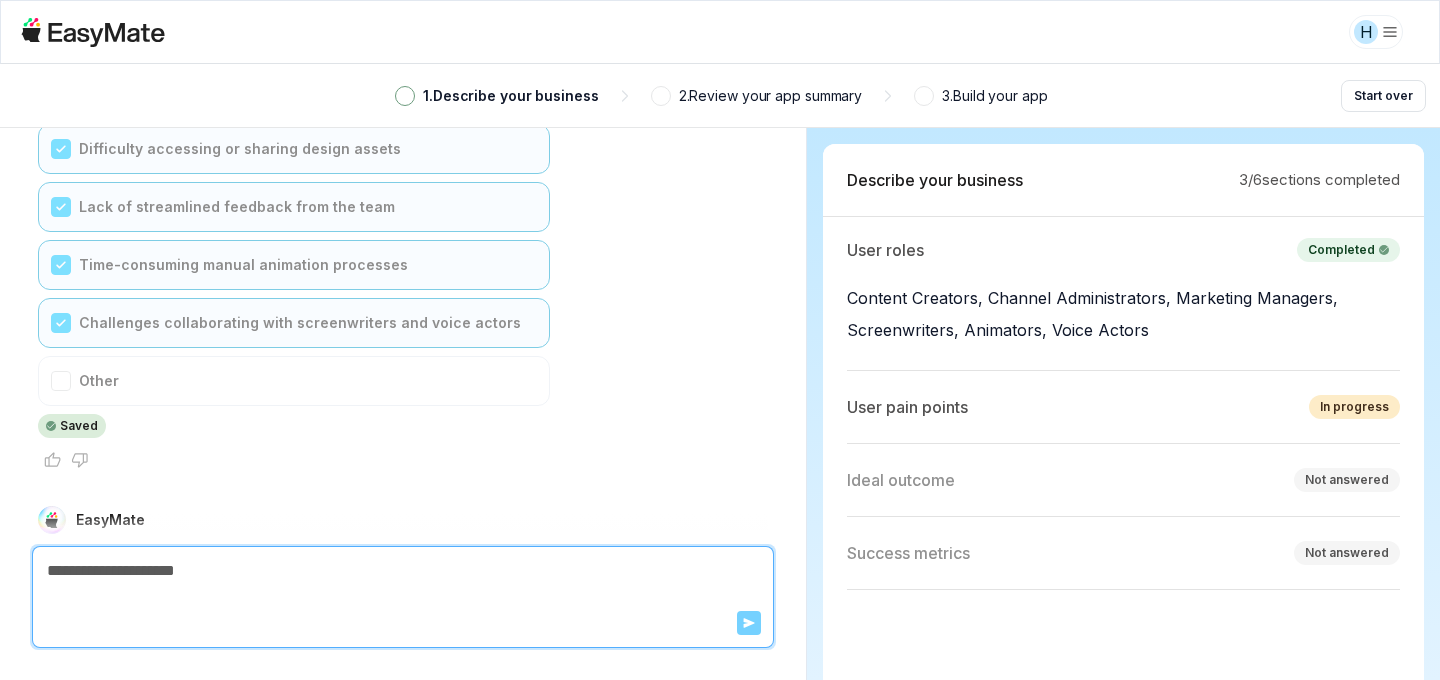 scroll, scrollTop: 8490, scrollLeft: 0, axis: vertical 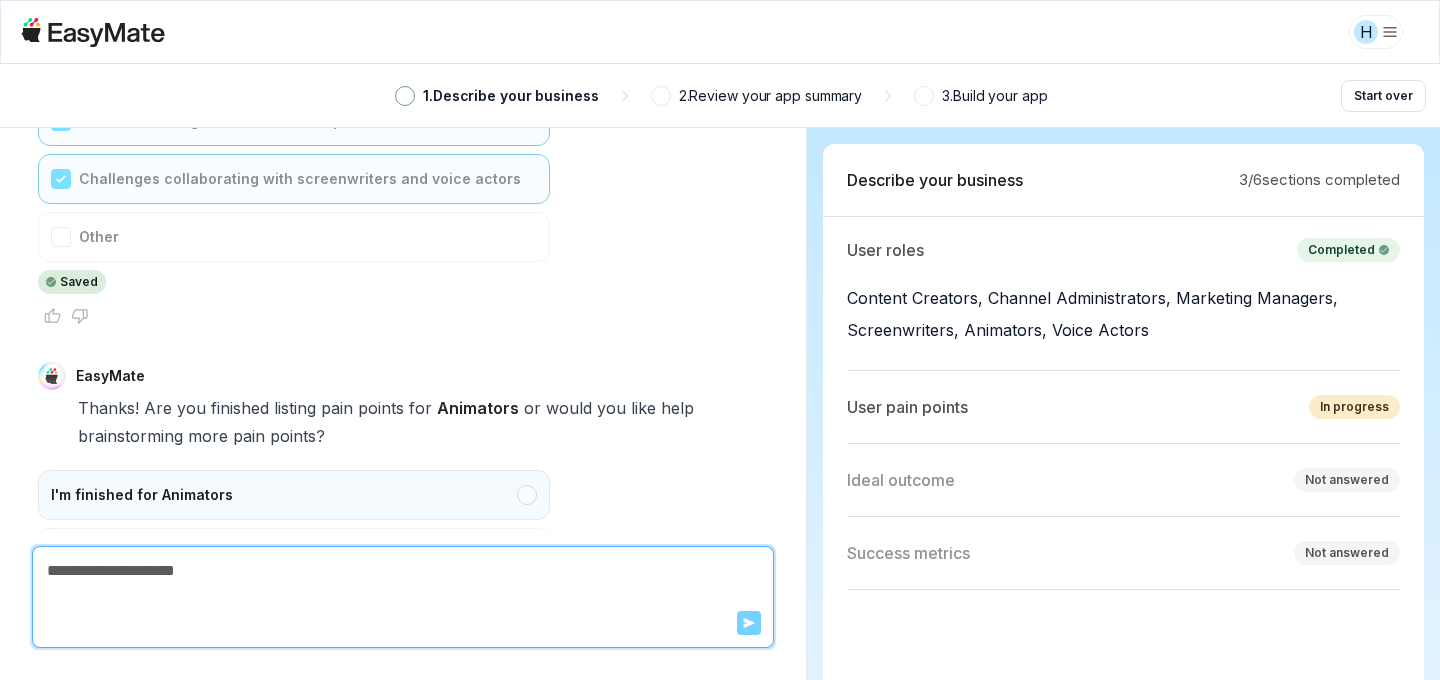 click on "I'm finished for Animators" at bounding box center [294, 495] 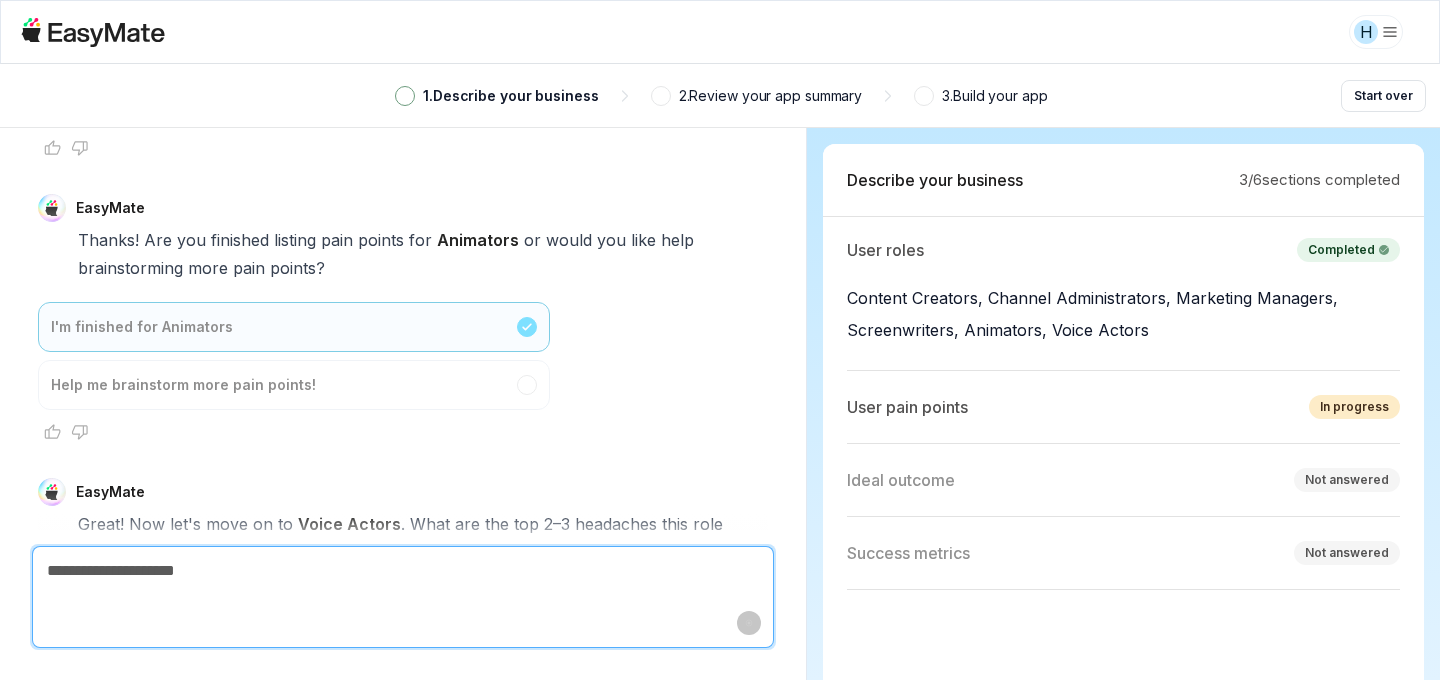 scroll, scrollTop: 9056, scrollLeft: 0, axis: vertical 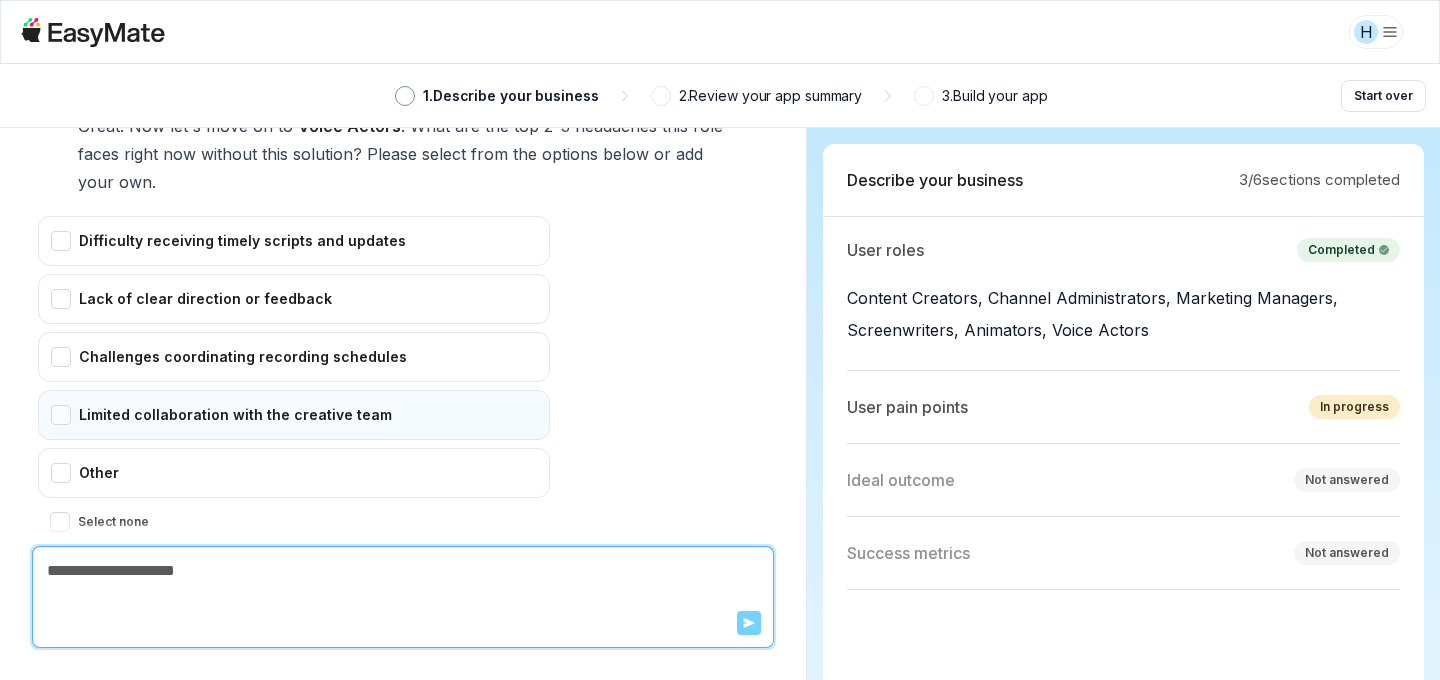 click on "Limited collaboration with the creative team" at bounding box center [294, 415] 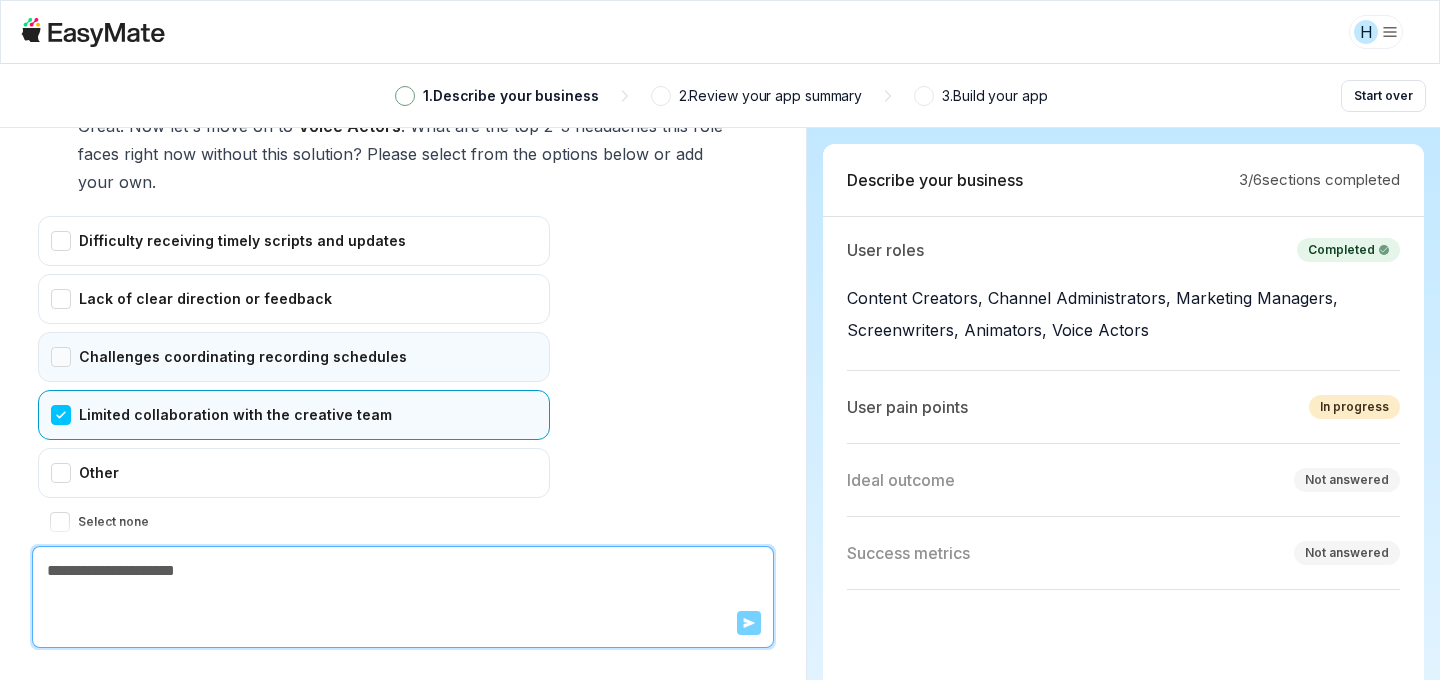 click on "Challenges coordinating recording schedules" at bounding box center [294, 357] 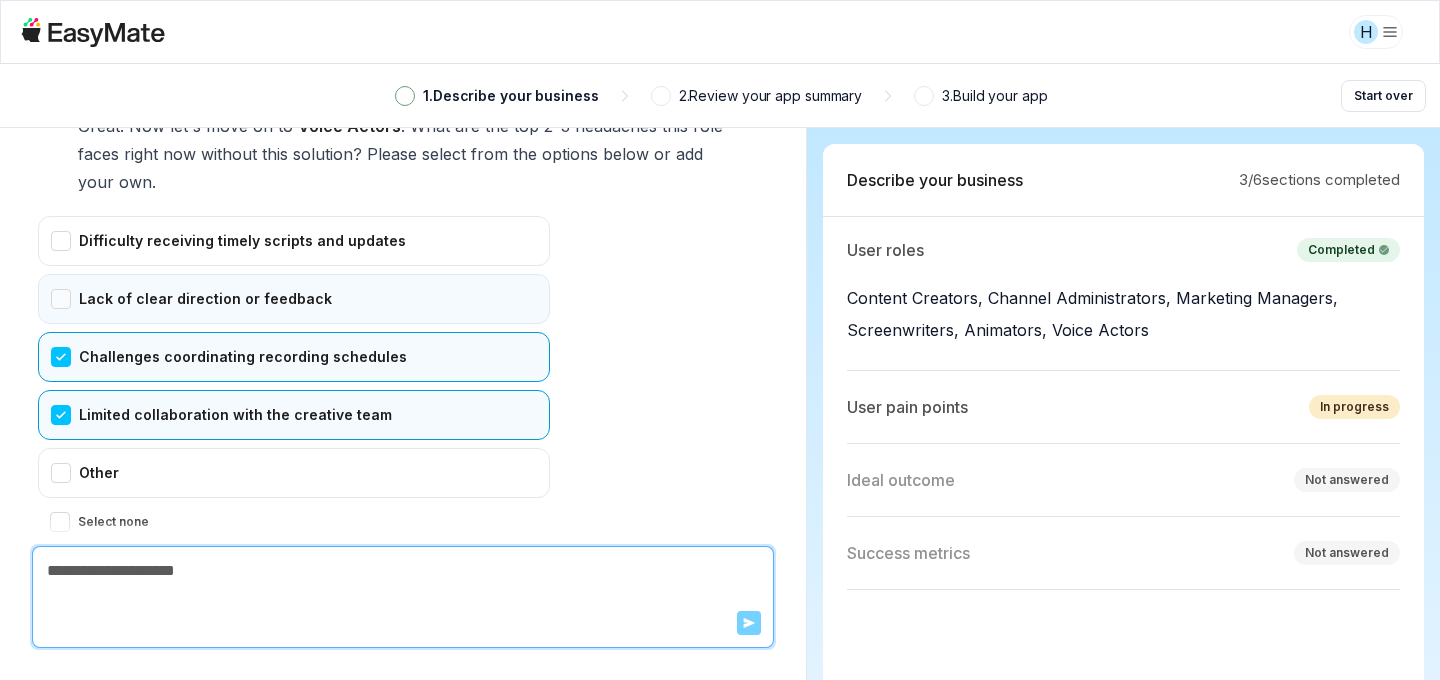 click on "Lack of clear direction or feedback" at bounding box center [294, 299] 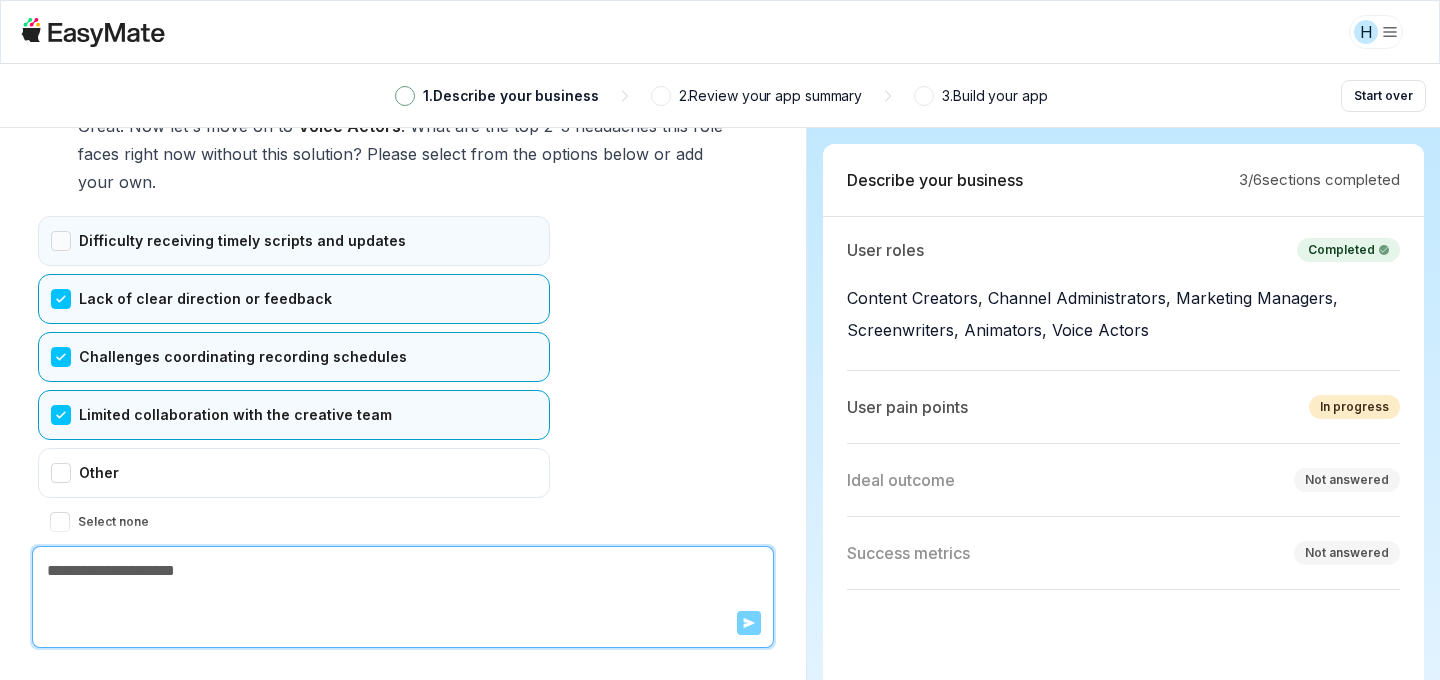 click on "Difficulty receiving timely scripts and updates" at bounding box center (294, 241) 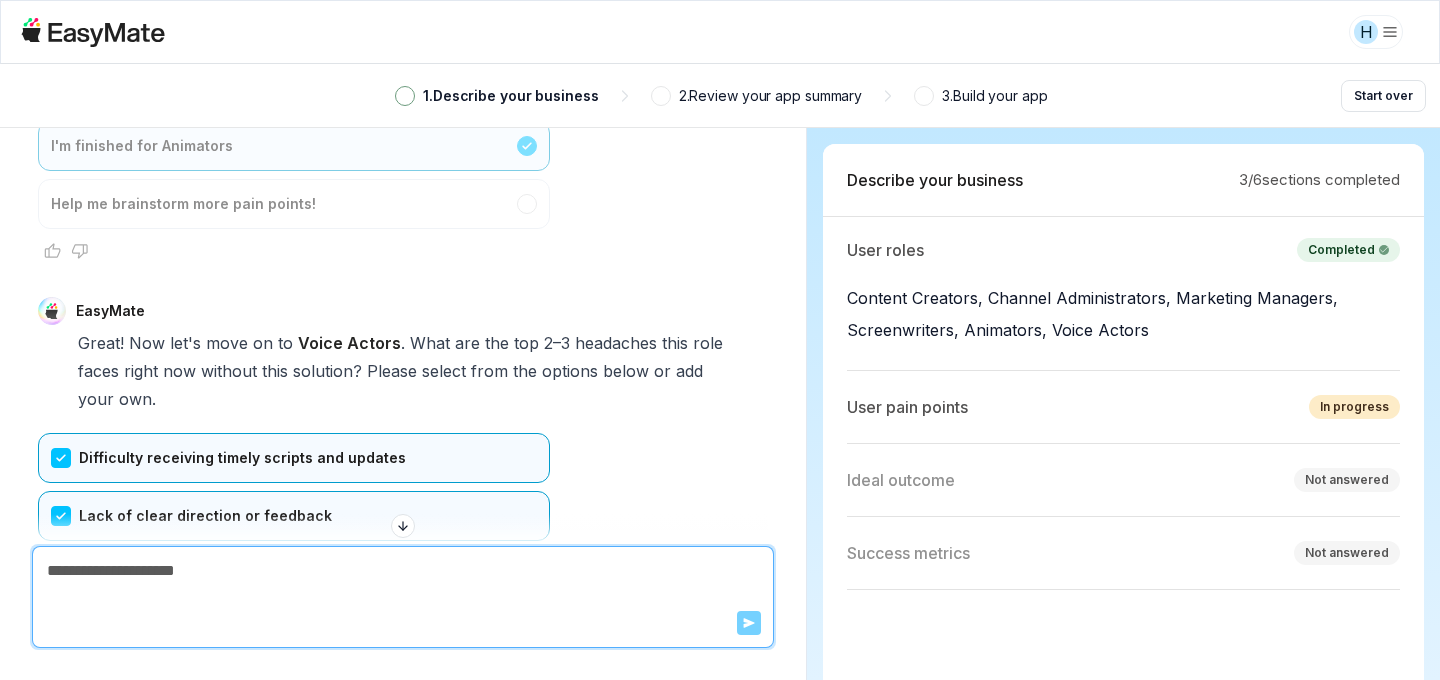 scroll, scrollTop: 8839, scrollLeft: 0, axis: vertical 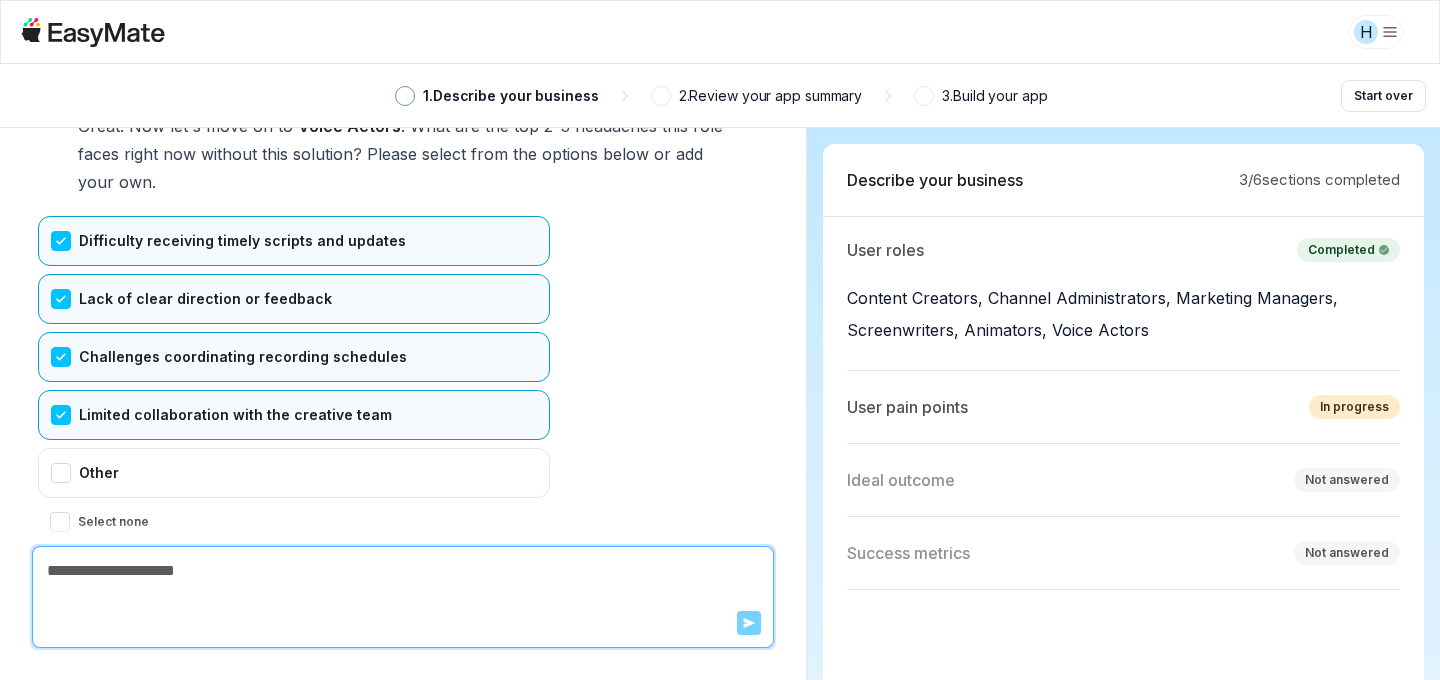 click on "Confirm" at bounding box center (73, 562) 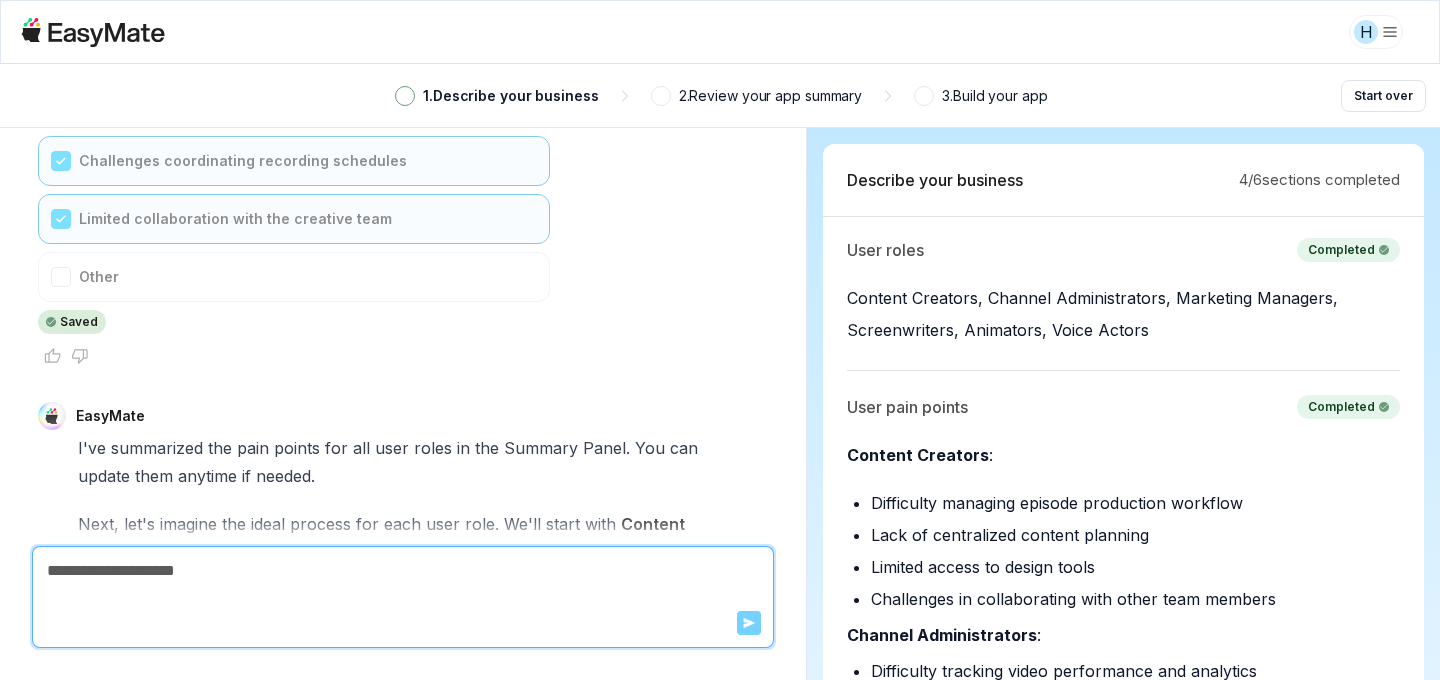 scroll, scrollTop: 9592, scrollLeft: 0, axis: vertical 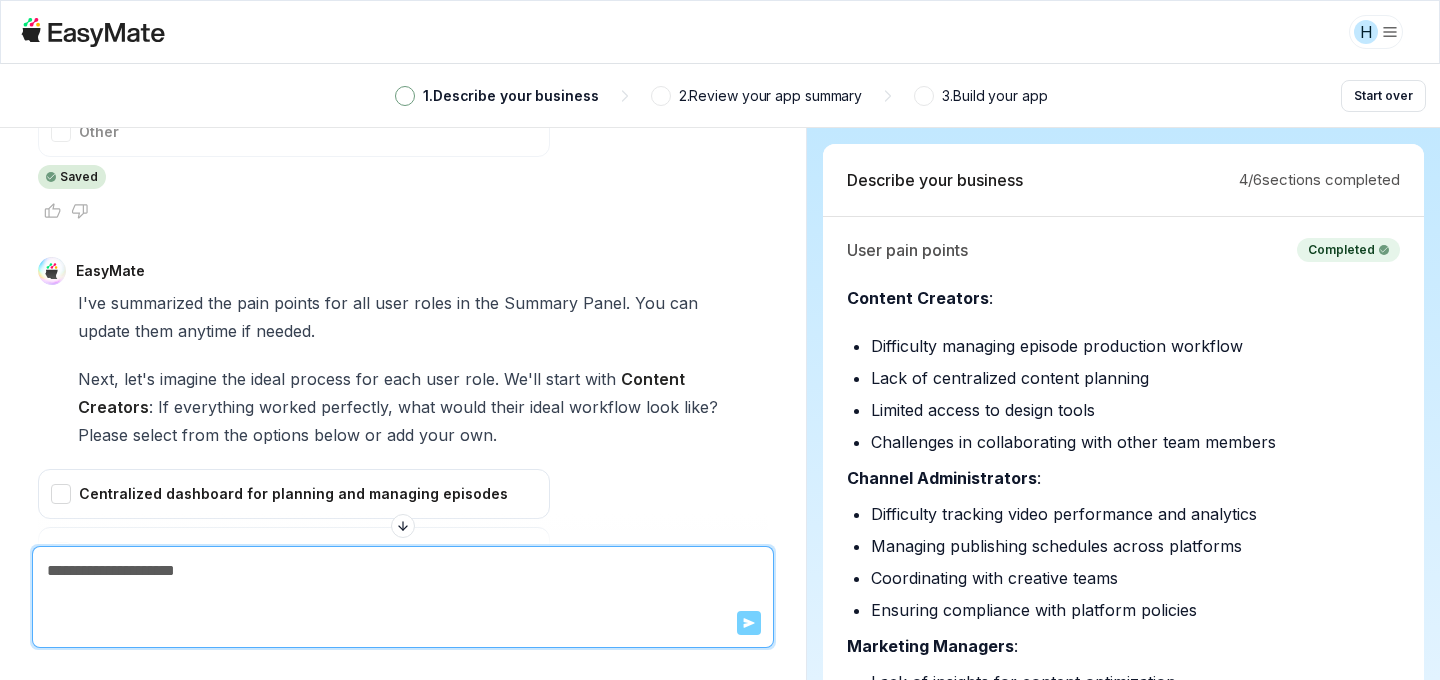 click on "them" at bounding box center [154, 331] 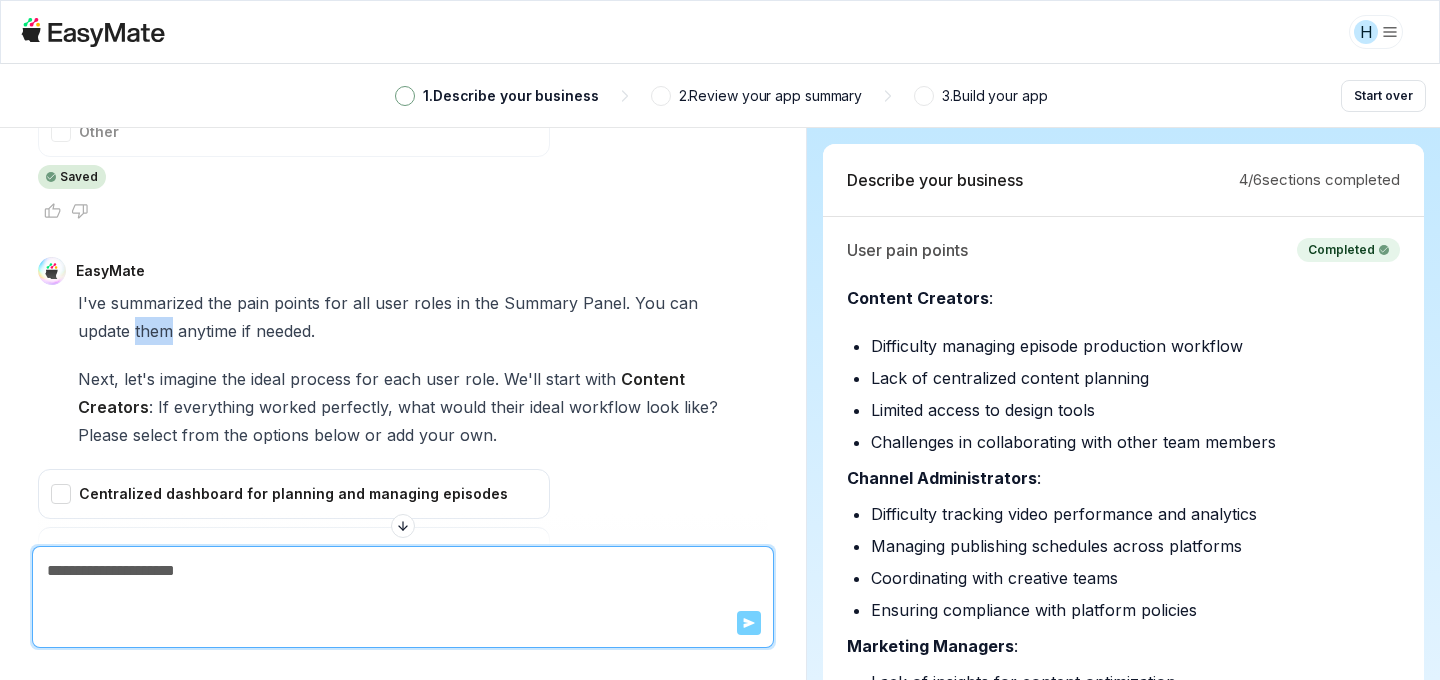 click on "them" at bounding box center (154, 331) 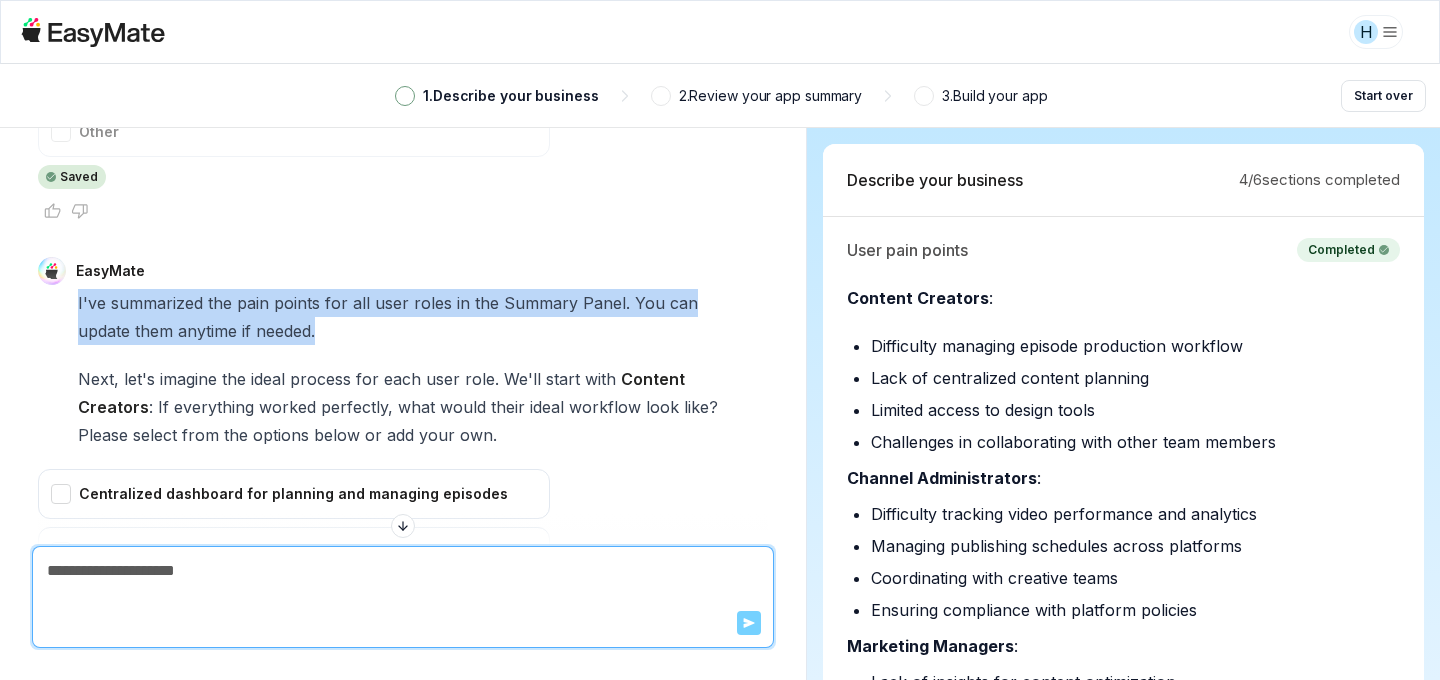 click on "them" at bounding box center (154, 331) 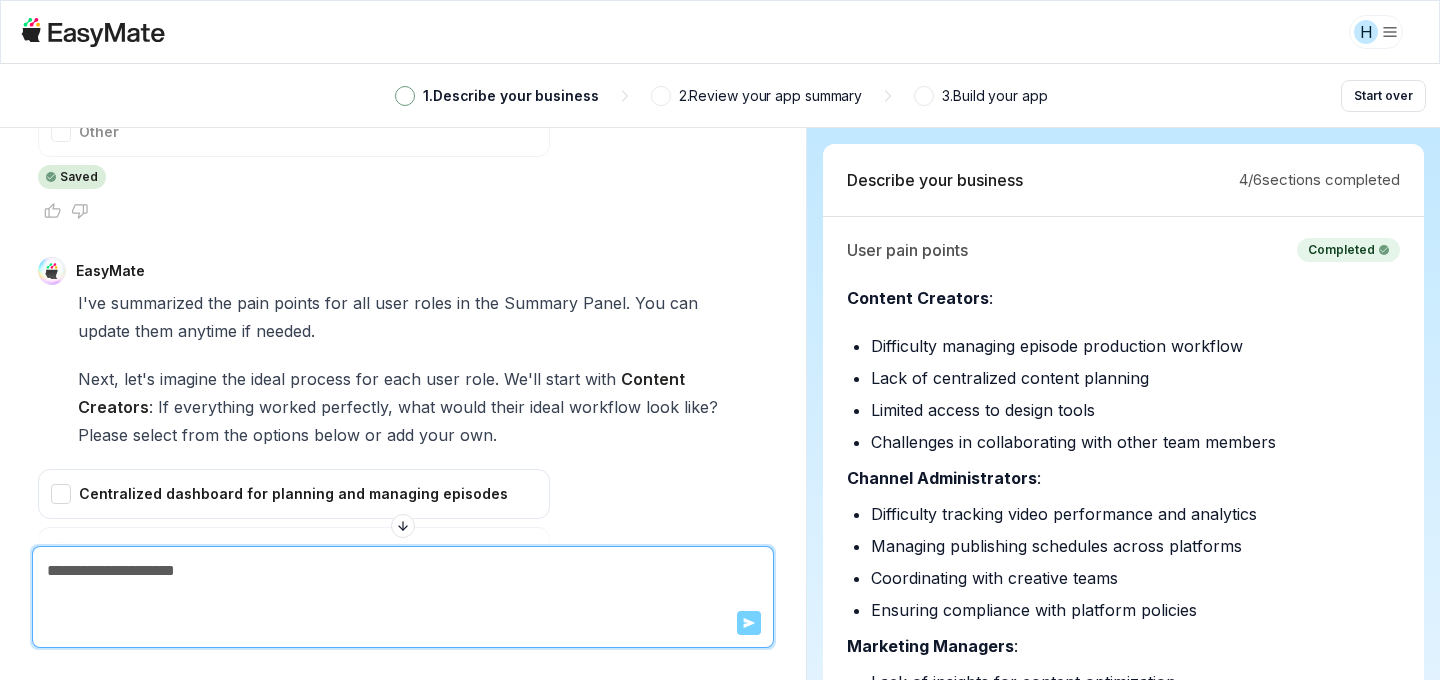 click on "Next,   let's   imagine   the   ideal   process   for   each   user   role.   We'll   start   with   Content   Creators :   If   everything   worked   perfectly,   what   would   their   ideal   workflow   look   like?   Please   select   from   the   options   below   or   add   your   own." at bounding box center [403, 407] 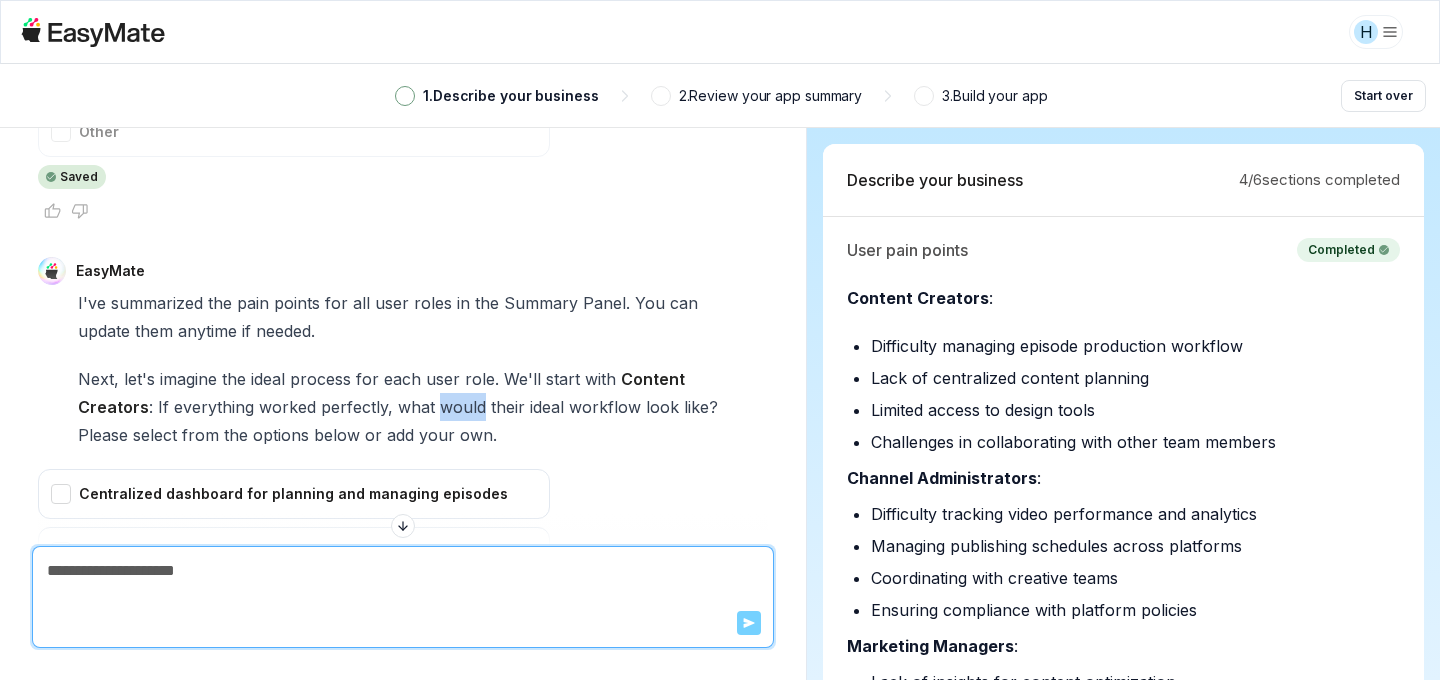 click on "Next,   let's   imagine   the   ideal   process   for   each   user   role.   We'll   start   with   Content   Creators :   If   everything   worked   perfectly,   what   would   their   ideal   workflow   look   like?   Please   select   from   the   options   below   or   add   your   own." at bounding box center [403, 407] 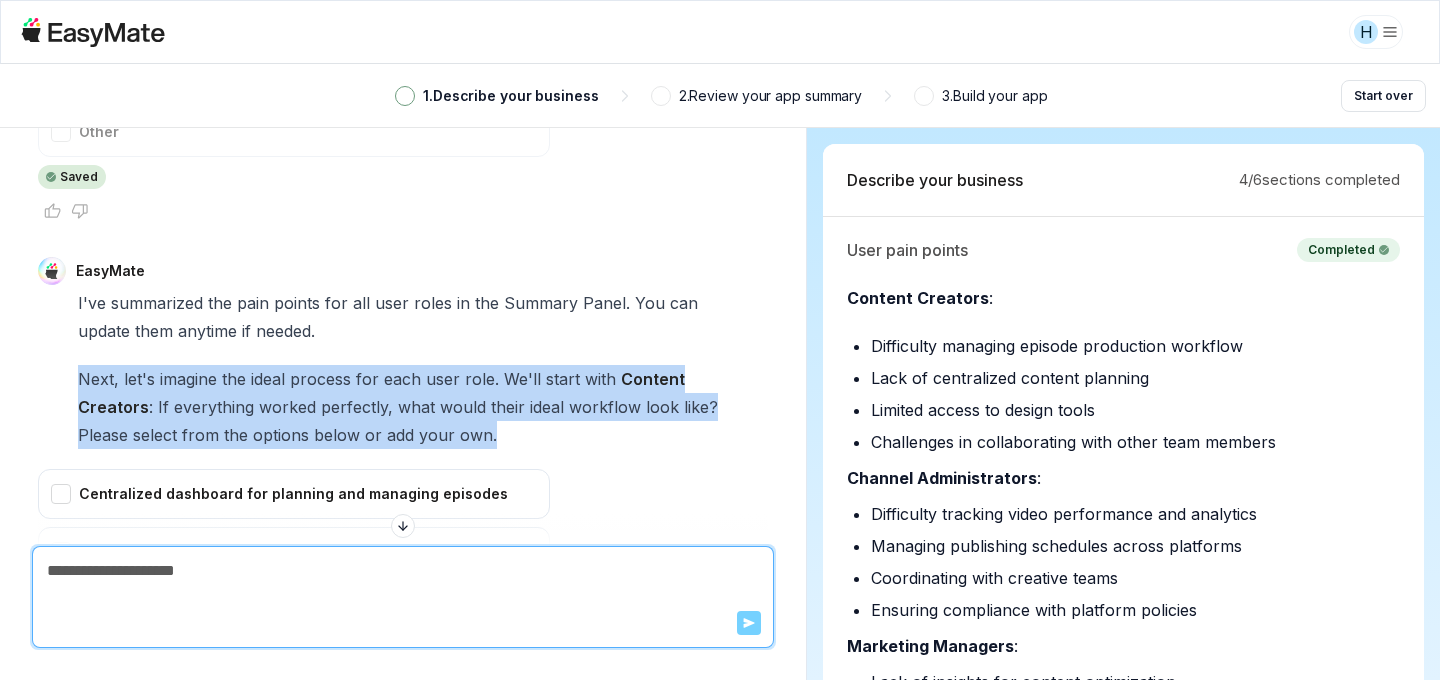 click on "Next,   let's   imagine   the   ideal   process   for   each   user   role.   We'll   start   with   Content   Creators :   If   everything   worked   perfectly,   what   would   their   ideal   workflow   look   like?   Please   select   from   the   options   below   or   add   your   own." at bounding box center (403, 407) 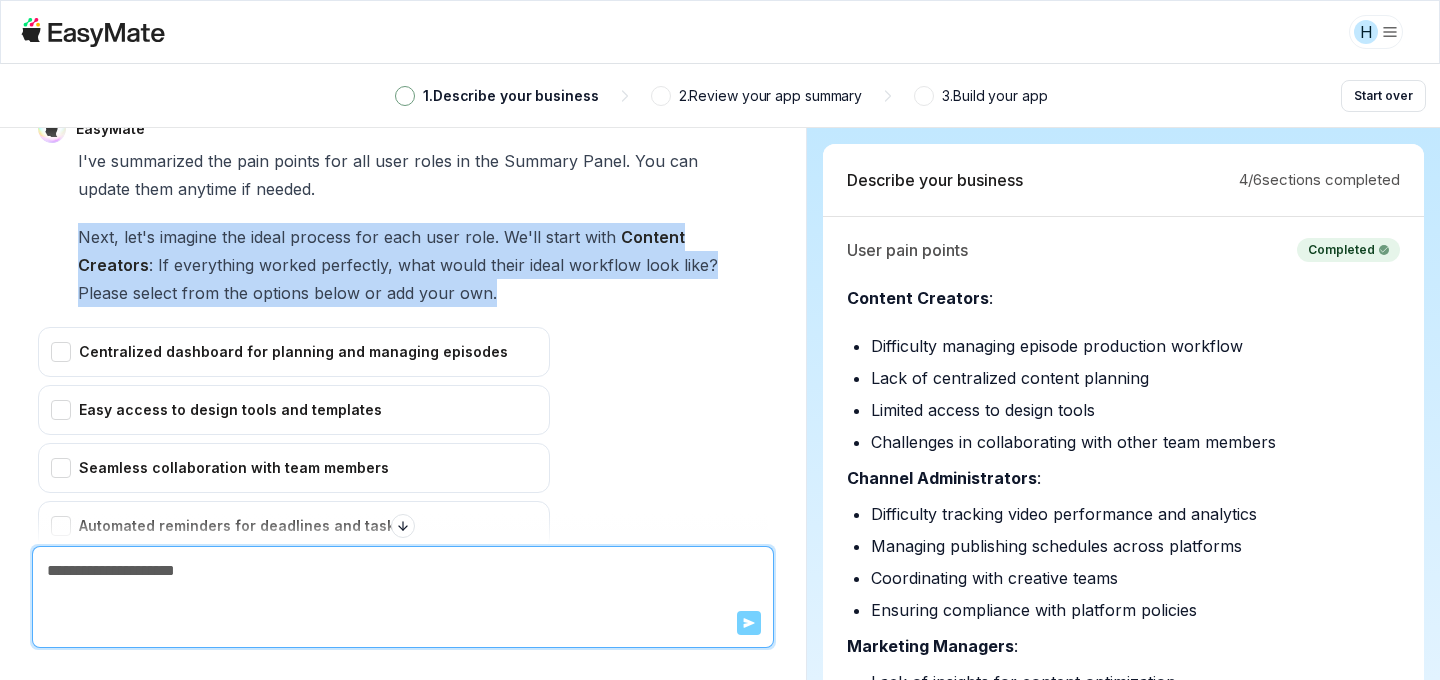 scroll, scrollTop: 9540, scrollLeft: 0, axis: vertical 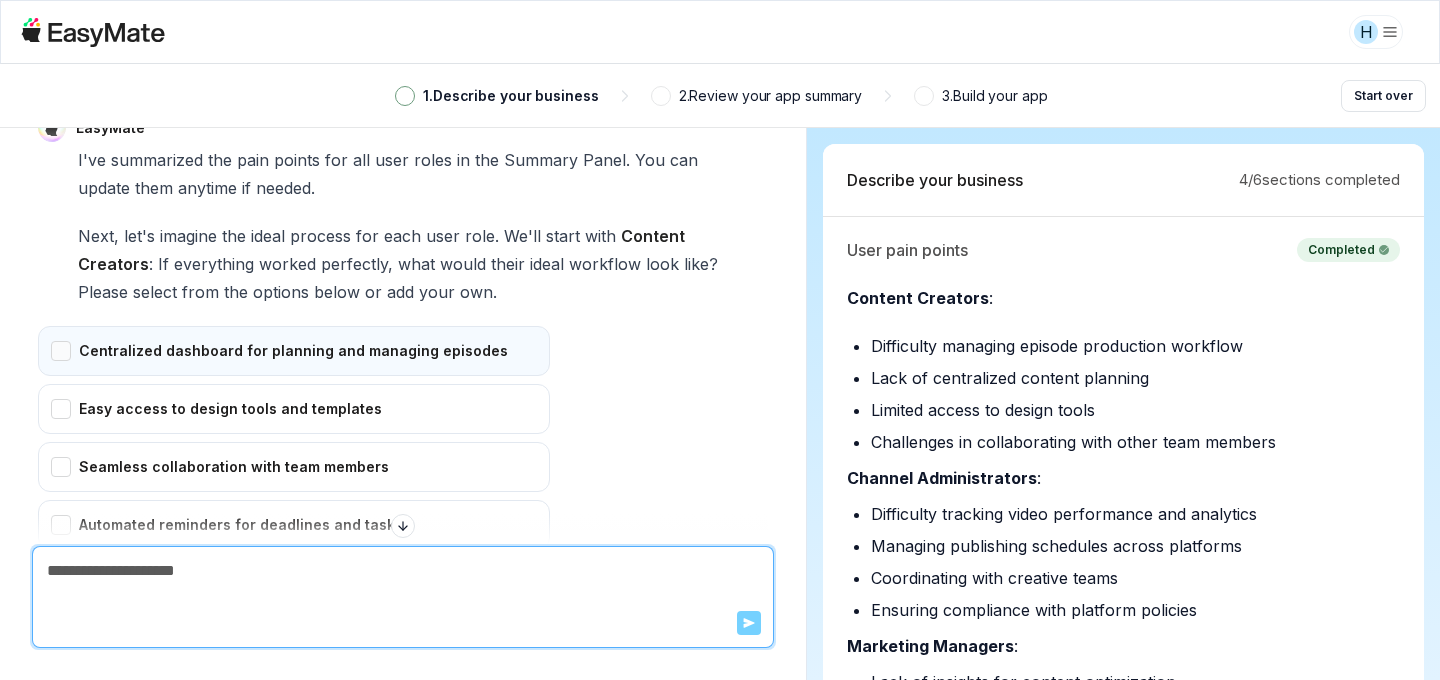click on "Centralized dashboard for planning and managing episodes" at bounding box center [294, 351] 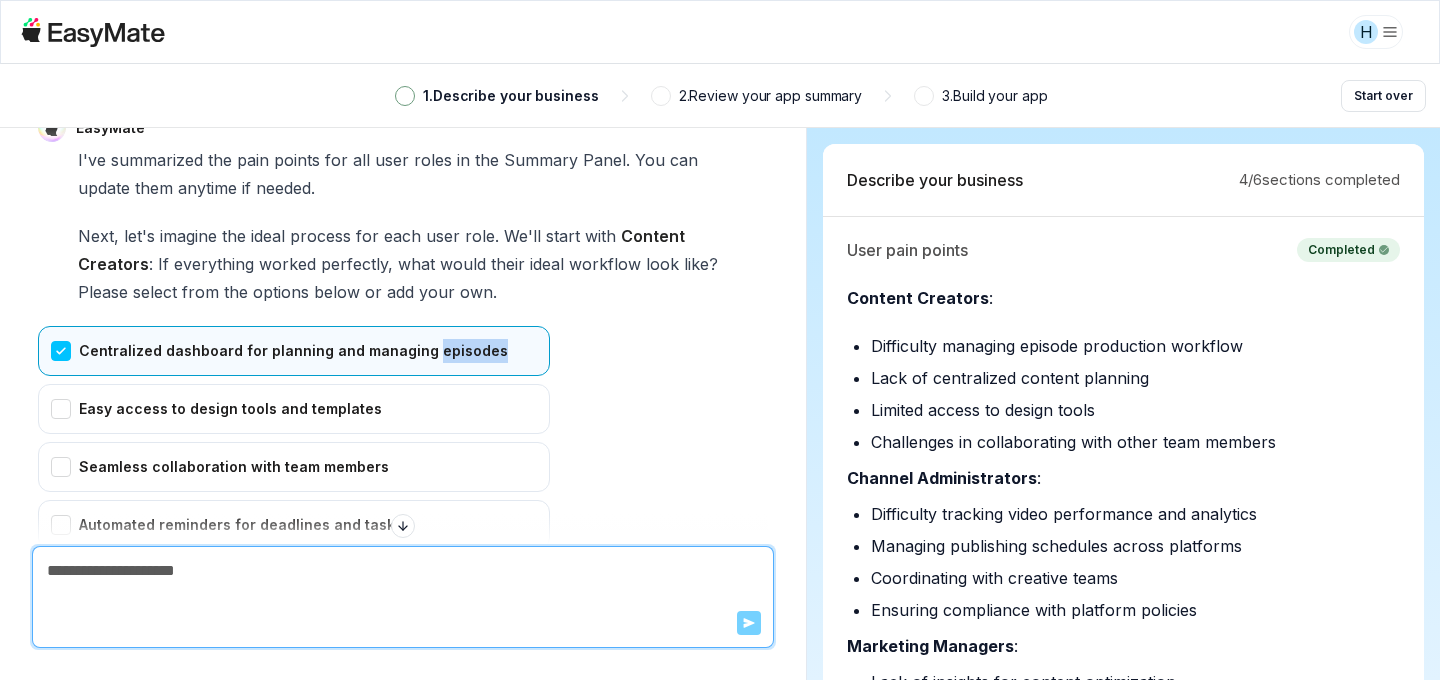 click on "Centralized dashboard for planning and managing episodes" at bounding box center (294, 351) 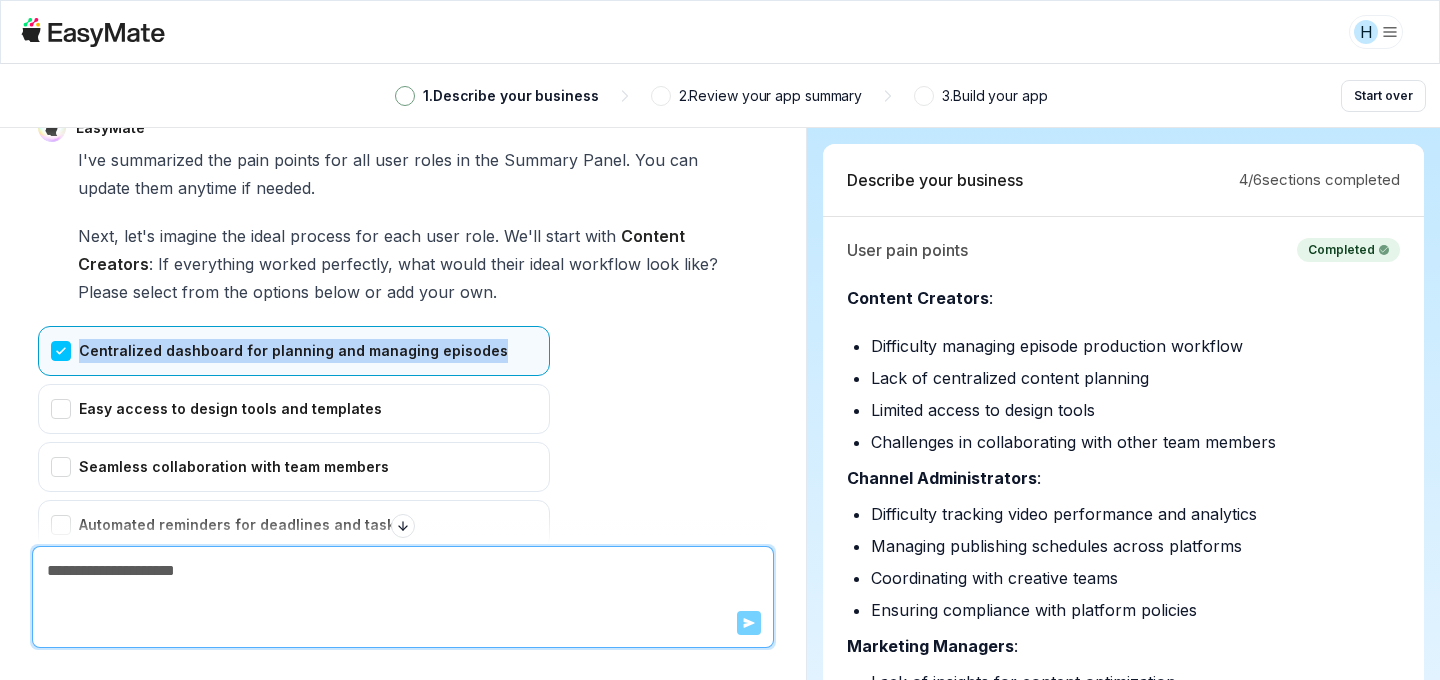 click on "Centralized dashboard for planning and managing episodes" at bounding box center (294, 351) 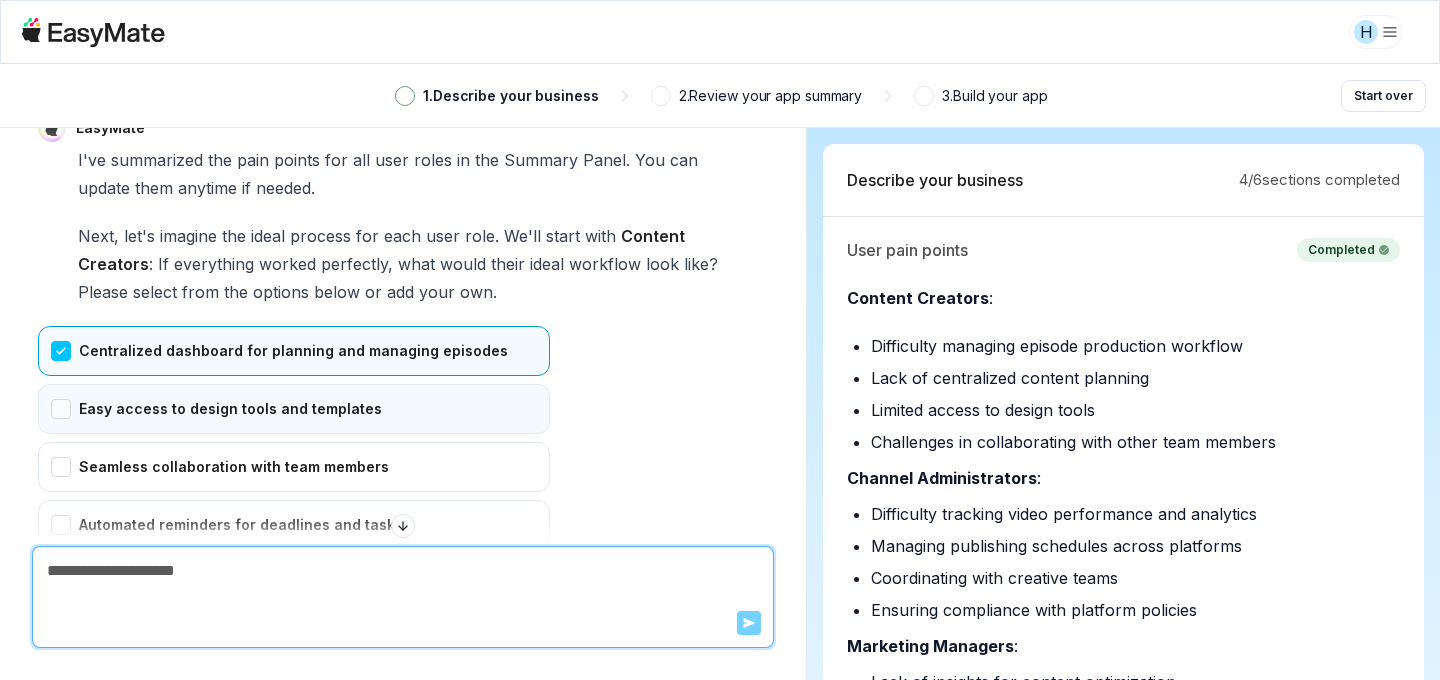 click on "Easy access to design tools and templates" at bounding box center [294, 409] 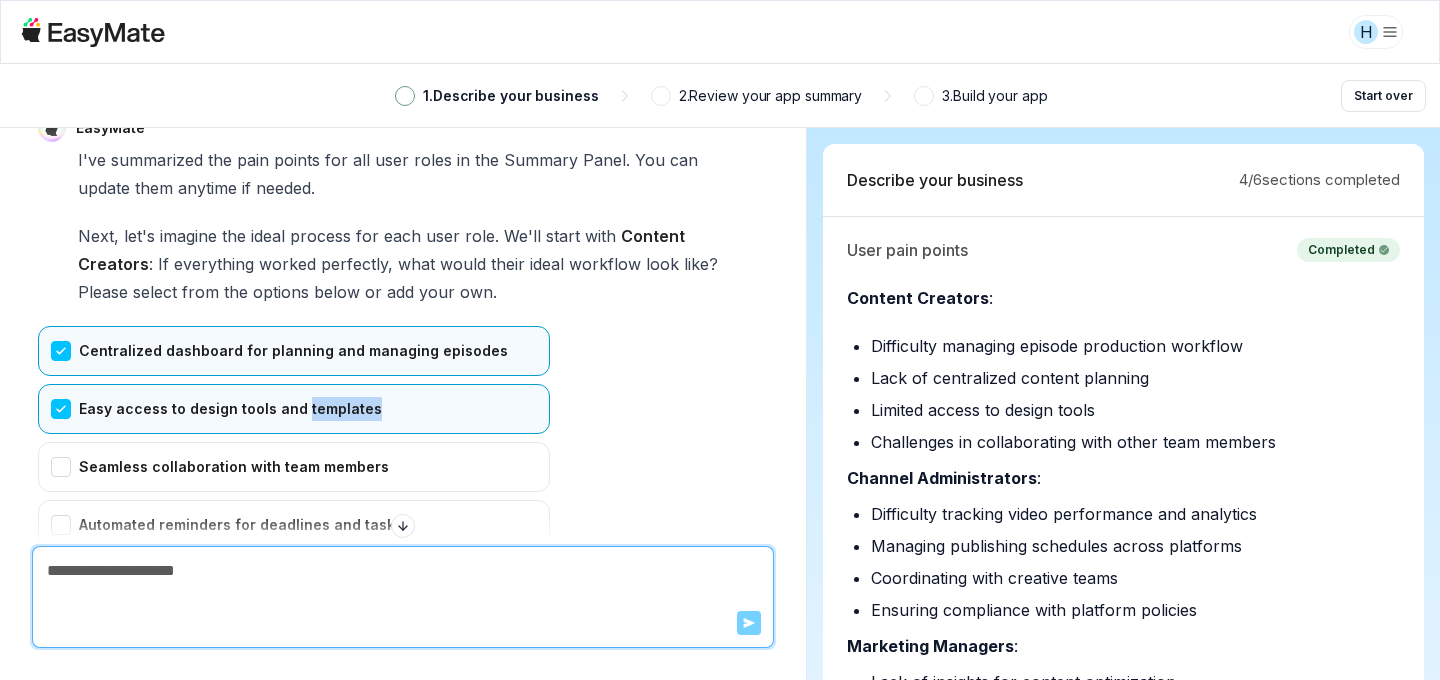 click on "Easy access to design tools and templates" at bounding box center (294, 409) 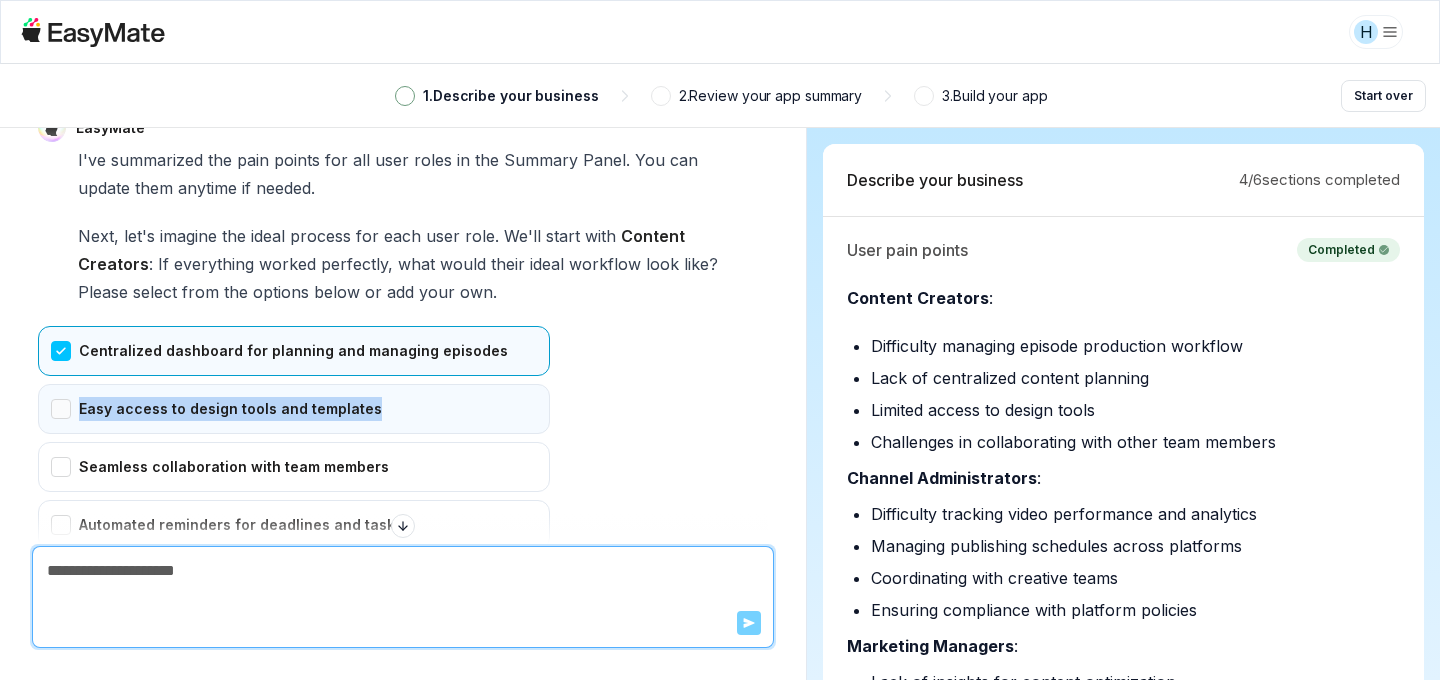 click on "Easy access to design tools and templates" at bounding box center [294, 409] 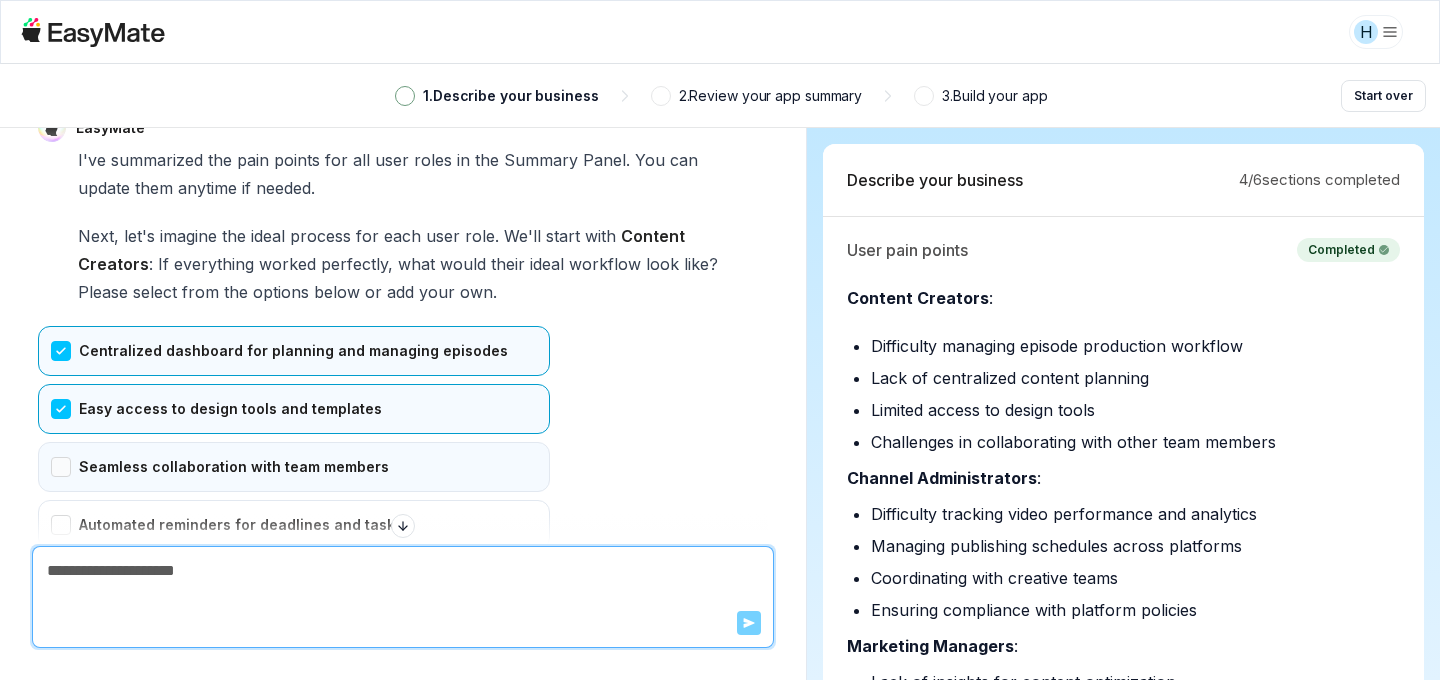click on "Seamless collaboration with team members" at bounding box center [294, 467] 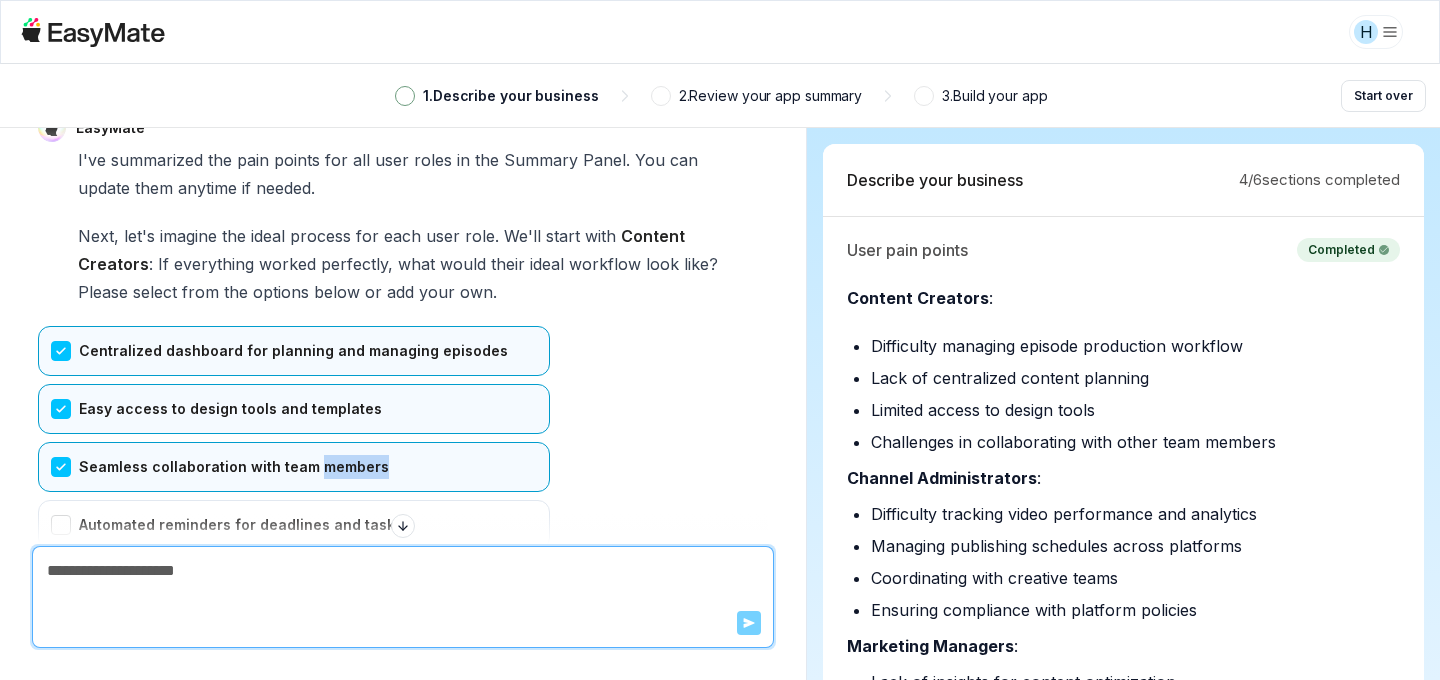 click on "Seamless collaboration with team members" at bounding box center (294, 467) 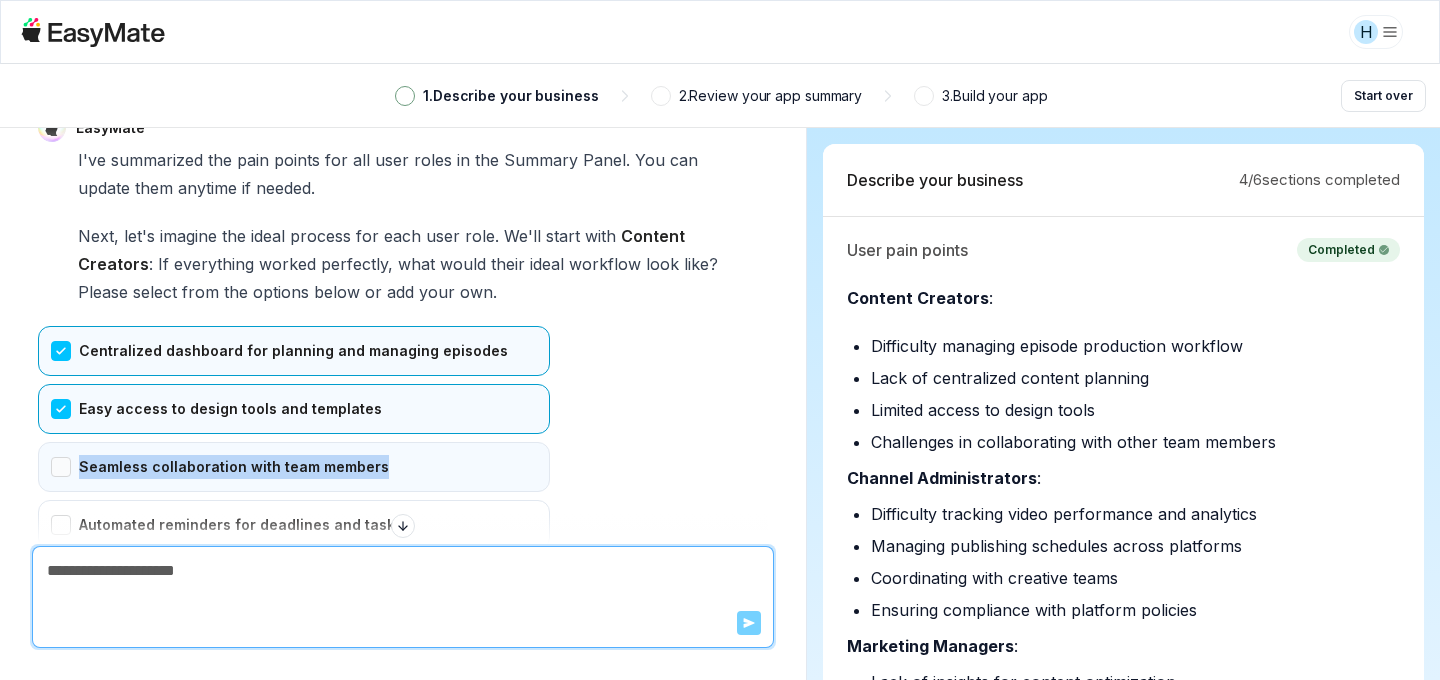 click on "Seamless collaboration with team members" at bounding box center [294, 467] 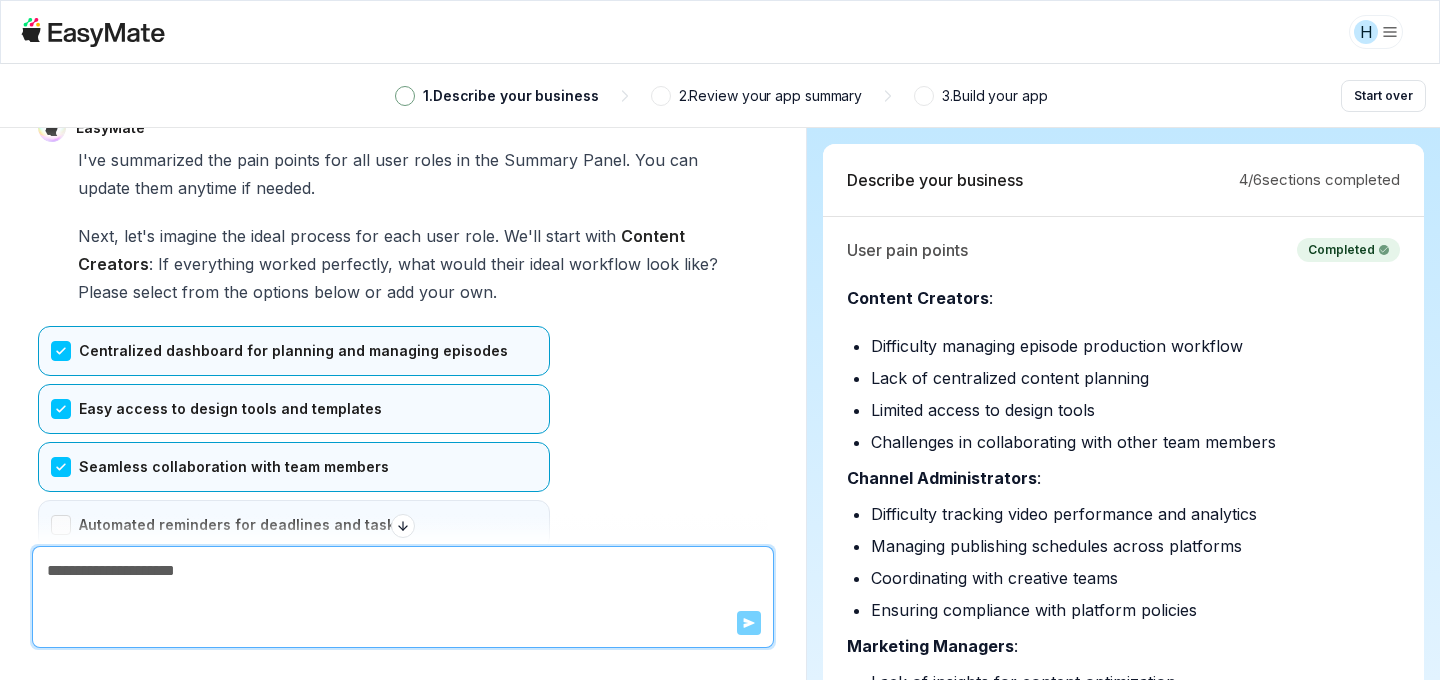 click on "Automated reminders for deadlines and tasks" at bounding box center [294, 525] 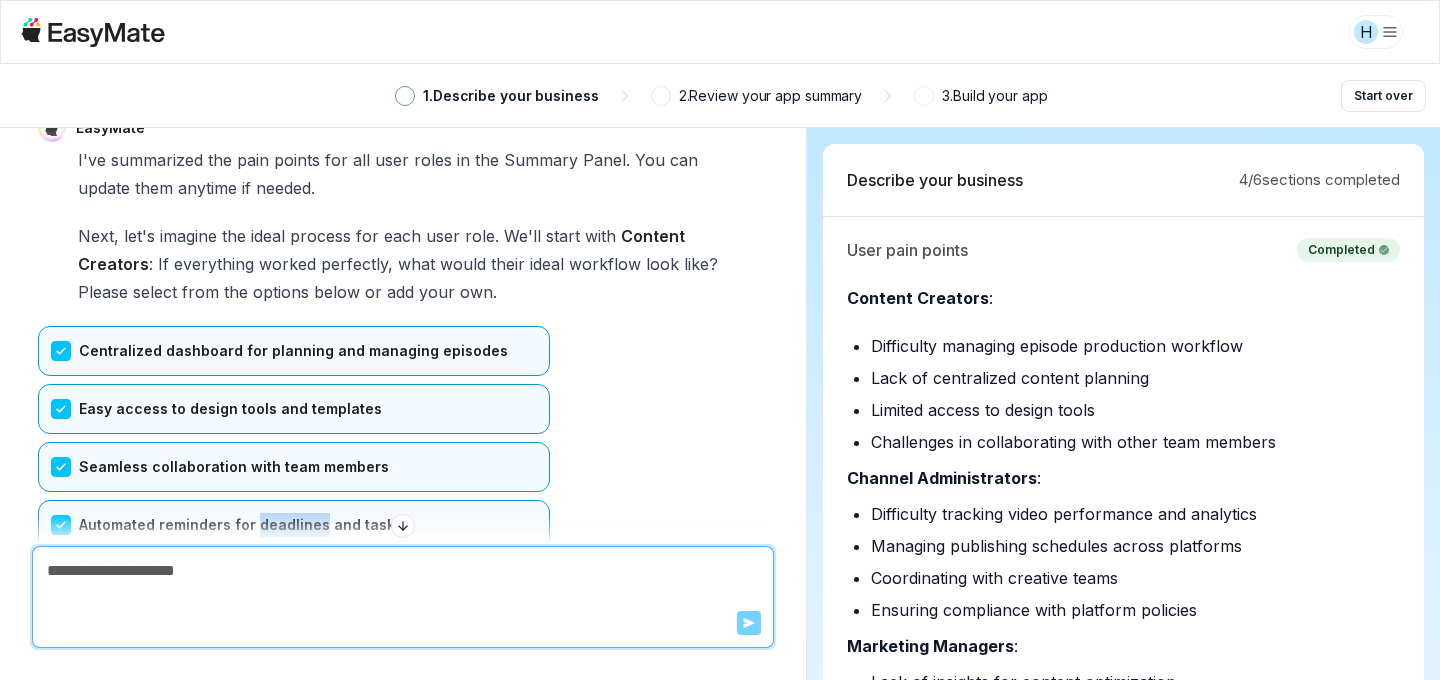 click on "Automated reminders for deadlines and tasks" at bounding box center [294, 525] 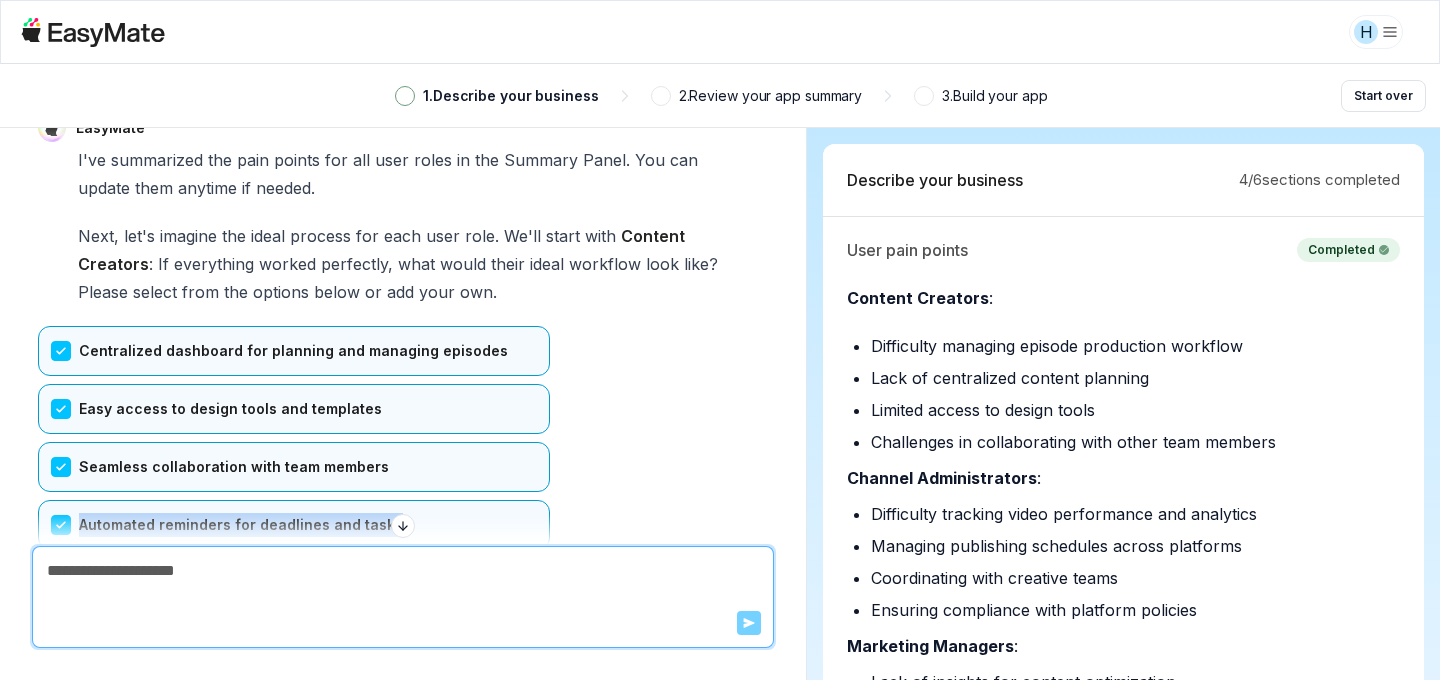 click on "Automated reminders for deadlines and tasks" at bounding box center (294, 525) 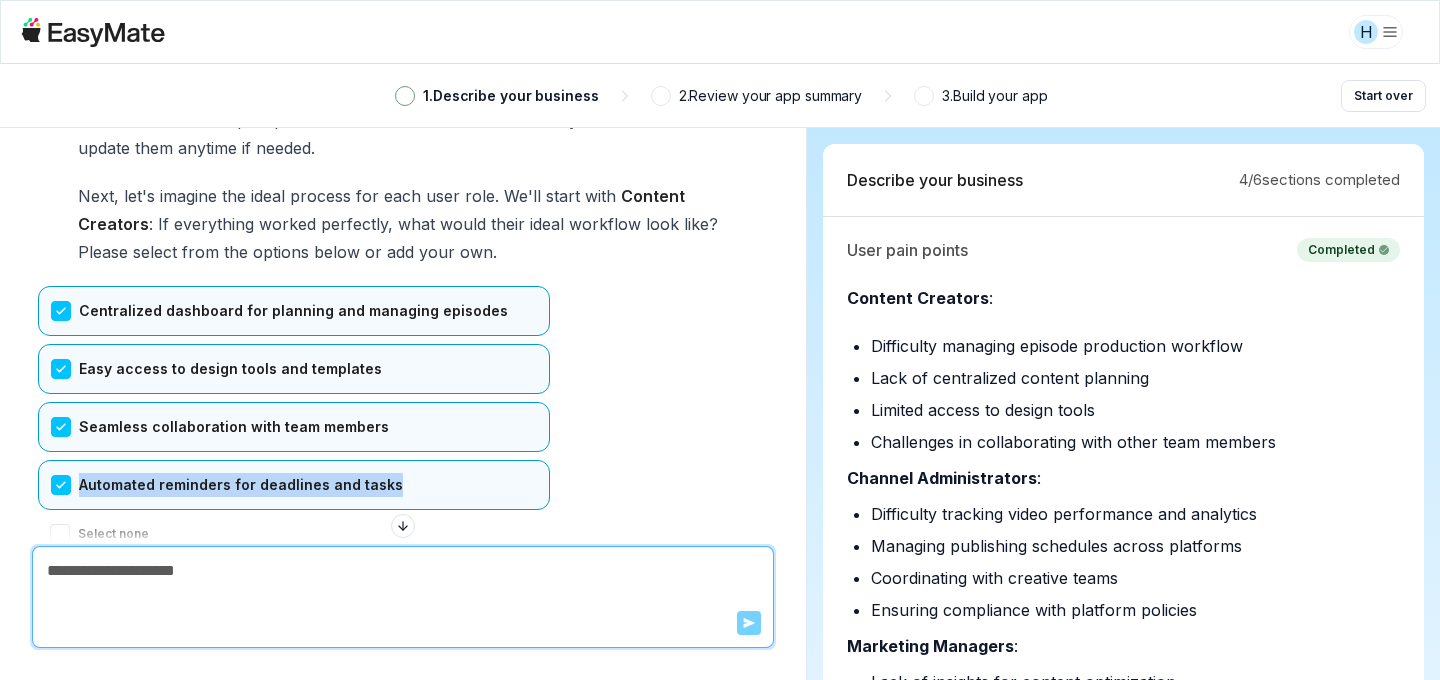 scroll, scrollTop: 9592, scrollLeft: 0, axis: vertical 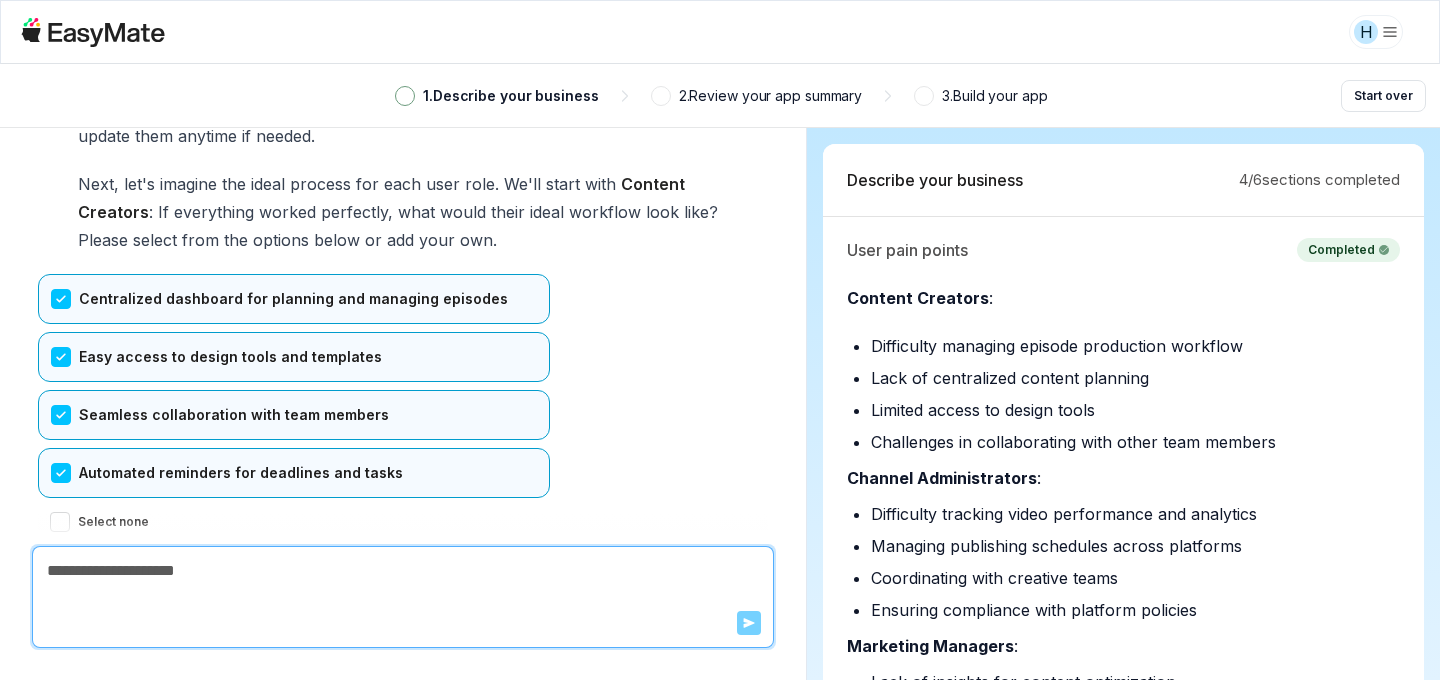 click on "Automated reminders for deadlines and tasks" at bounding box center [294, 473] 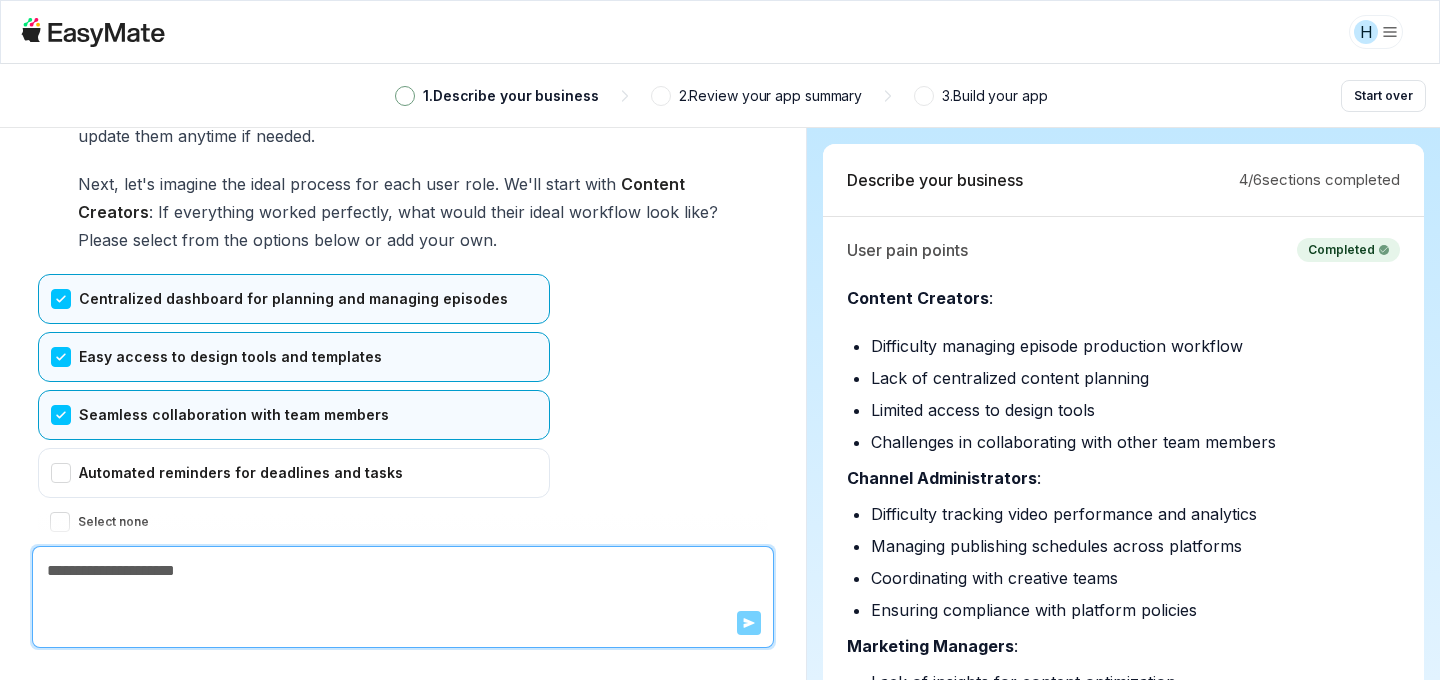 click on "Seamless collaboration with team members" at bounding box center (294, 415) 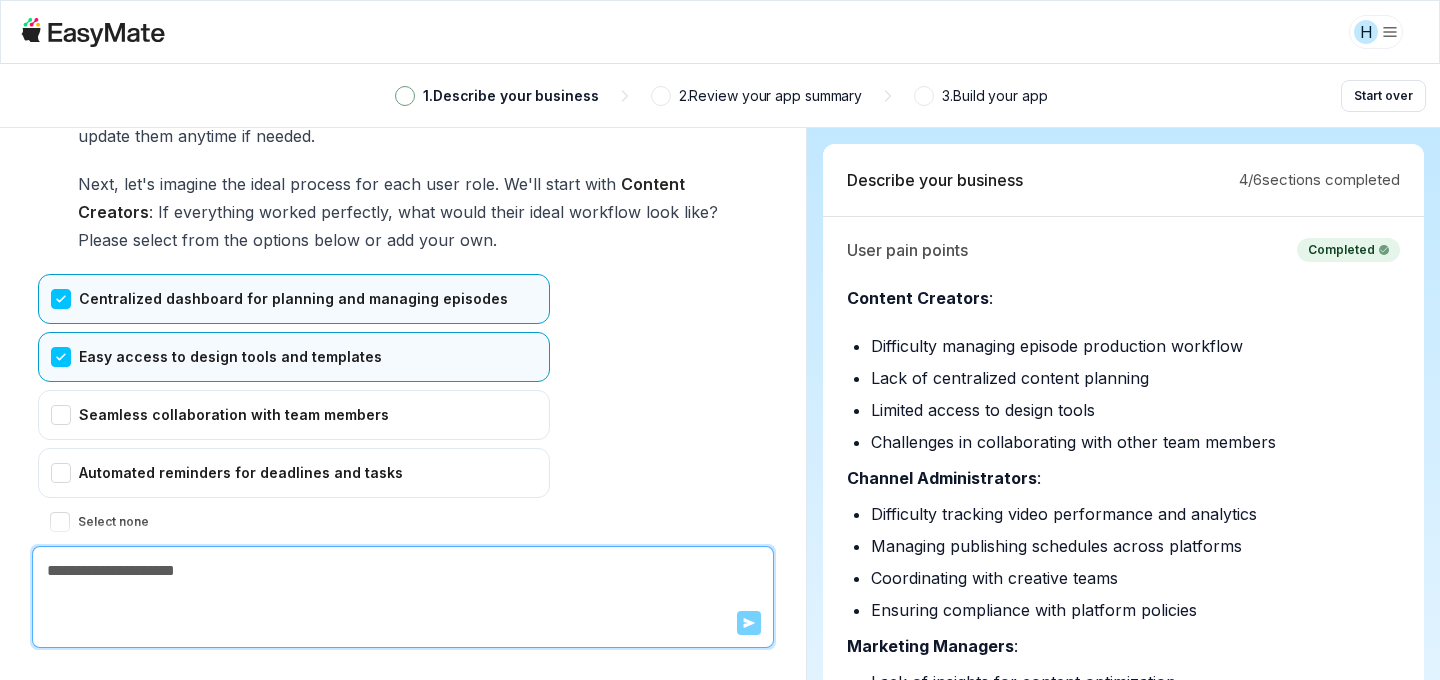 click on "Confirm" at bounding box center (73, 562) 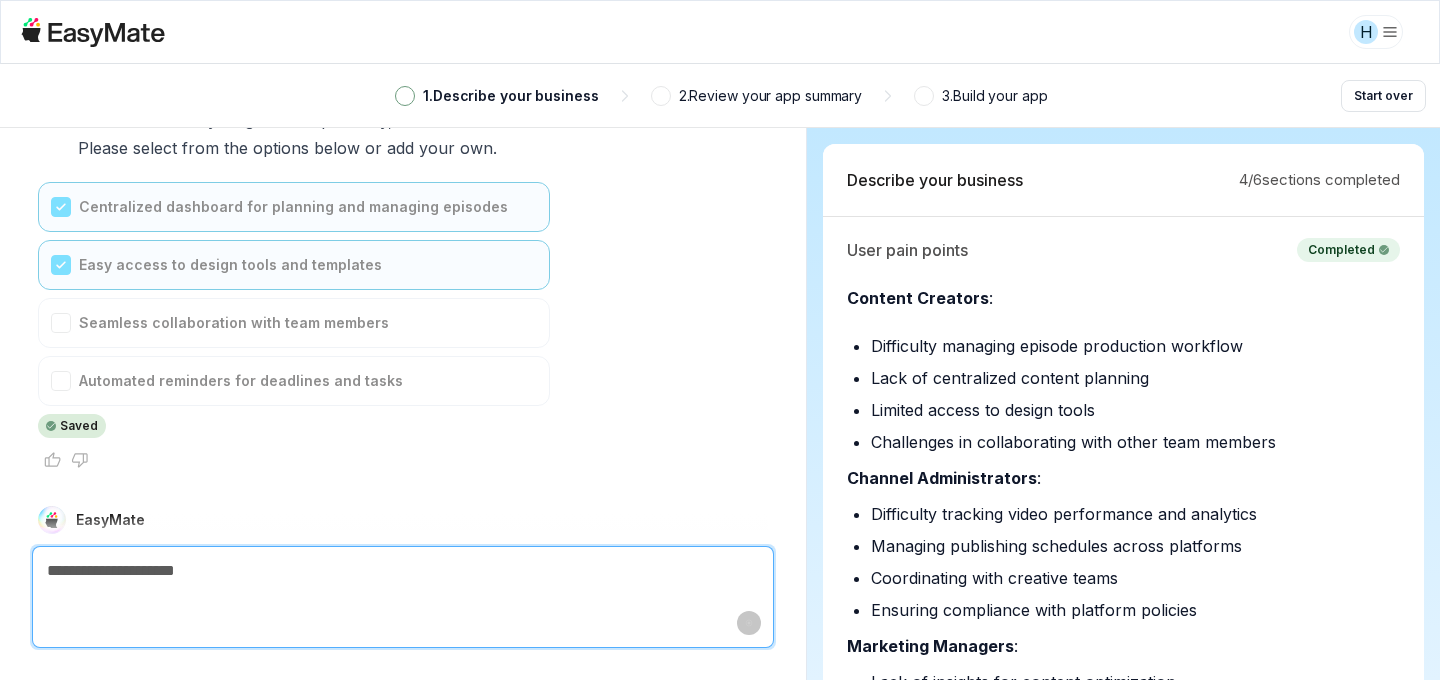 scroll, scrollTop: 9828, scrollLeft: 0, axis: vertical 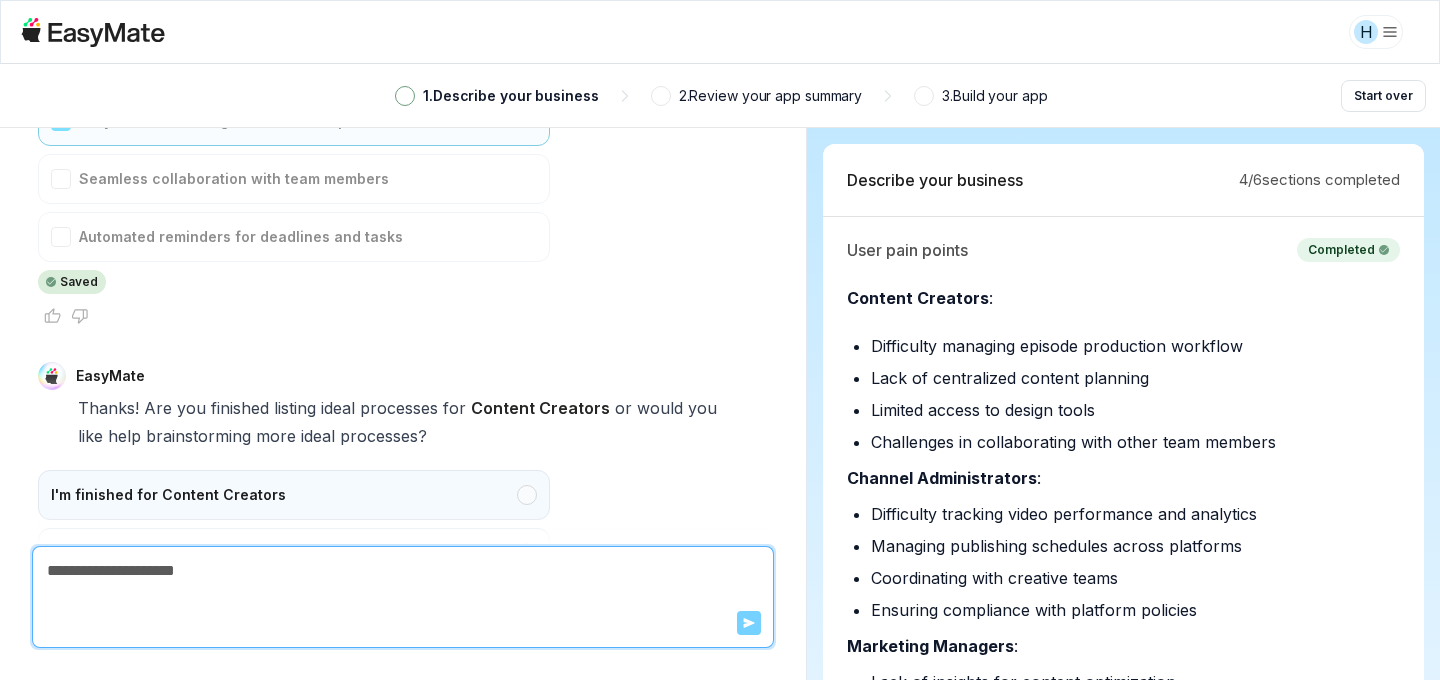 click on "I'm finished for Content Creators" at bounding box center (294, 495) 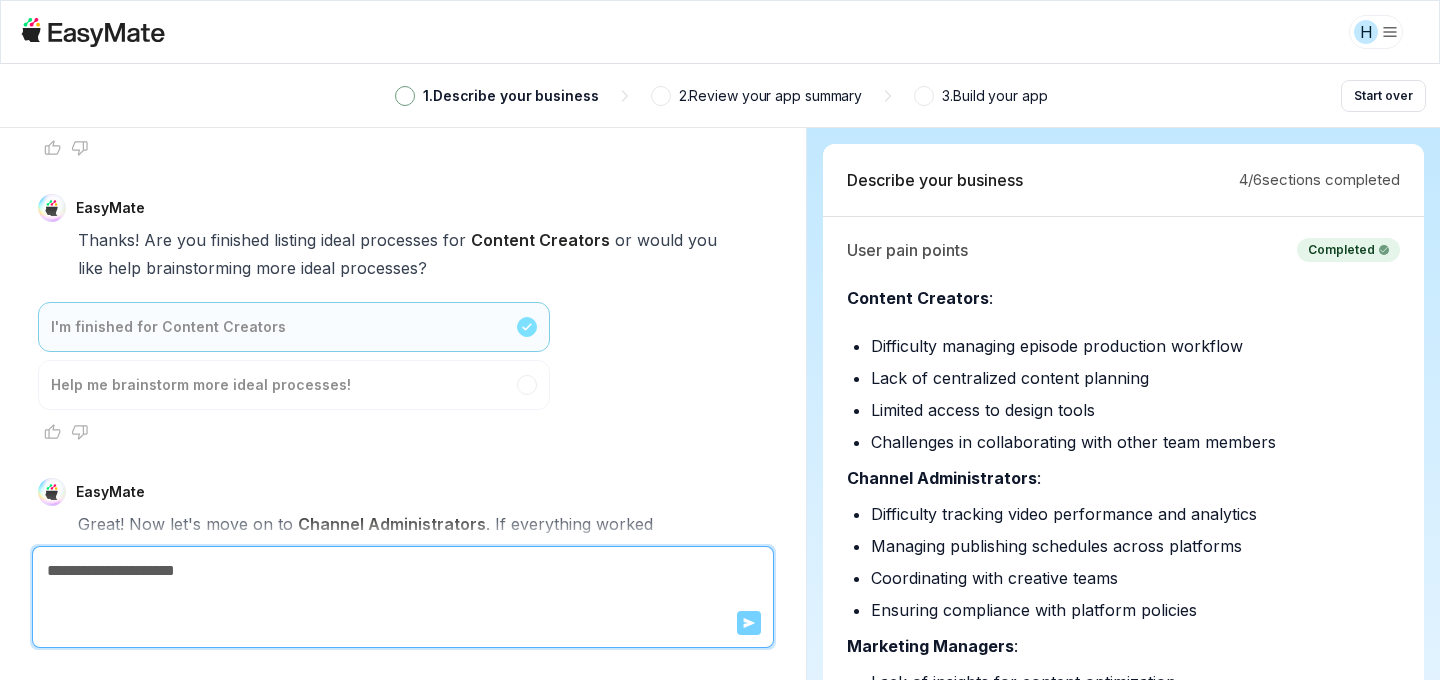 scroll, scrollTop: 10336, scrollLeft: 0, axis: vertical 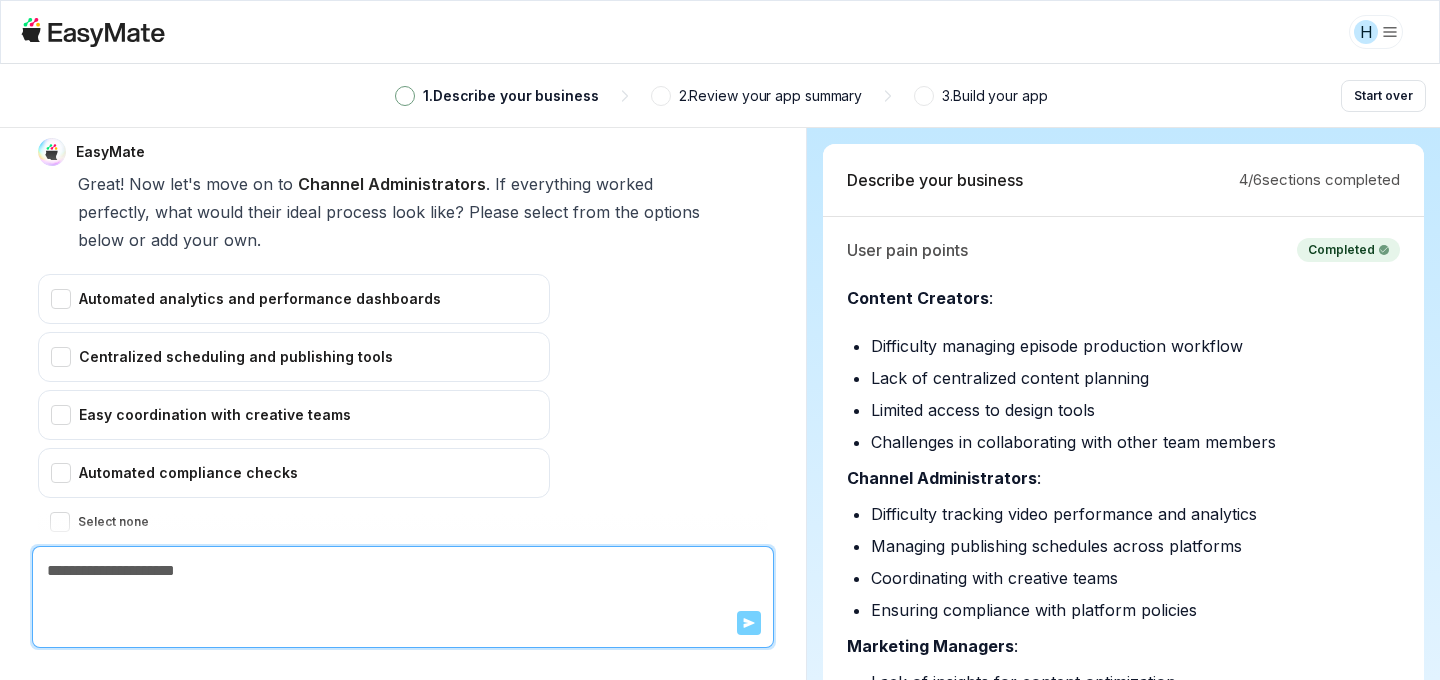 click 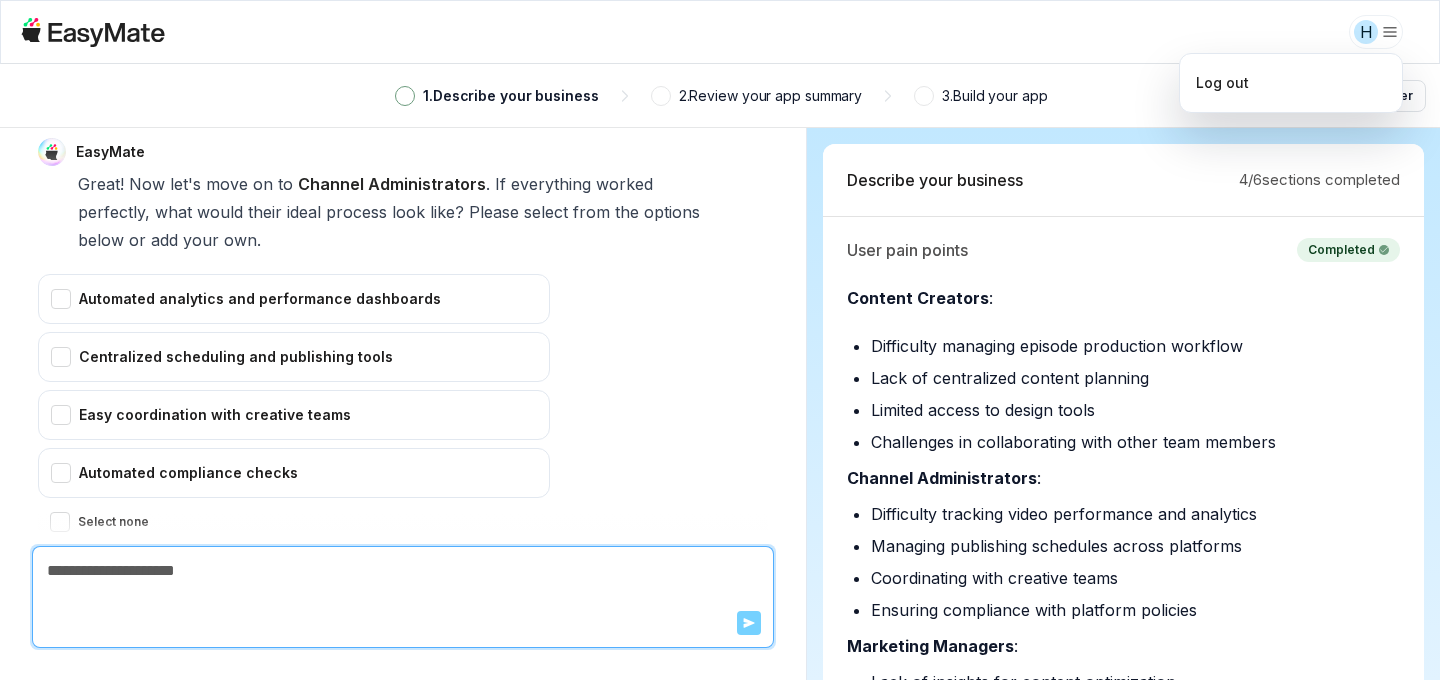click on "H 1 .  Describe your business 2 .  Review your app summary 3 .  Build your app Start over EasyMate Hi! Let's kick things off. What business problem or need is prompting you to seek out a new solution? H [PERSON_NAME] EasyMate Thanks   for   sharing   that   vivid   scene!   Just   to   clarify,   are   you   looking   to   solve   a   business   problem   or   need   related   to   creating   or   managing   this   animated   series?   For   example,   are   you   trying   to   streamline   production,   launch   a   platform   for   viewers,   manage   a   creative   team,   or   something   else?
To   help   us   get   to   the   root   business   need,   could   you   clarify   which   of   these   best   describes   your   main   goal?   Please   select   from   the   options   below,   or   choose   'Other'   if   your   goal   is   different. Streamline animation production workflow Launch a platform to showcase the series Manage a creative or production team Monetize the animated series Other Saved No" at bounding box center (720, 340) 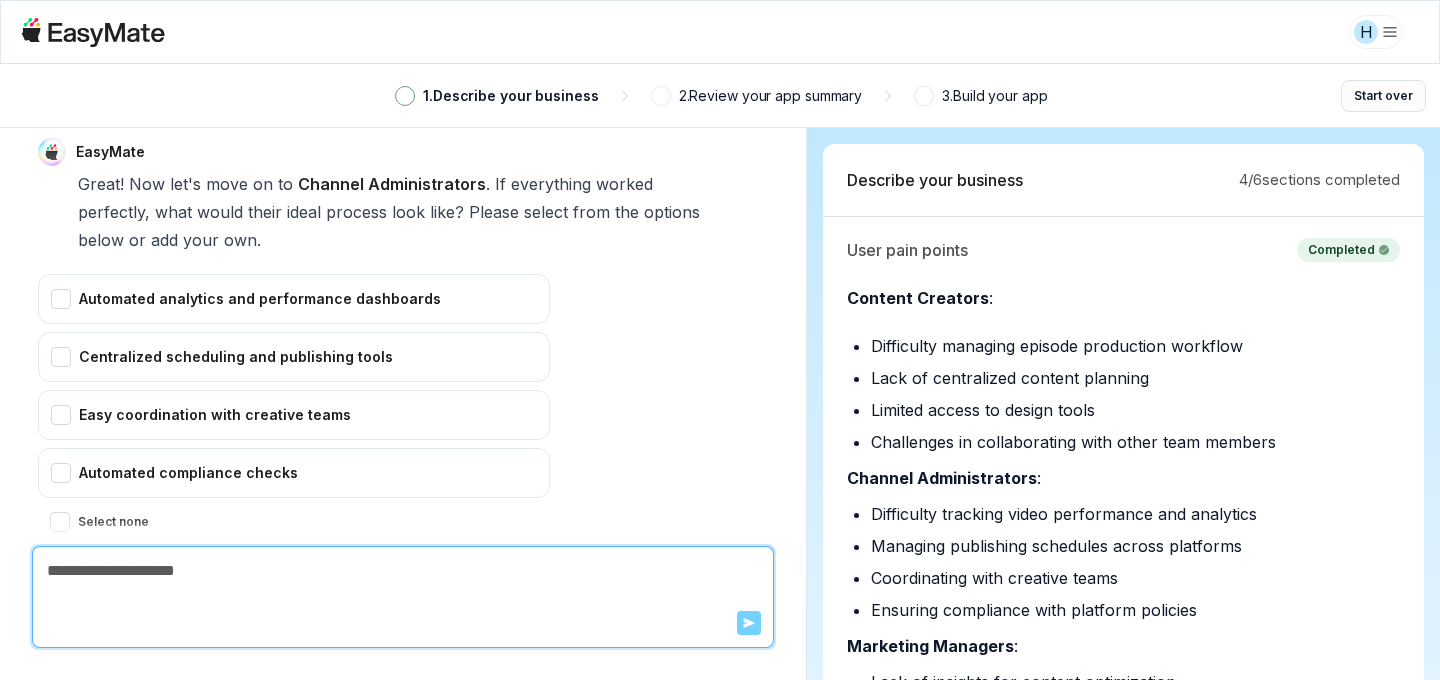 click on "Start over" at bounding box center [1383, 96] 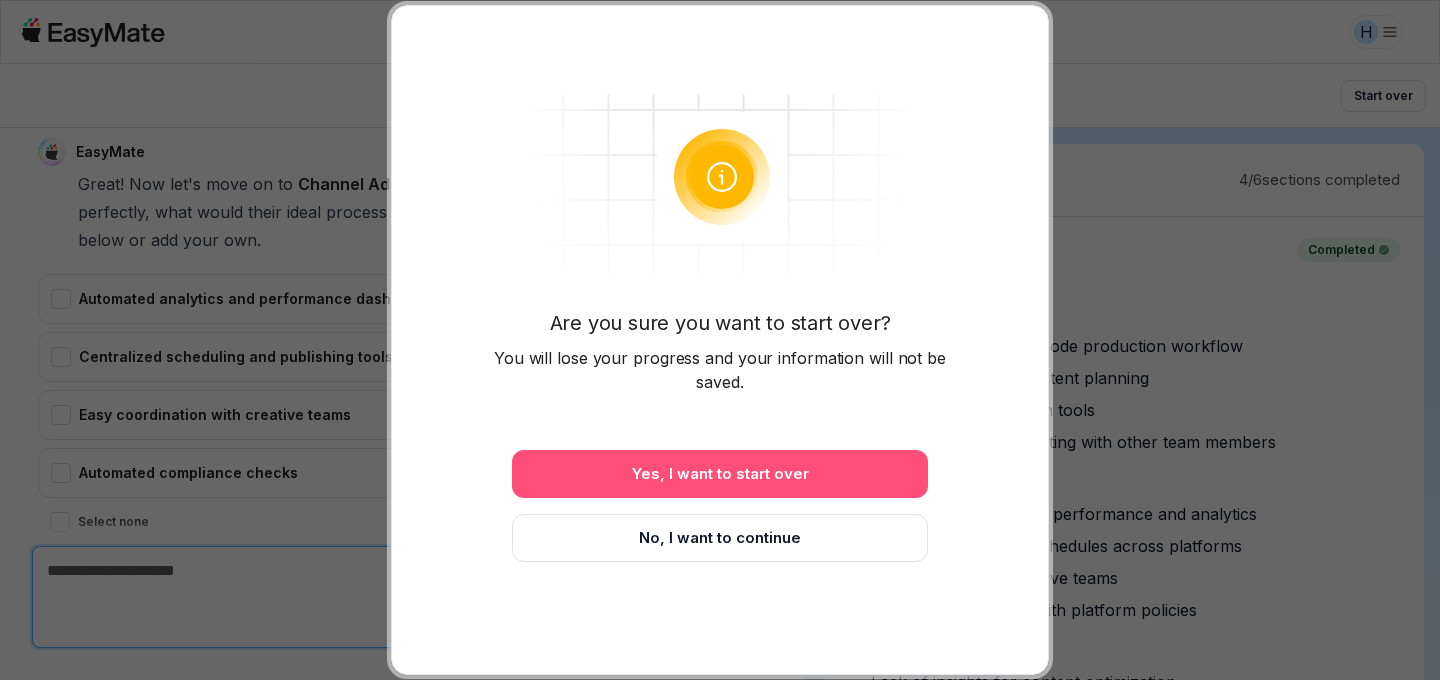 click on "Yes, I want to start over" at bounding box center [720, 474] 